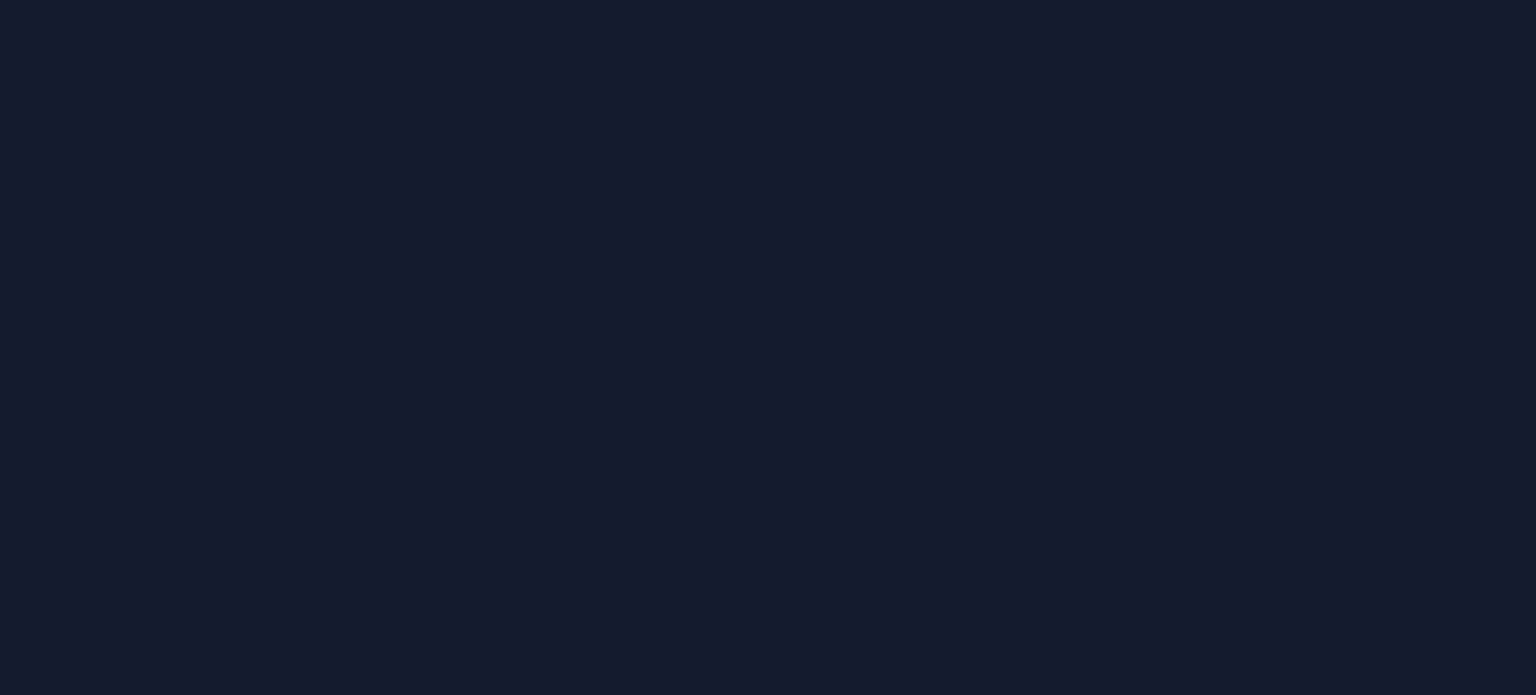 scroll, scrollTop: 0, scrollLeft: 0, axis: both 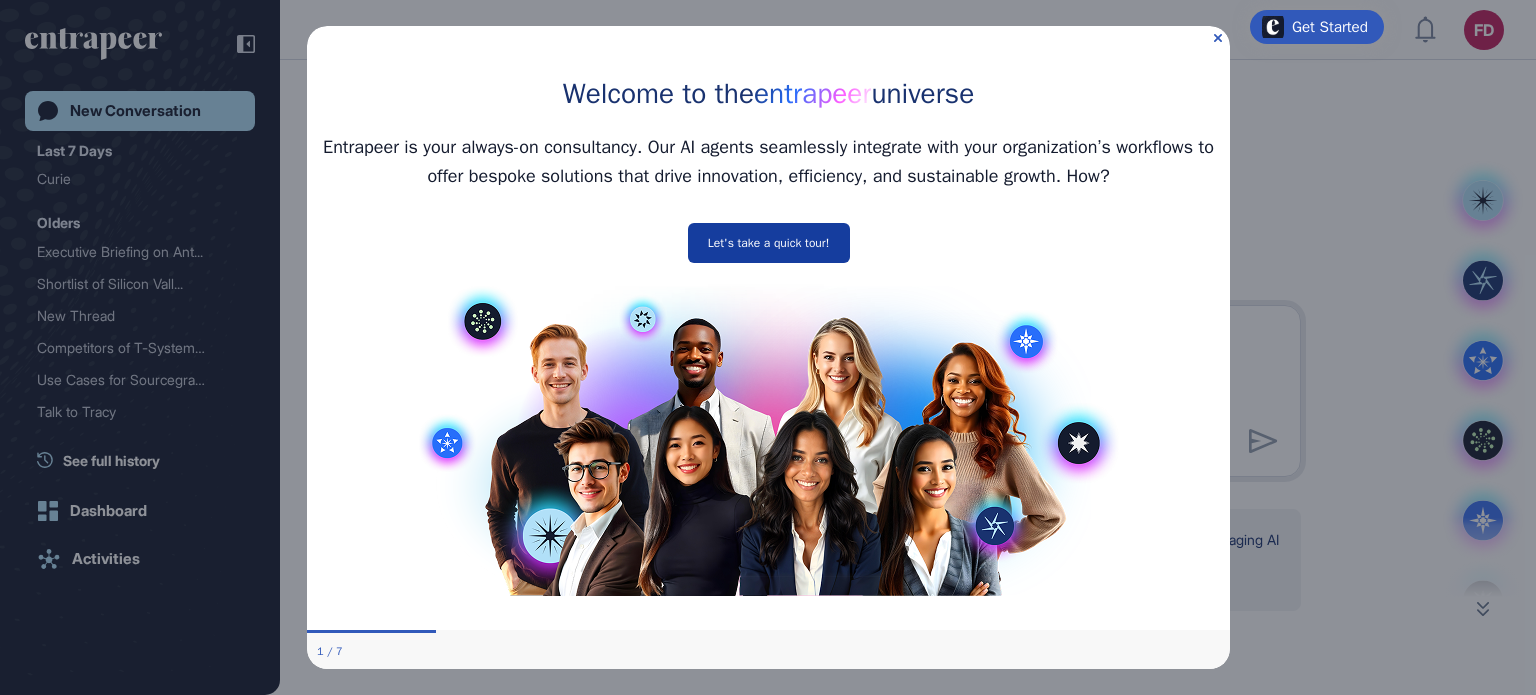 click on "Let's take a quick tour!" at bounding box center [768, 243] 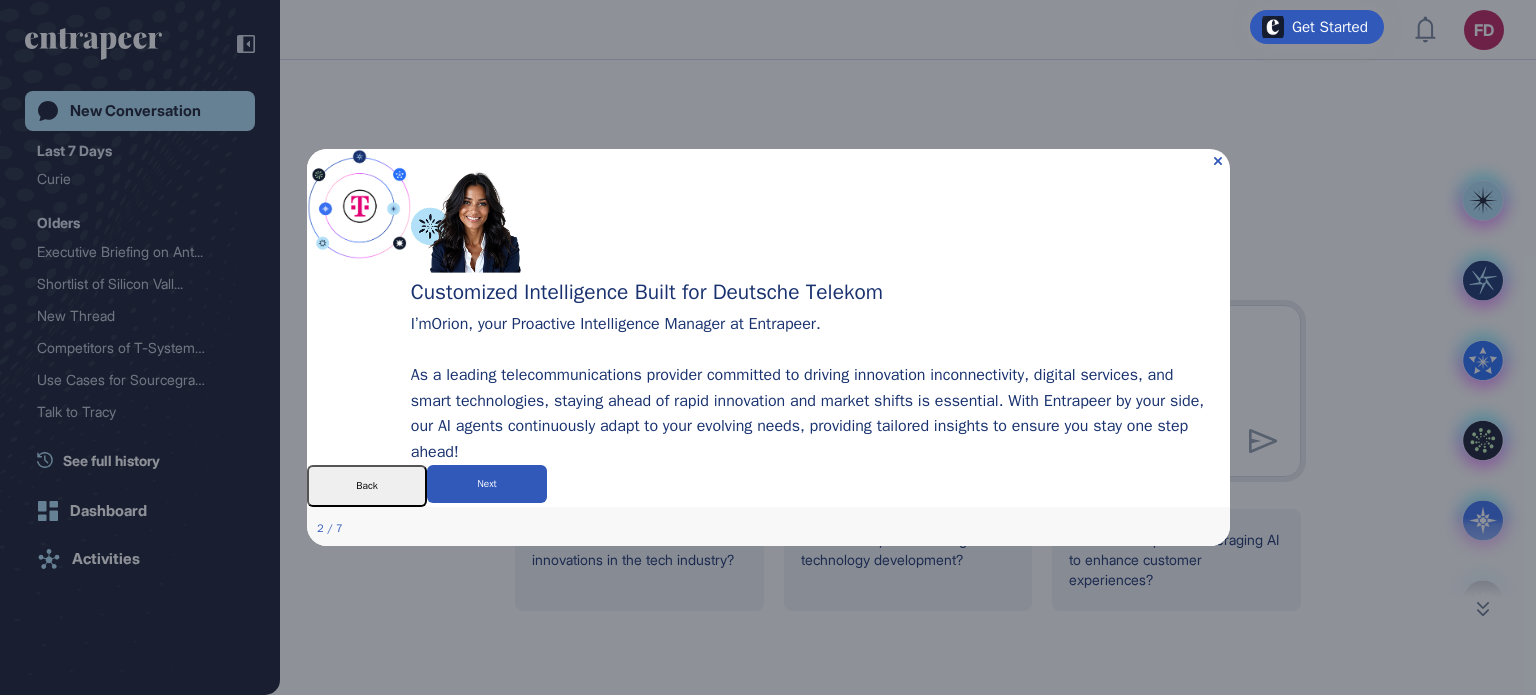 click on "Next" at bounding box center [486, 486] 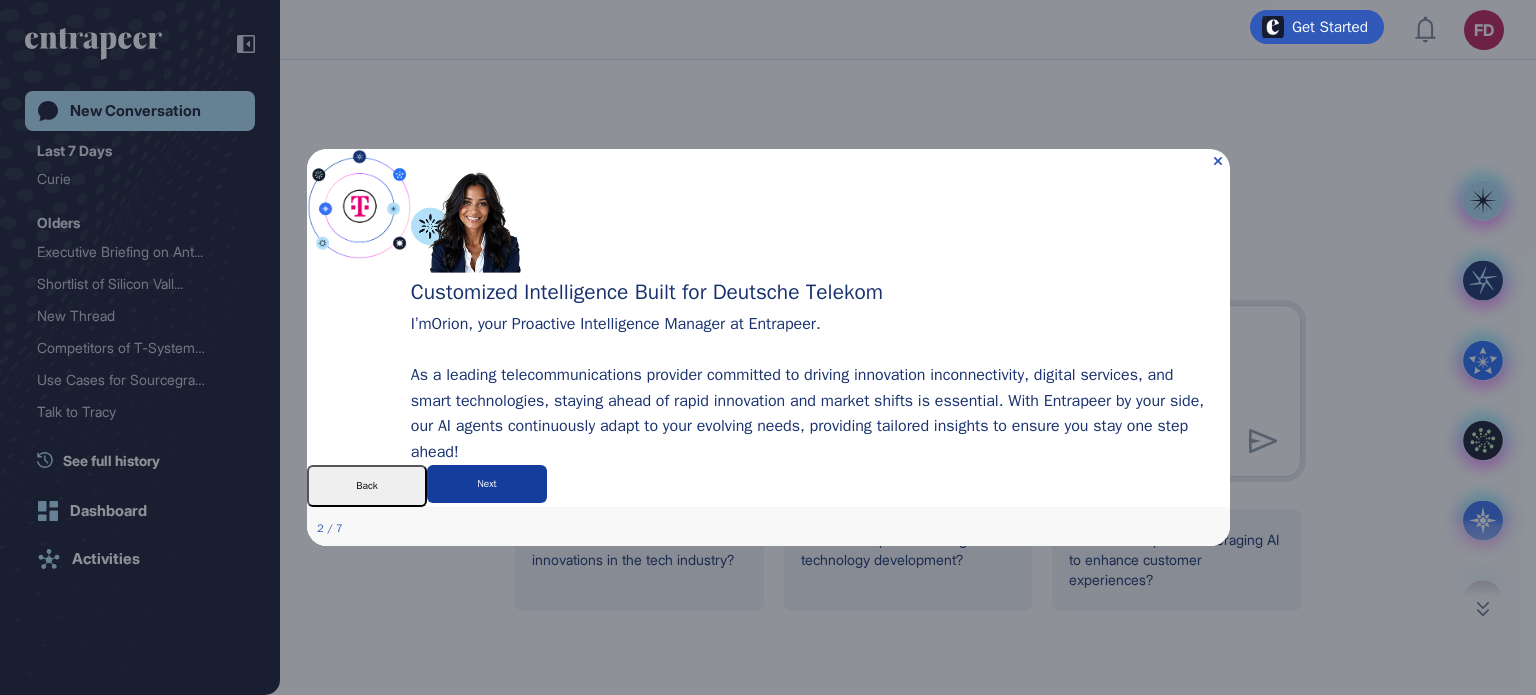 click on "Next" at bounding box center (486, 484) 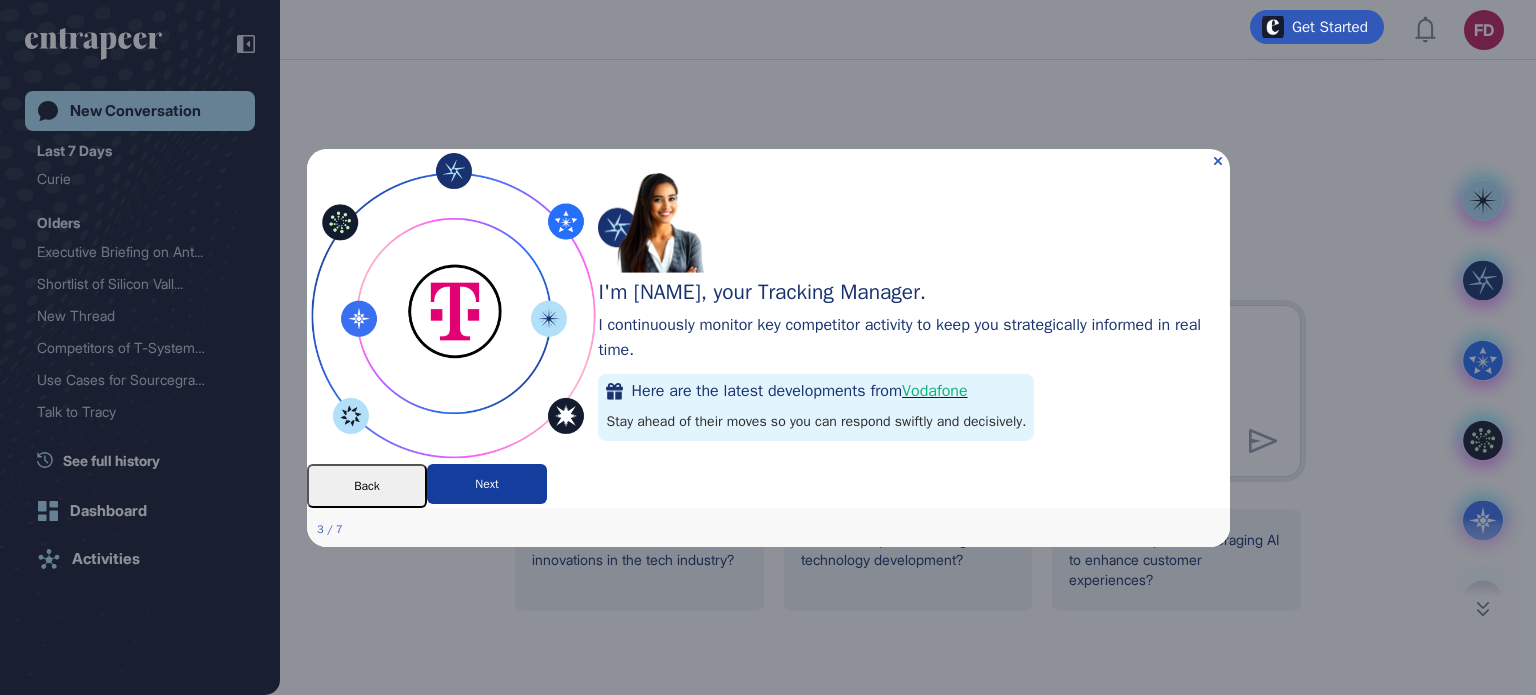 click on "Next" at bounding box center [486, 483] 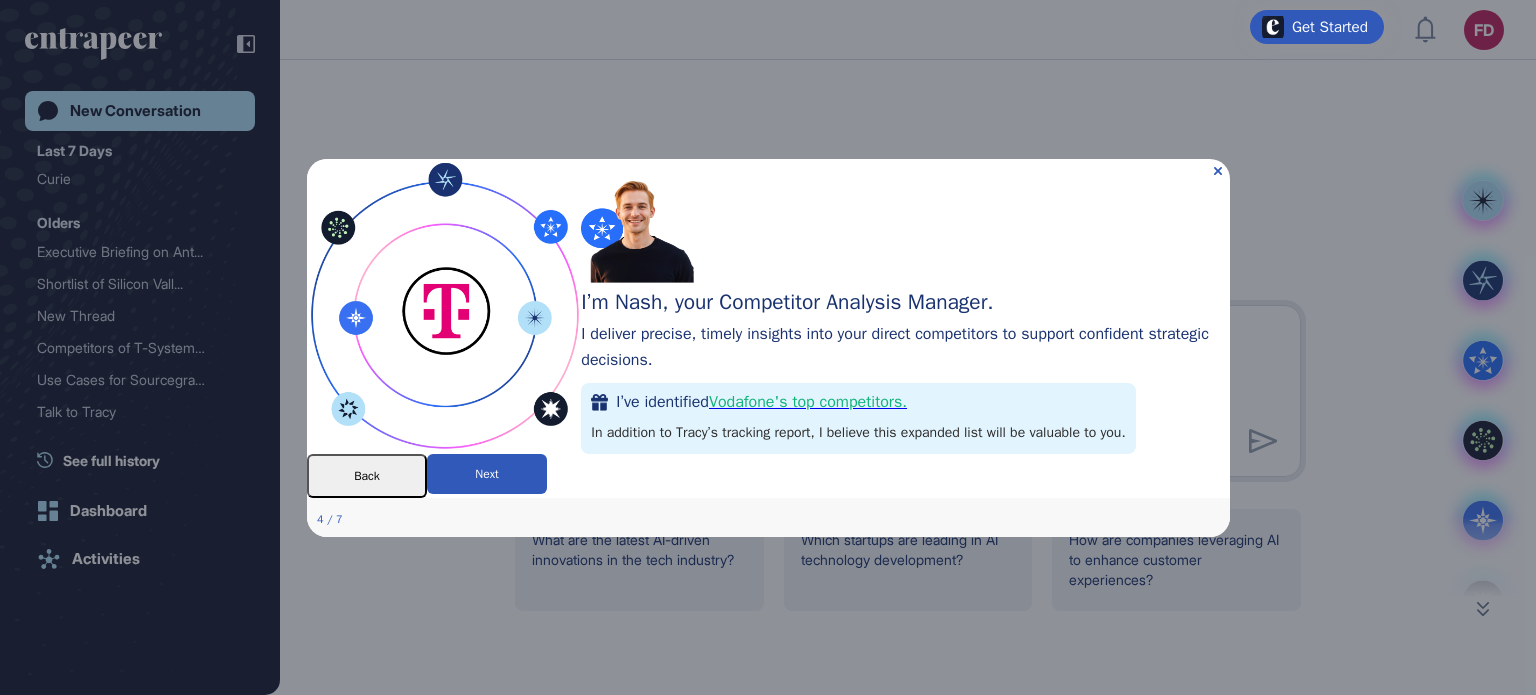 click on "Next" at bounding box center [486, 473] 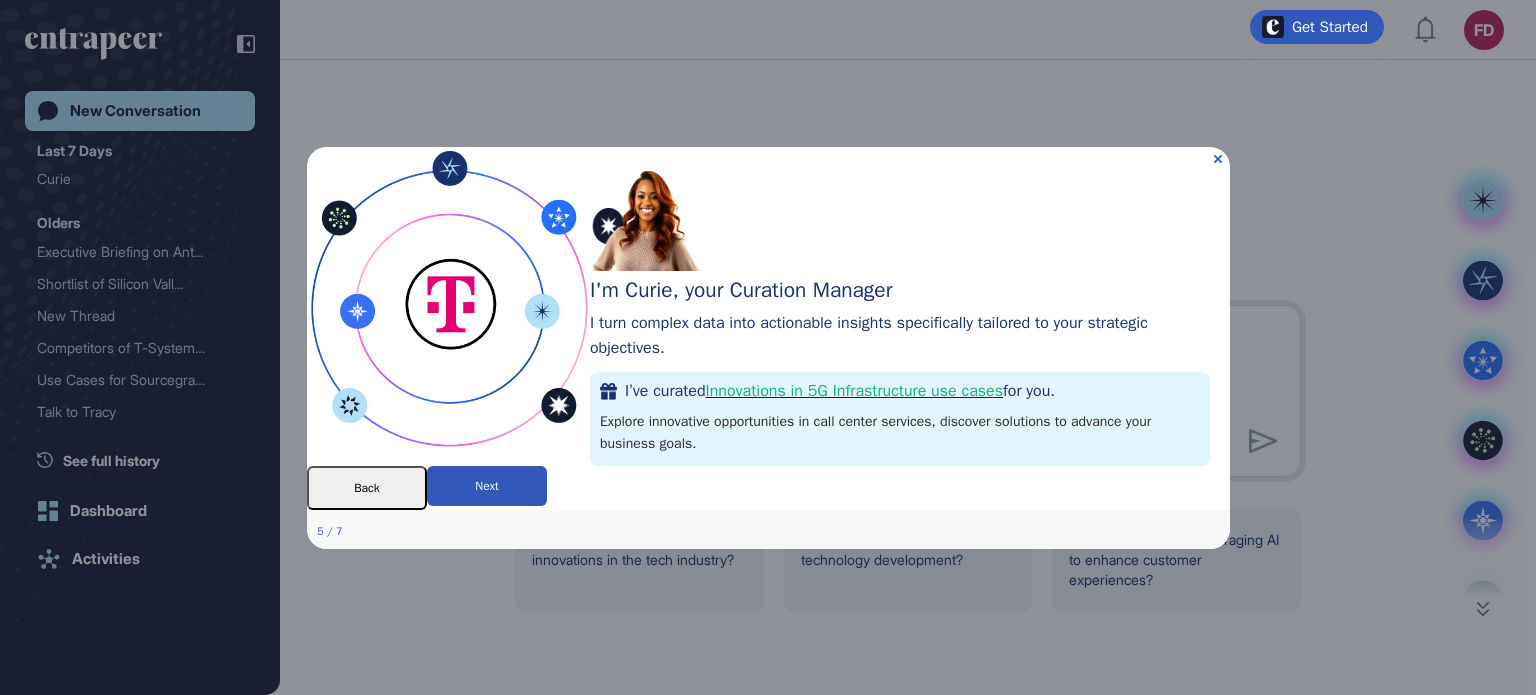 click on "Next" at bounding box center [486, 485] 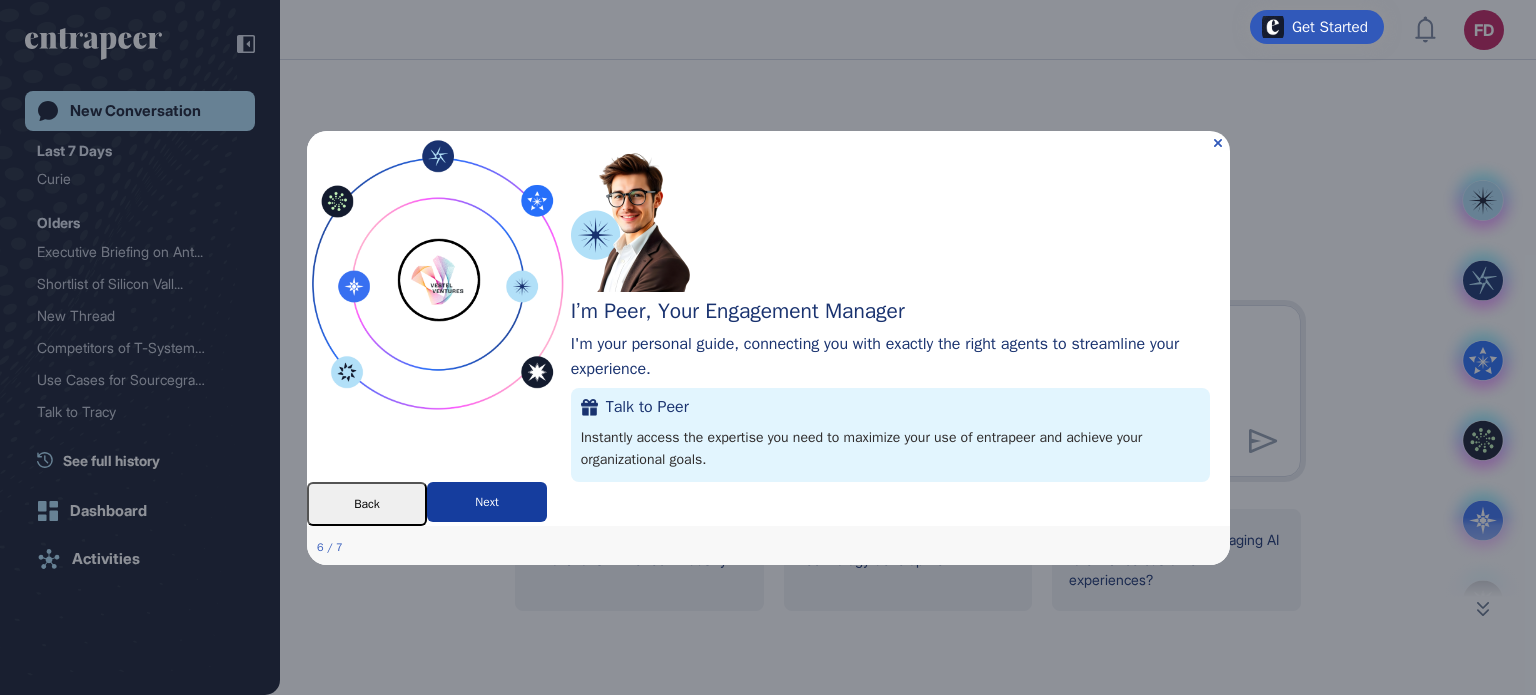 click on "Next" at bounding box center [486, 501] 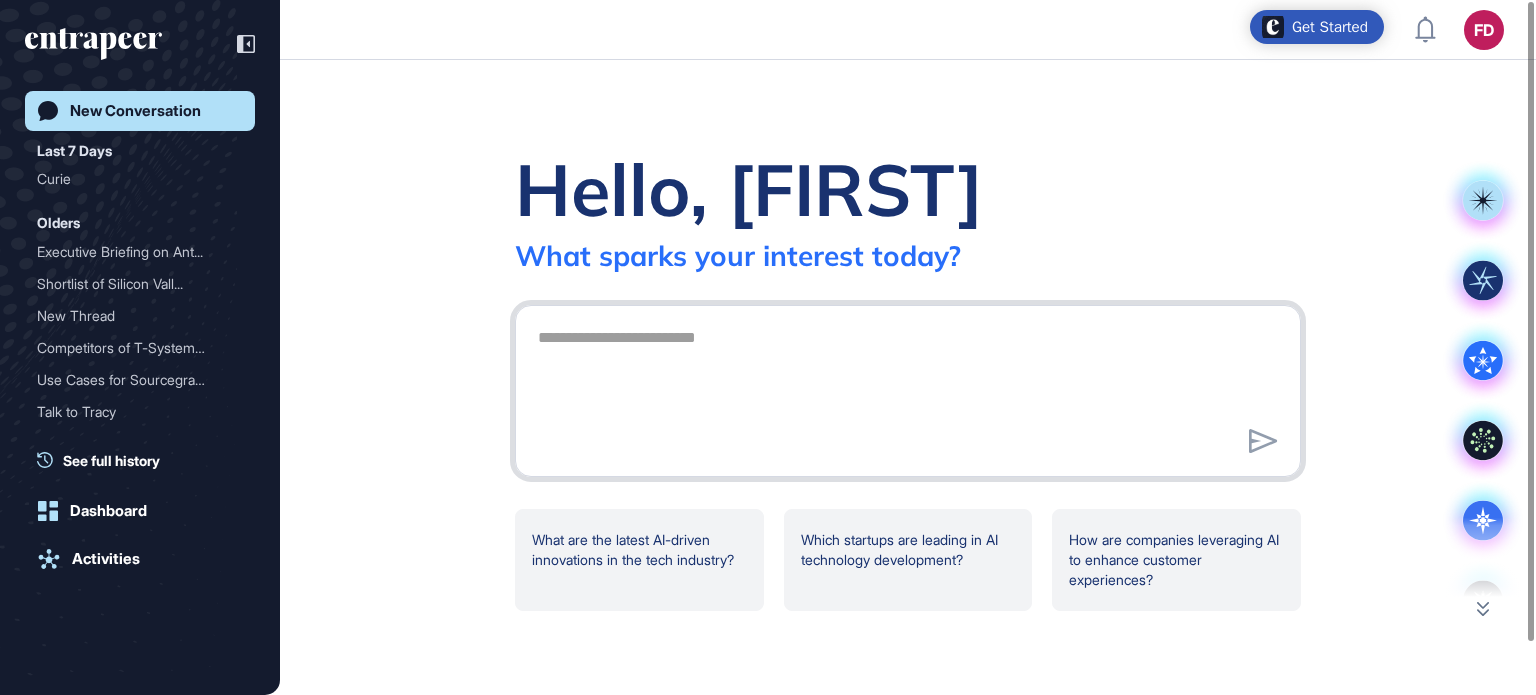click at bounding box center (908, 388) 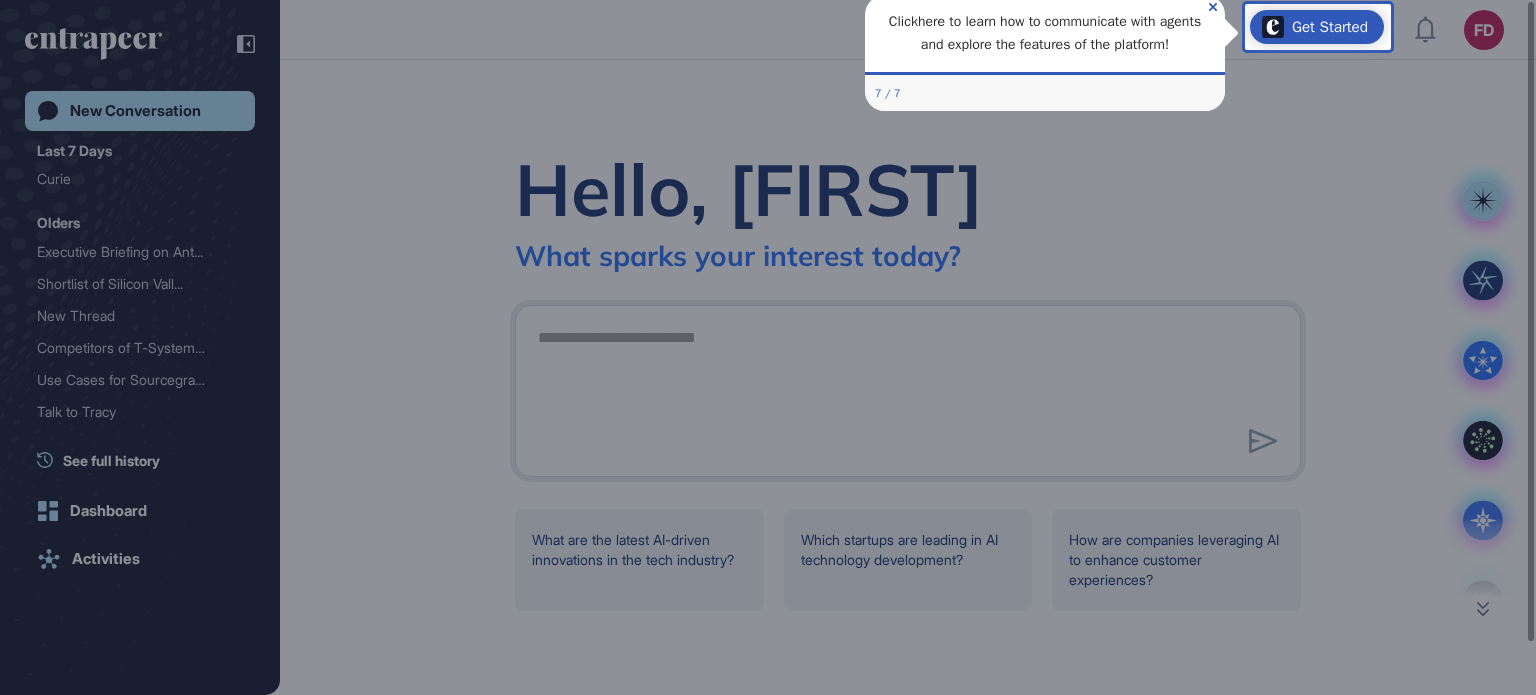 click on "Get Started" at bounding box center [1330, 27] 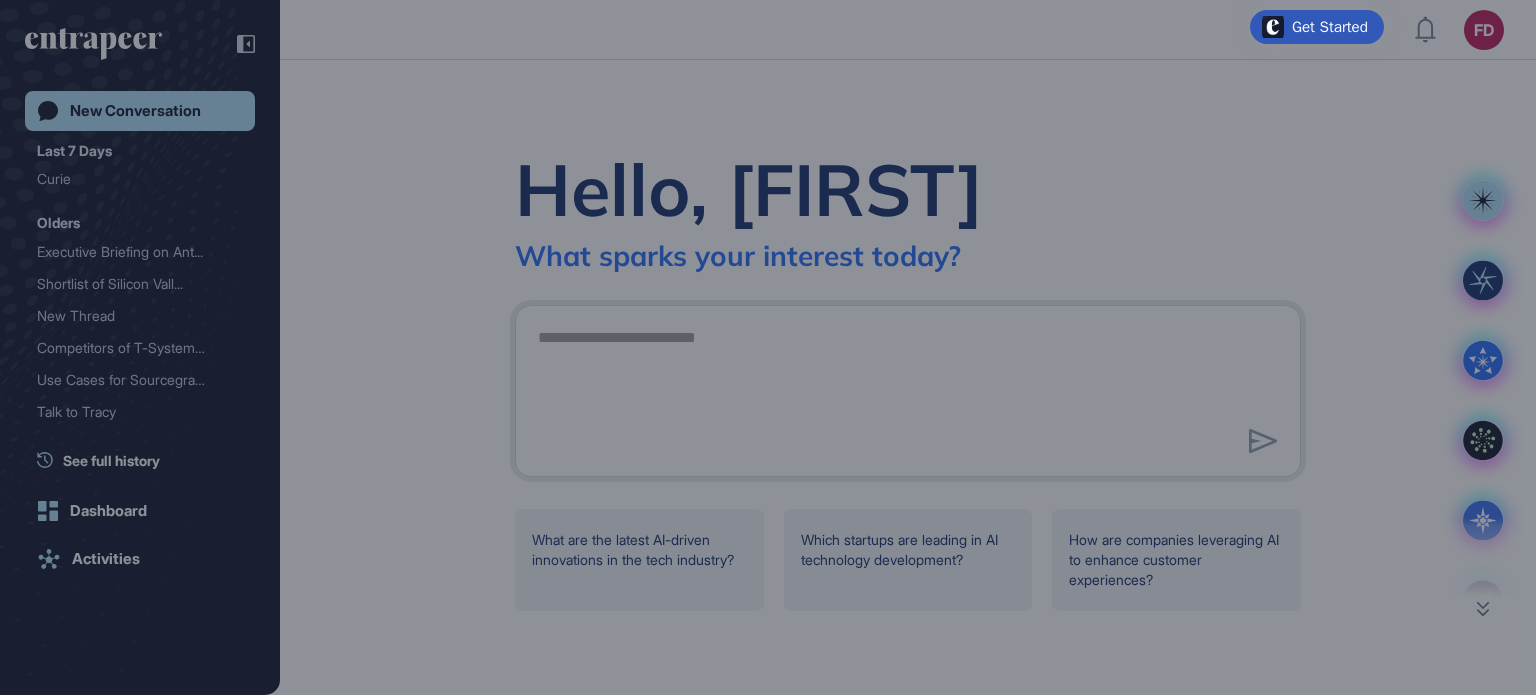 scroll, scrollTop: 0, scrollLeft: 0, axis: both 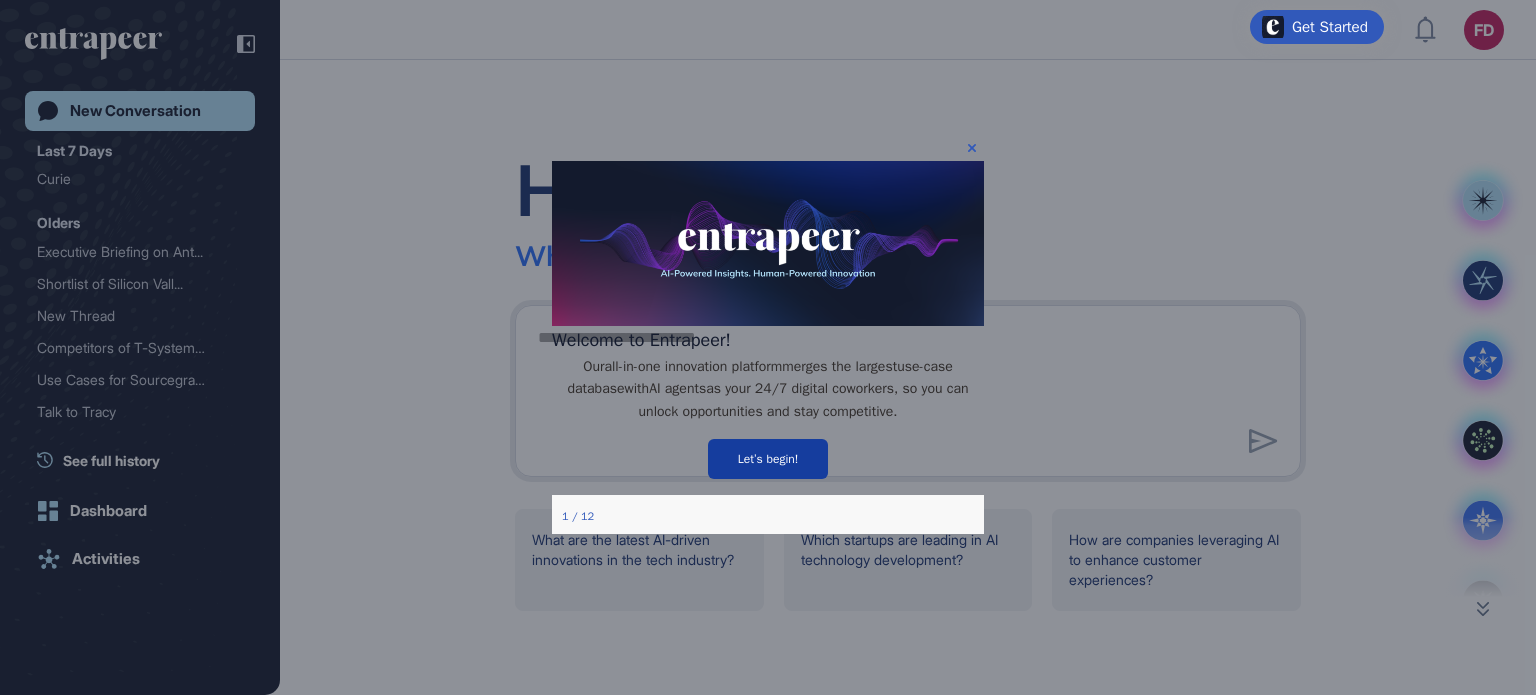 click on "Let’s begin!" at bounding box center (768, 459) 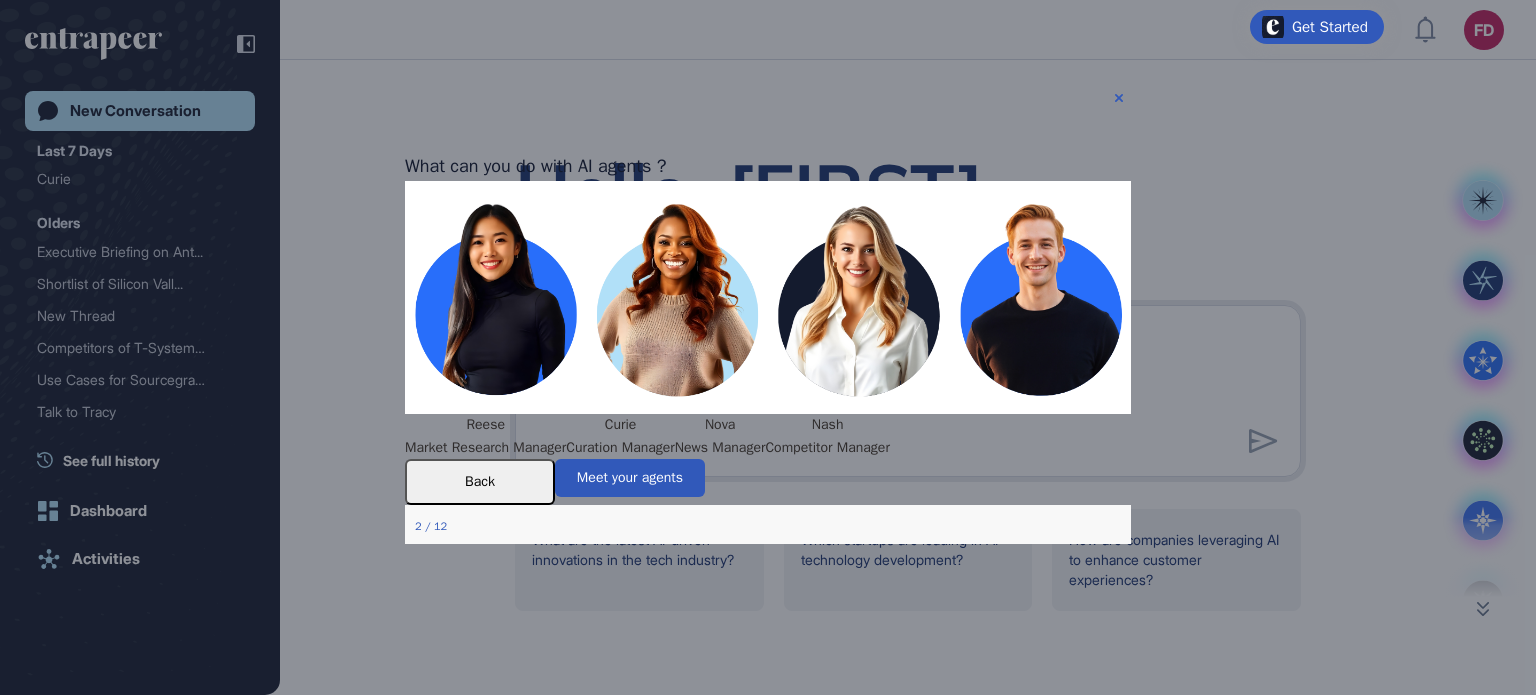 click at bounding box center [768, 296] 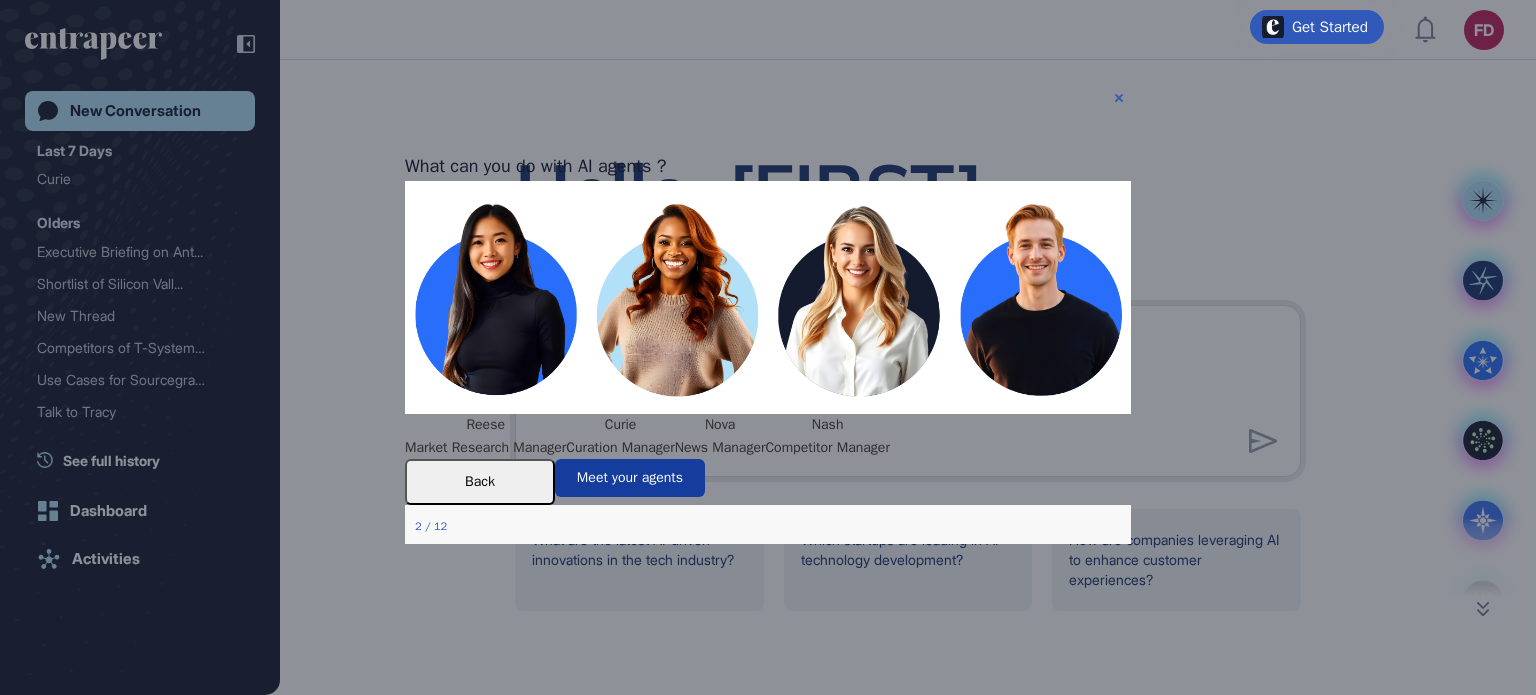 click on "Meet your agents" at bounding box center (630, 477) 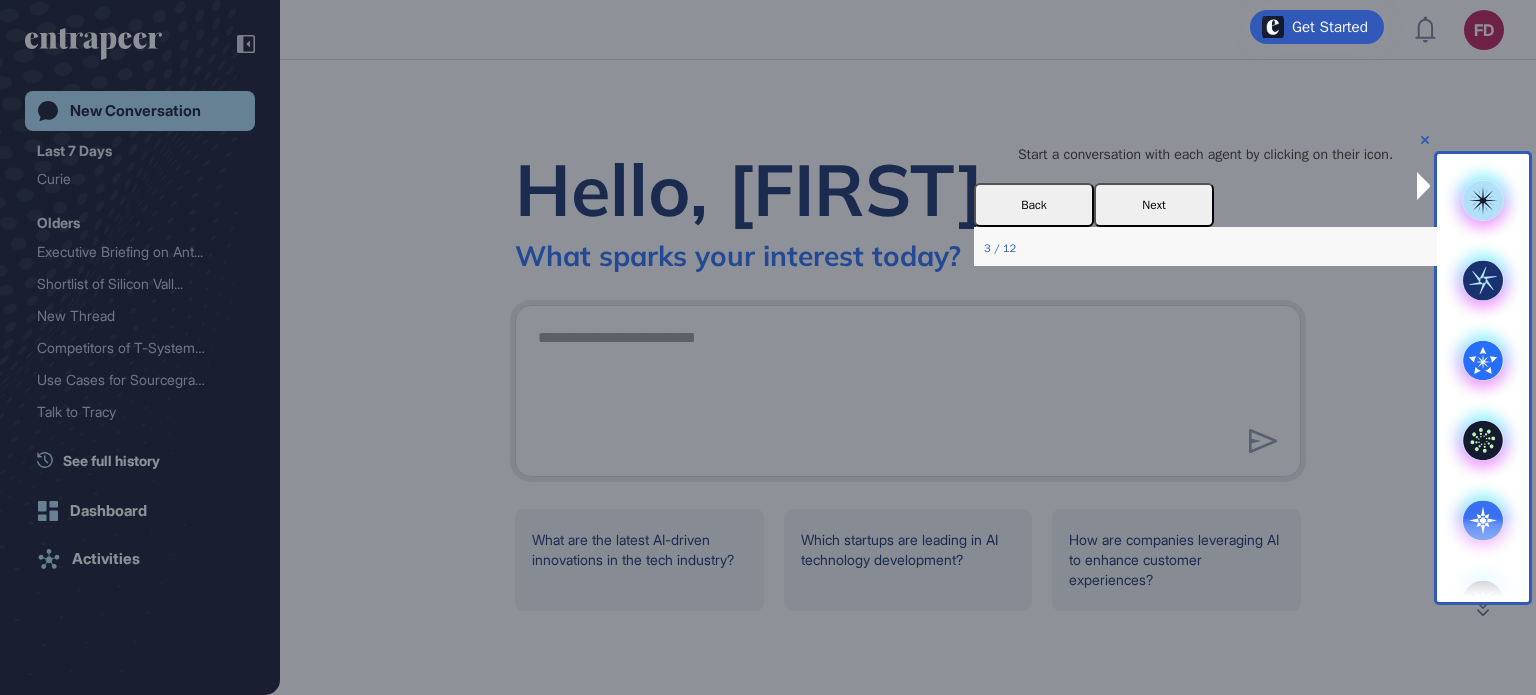 click on "Next" at bounding box center (1154, 205) 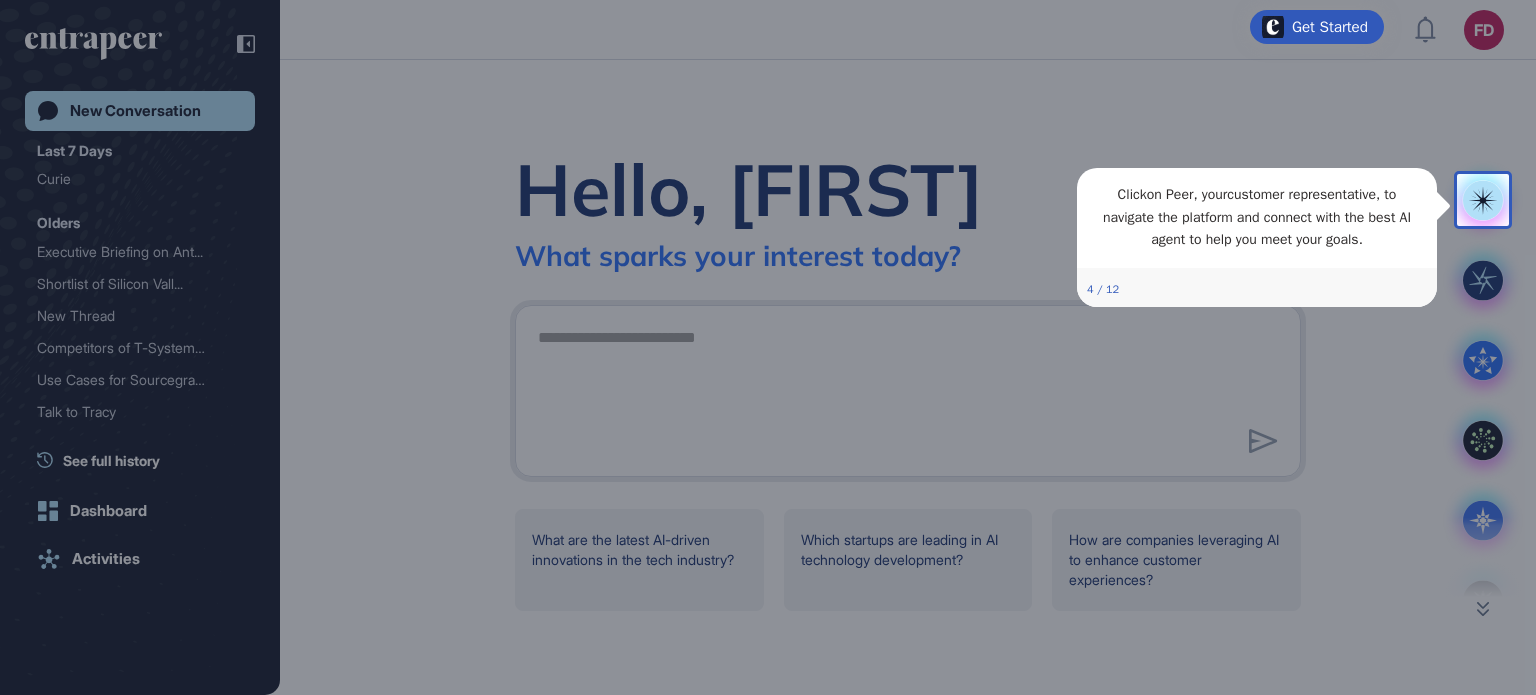click on "Click  on Peer, your  customer representative , to navigate the platform and connect with the best AI agent to help you meet your goals." at bounding box center [1257, 218] 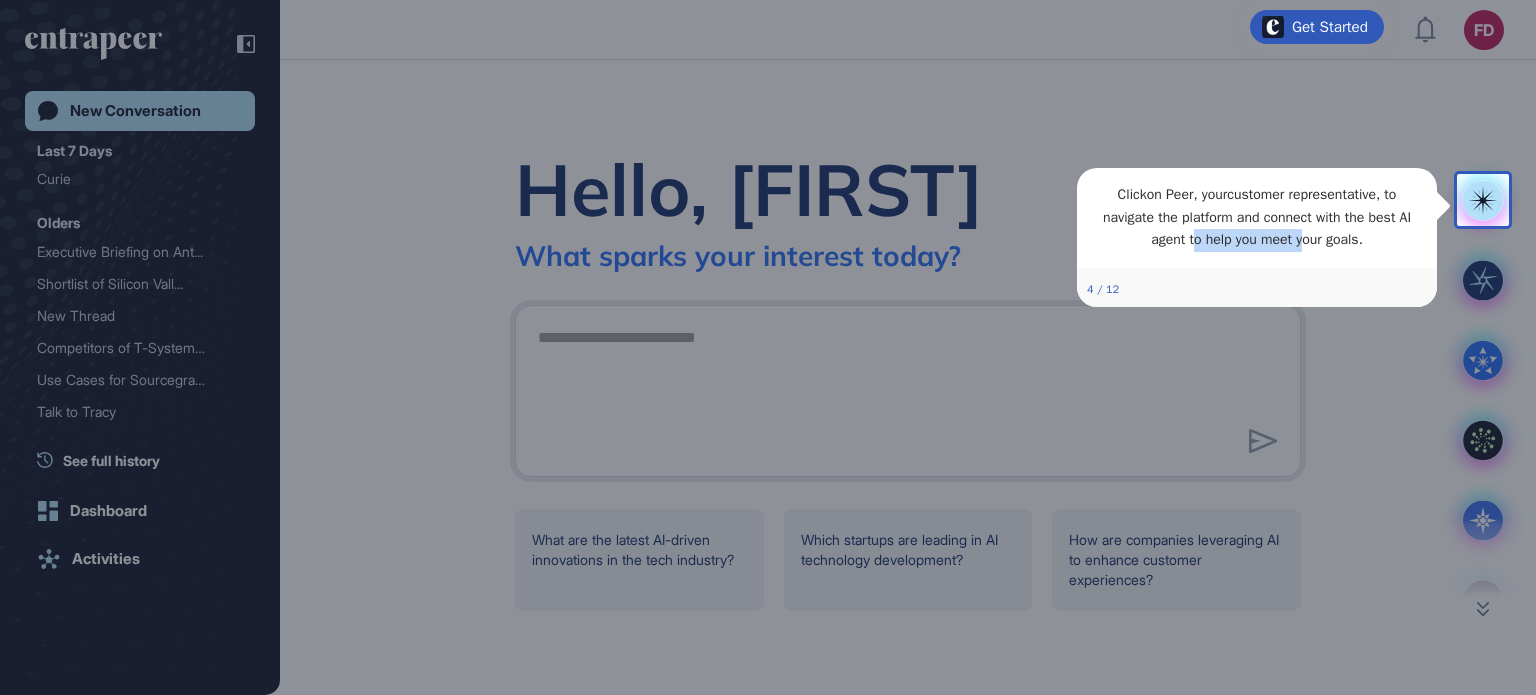 drag, startPoint x: 1193, startPoint y: 263, endPoint x: 1318, endPoint y: 264, distance: 125.004 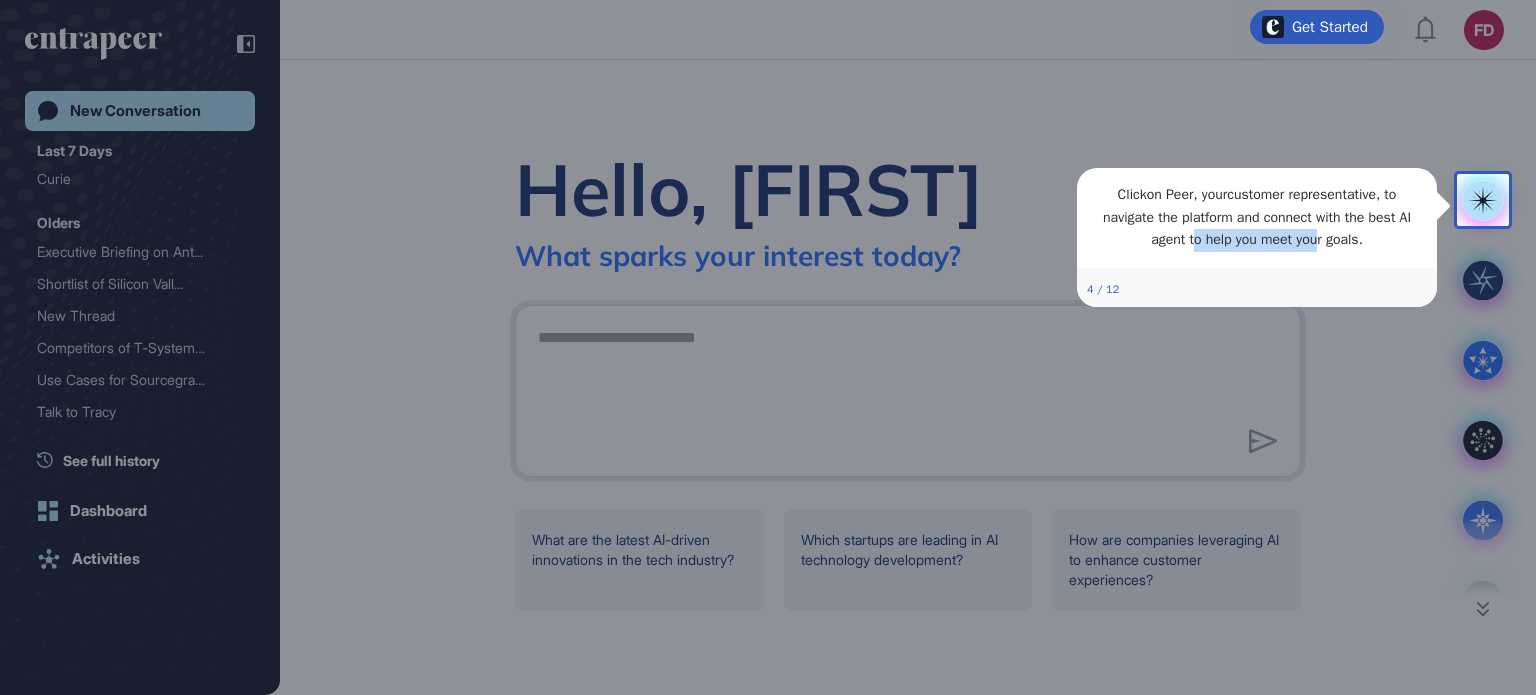 click on "Click  on Peer, your  customer representative , to navigate the platform and connect with the best AI agent to help you meet your goals." at bounding box center [1257, 218] 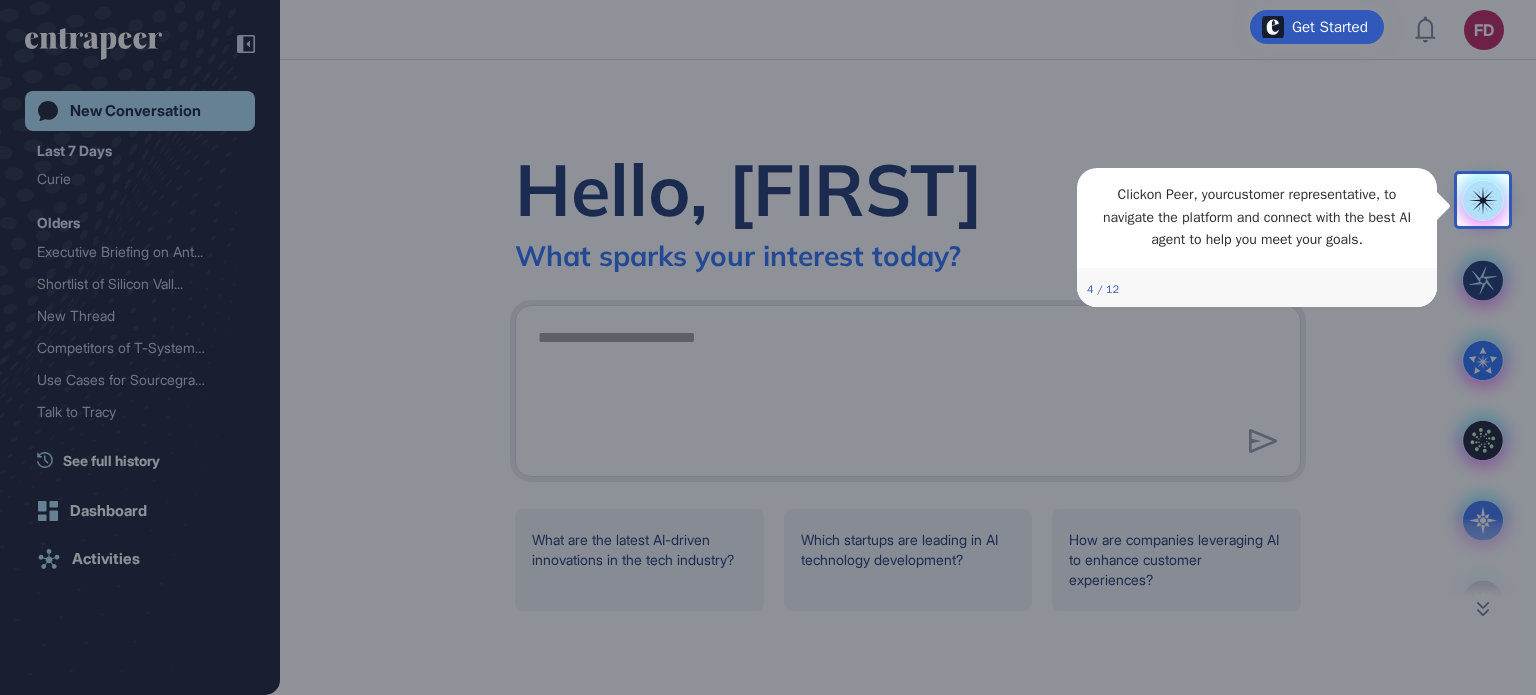 click on "Click  on Peer, your  customer representative , to navigate the platform and connect with the best AI agent to help you meet your goals." at bounding box center [1257, 218] 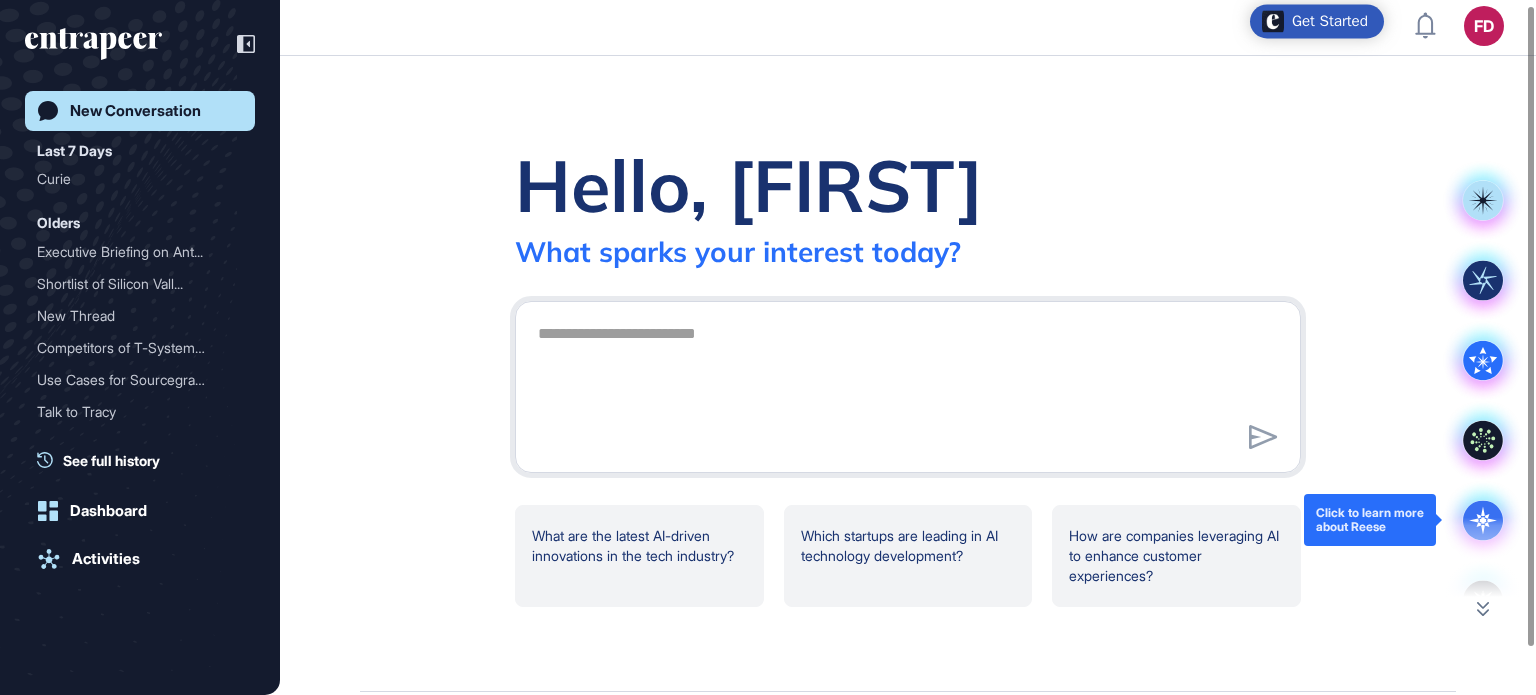 scroll, scrollTop: 0, scrollLeft: 0, axis: both 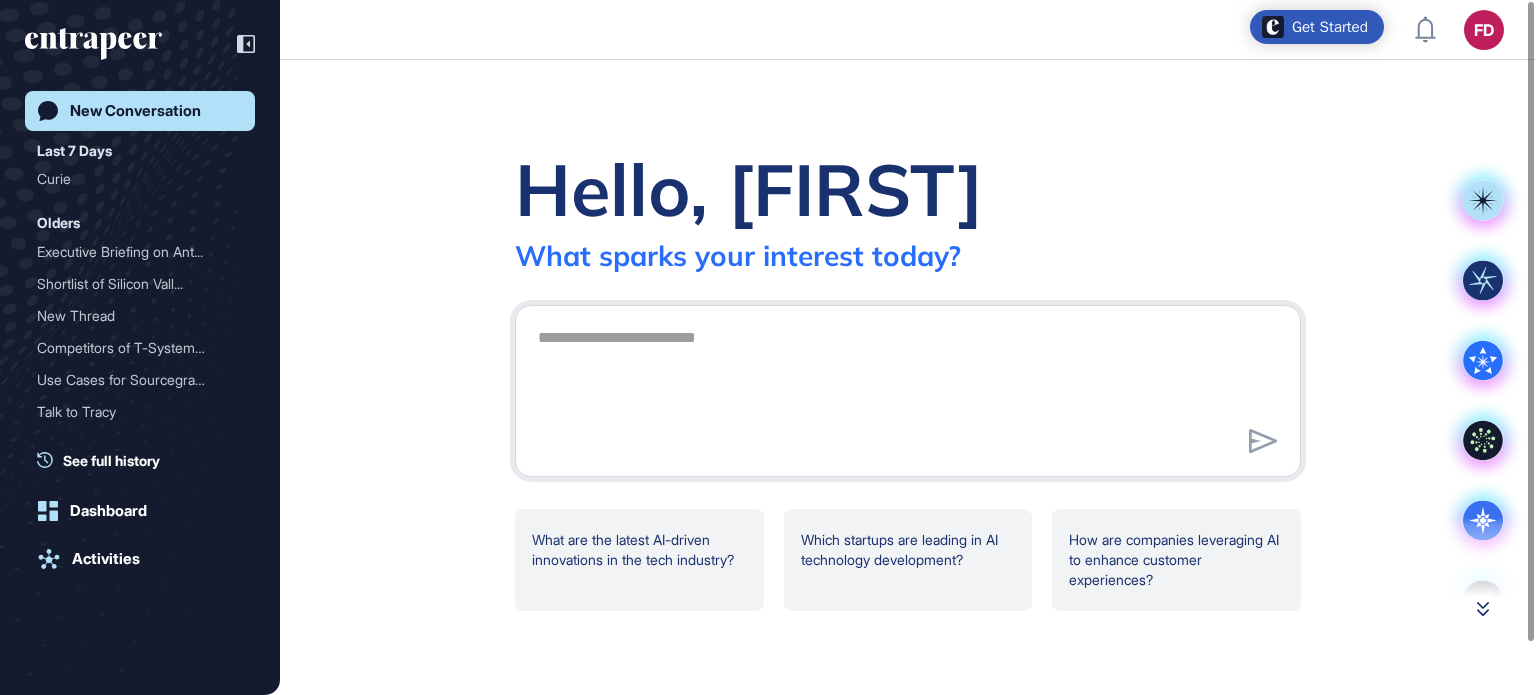click 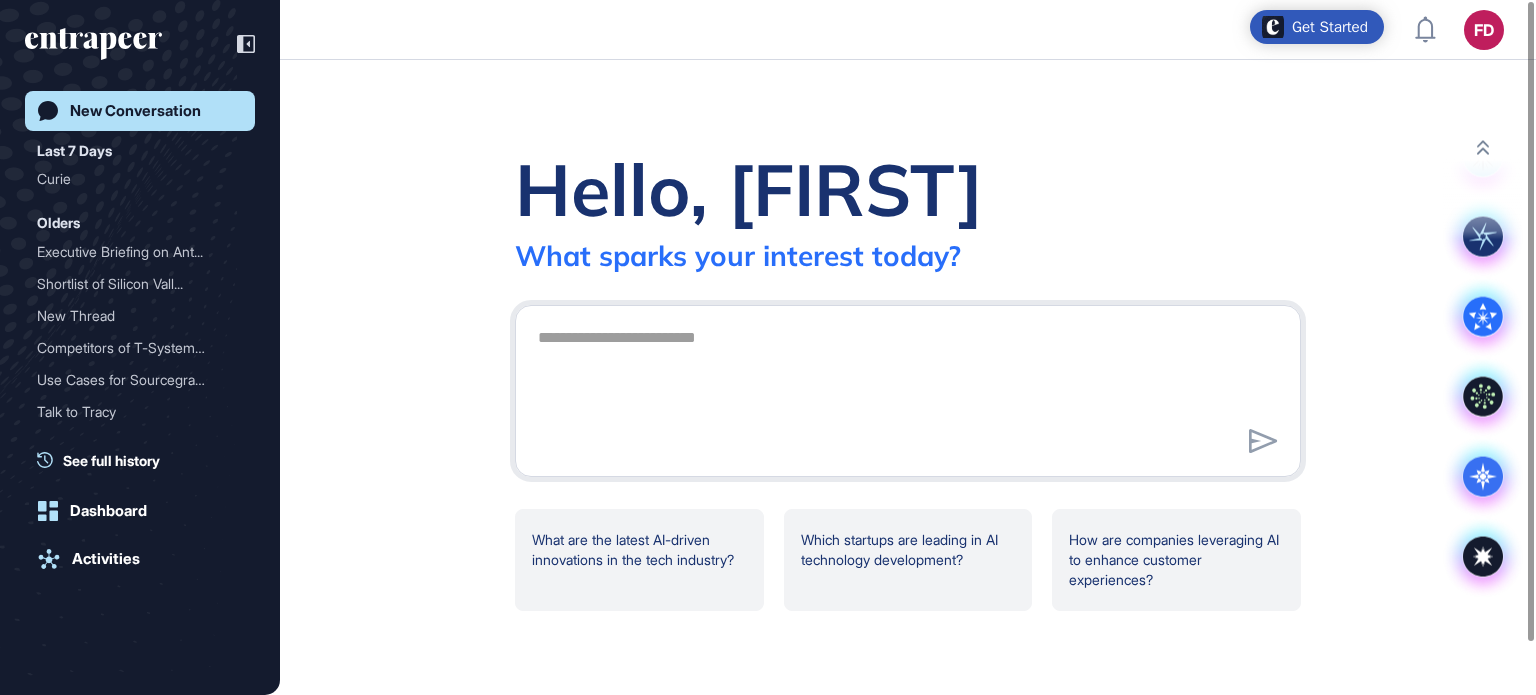 click on "Hello, Frederic What sparks your interest today? What are the latest AI-driven innovations in the tech industry? Which startups are leading in AI technology development? How are companies leveraging AI to enhance customer experiences?" 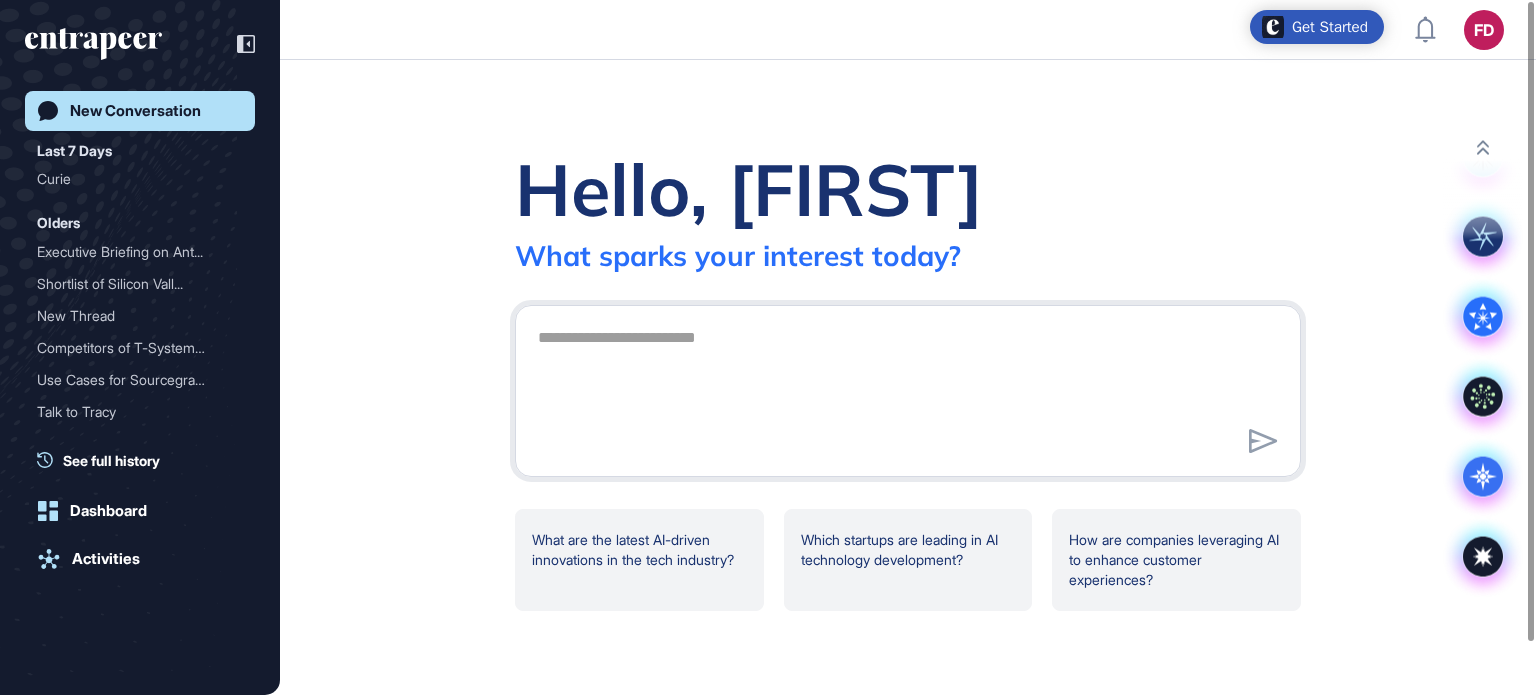 click on "Hello, Frederic What sparks your interest today? What are the latest AI-driven innovations in the tech industry? Which startups are leading in AI technology development? How are companies leveraging AI to enhance customer experiences?" 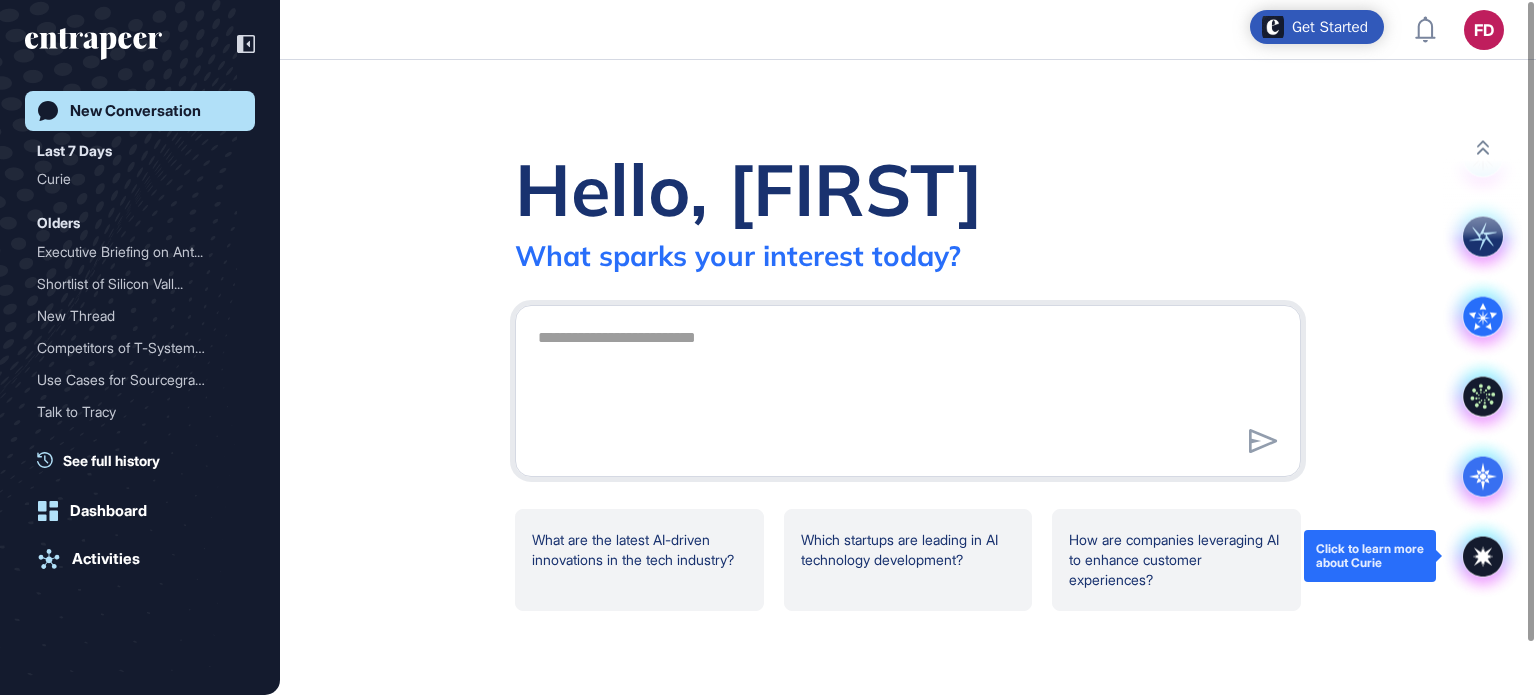 click 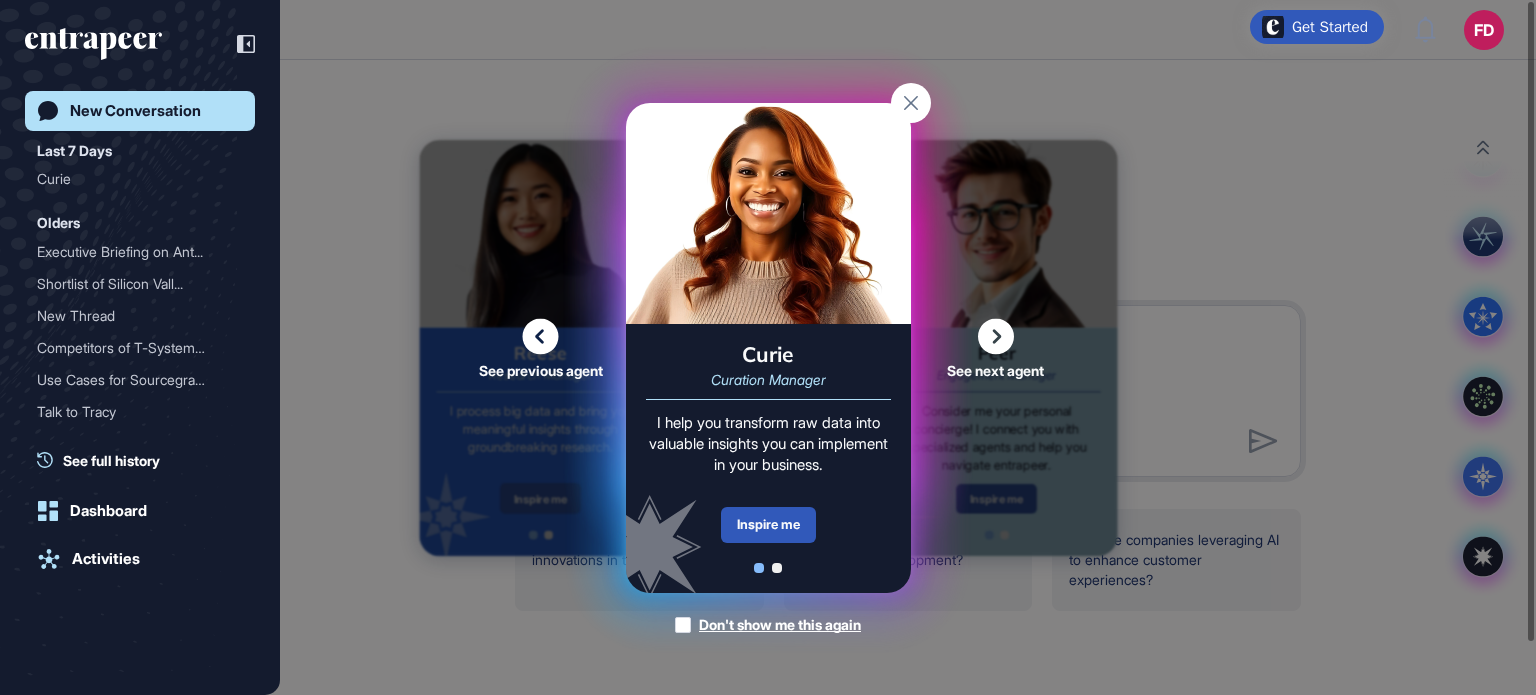 click 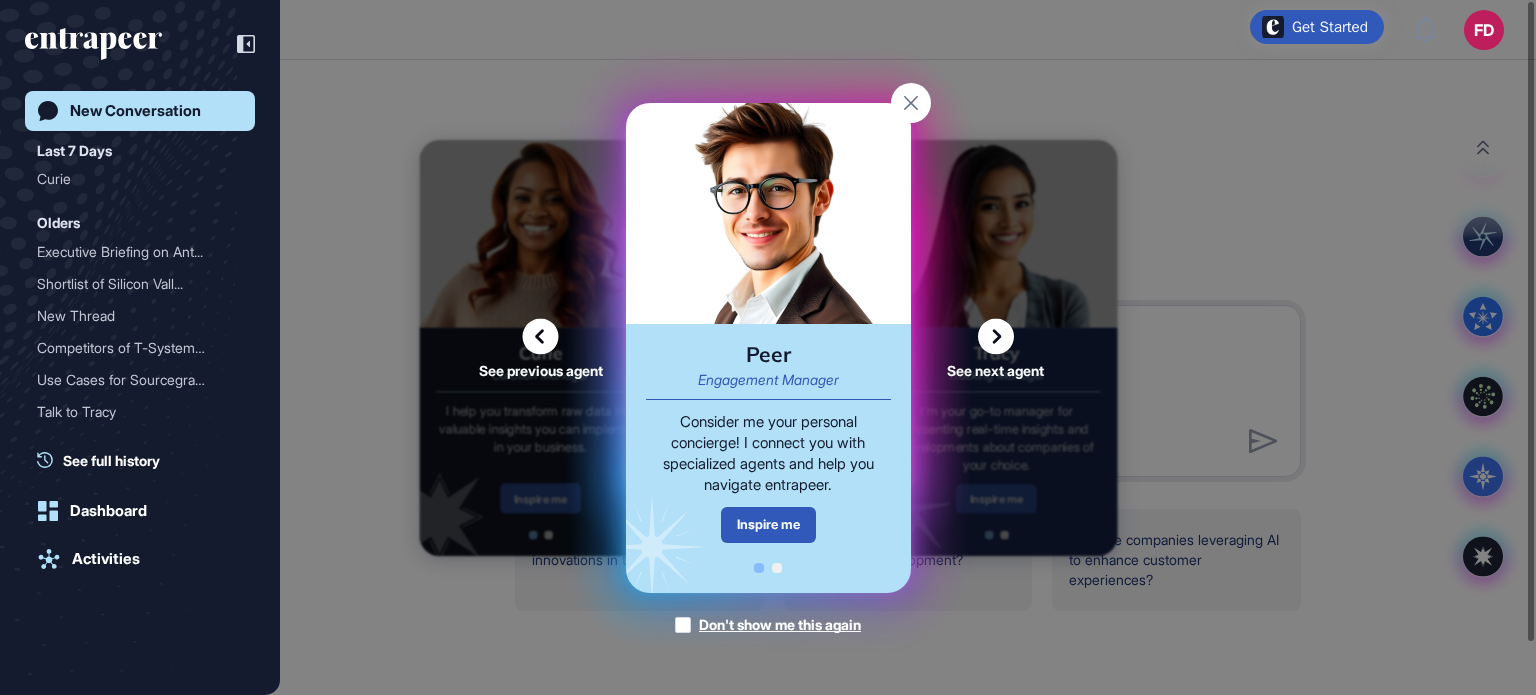 click 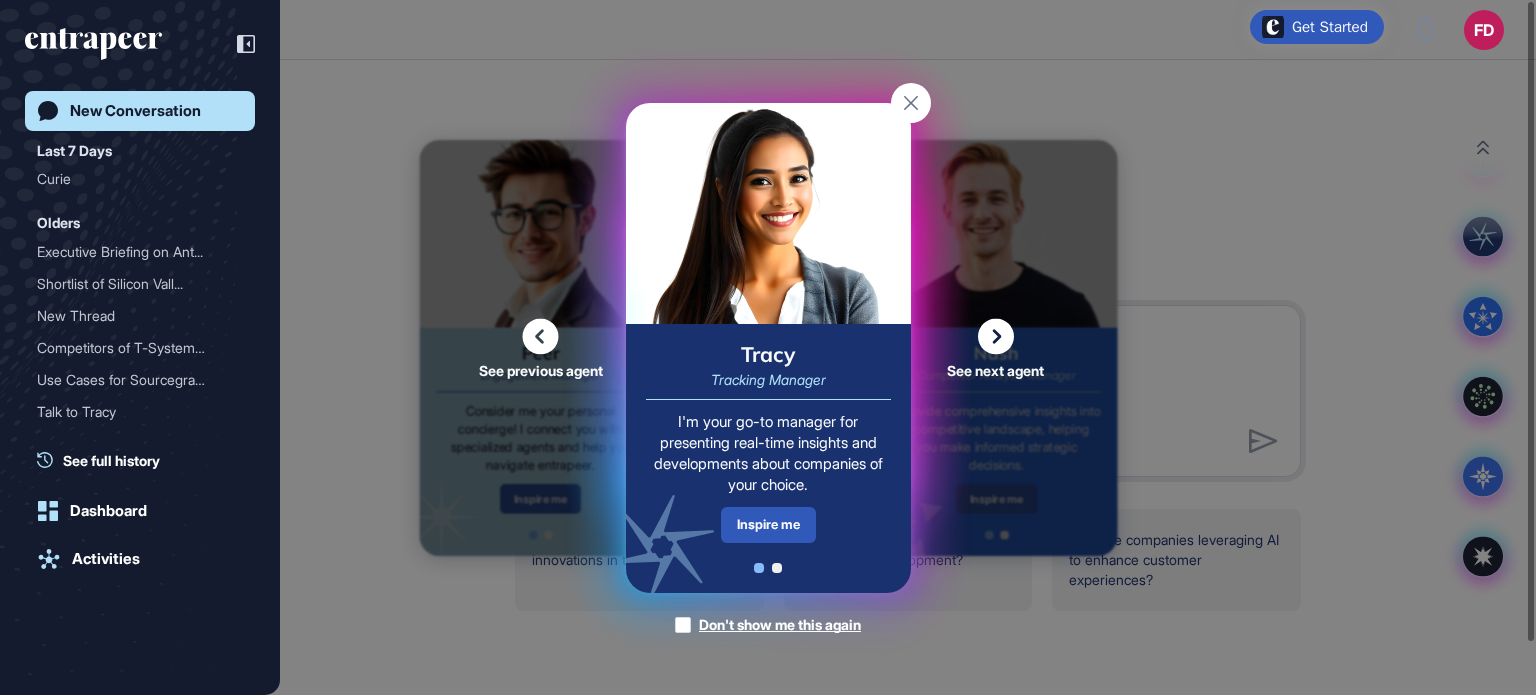 click 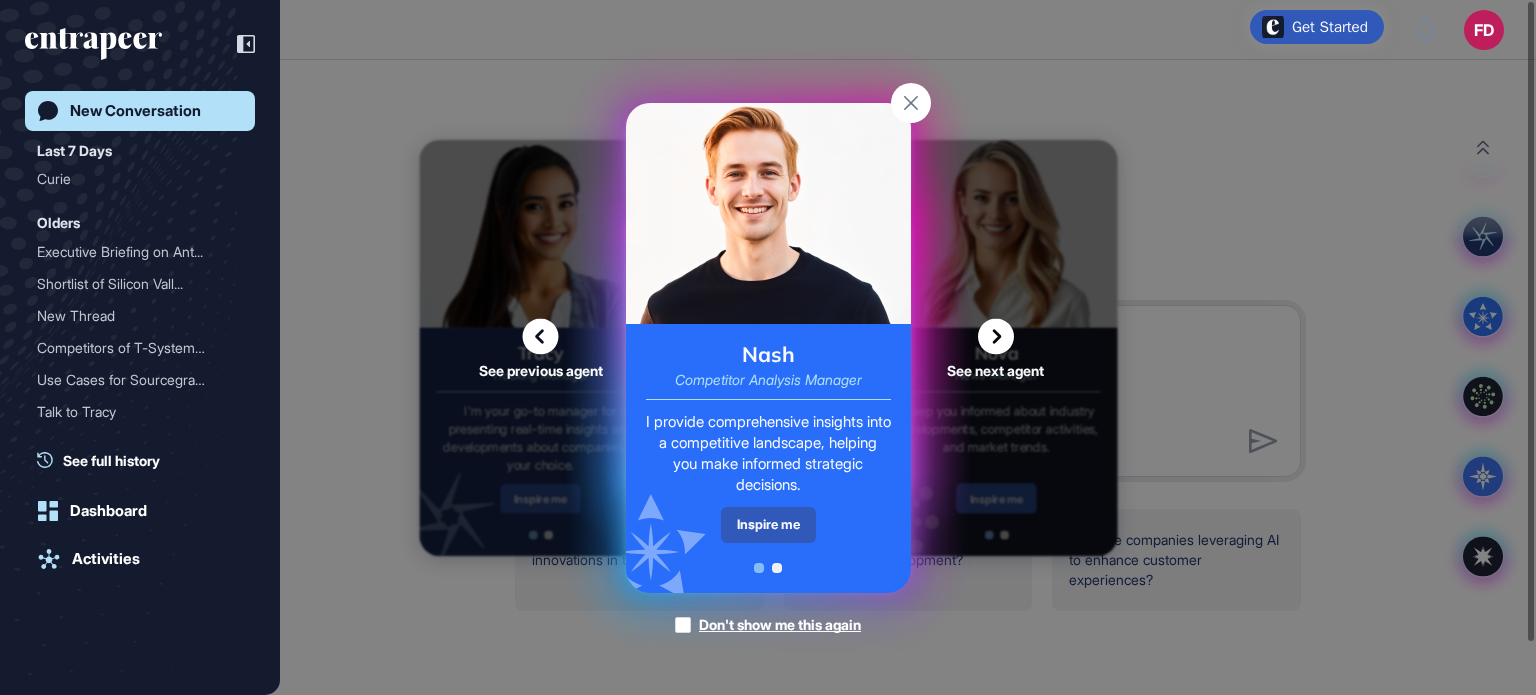 click 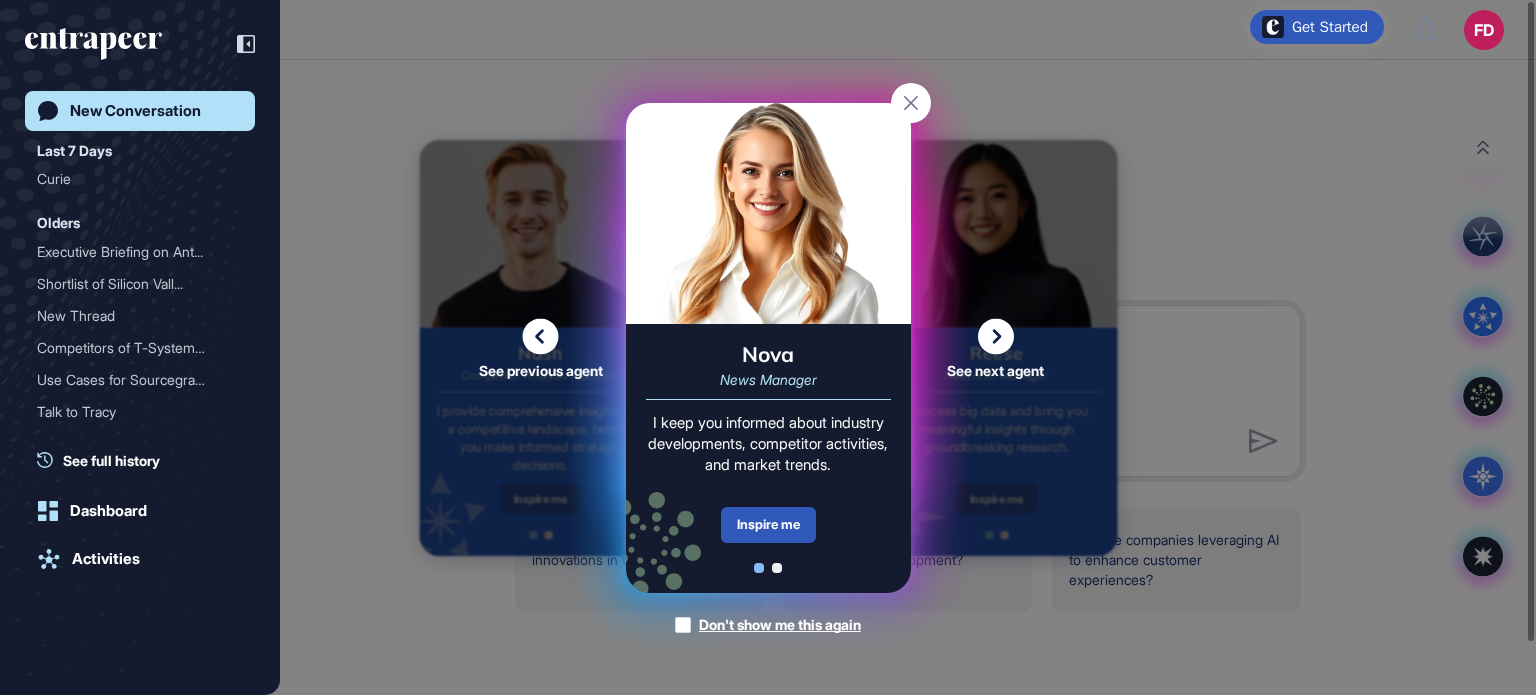 click 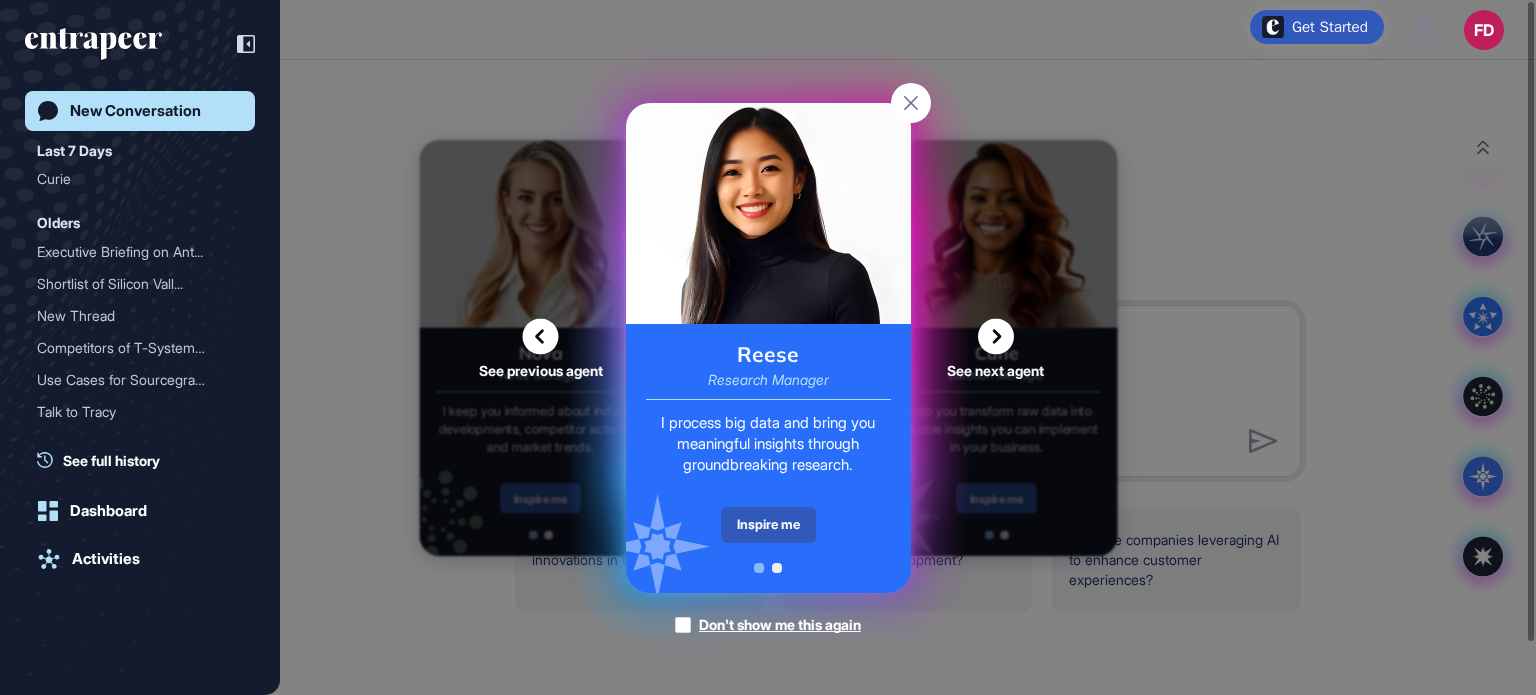 click 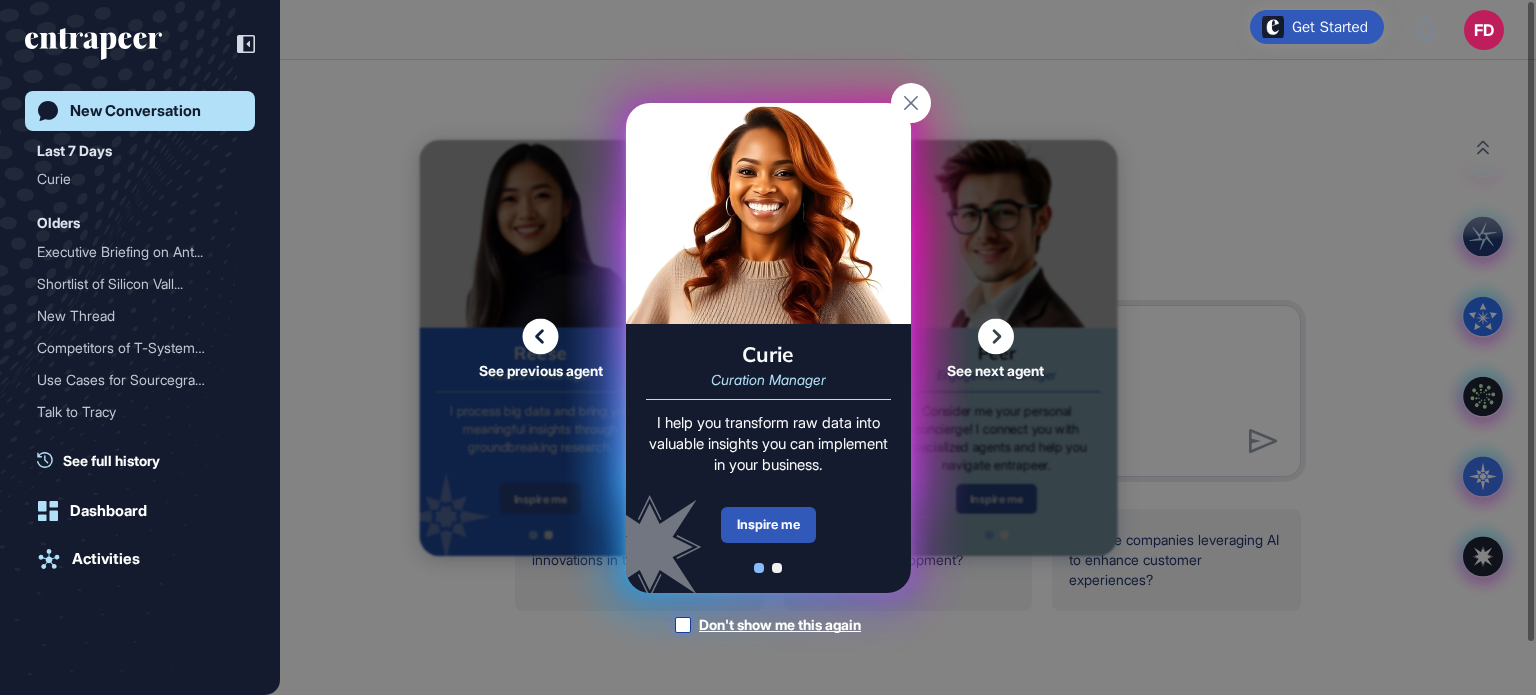 click at bounding box center [683, 625] 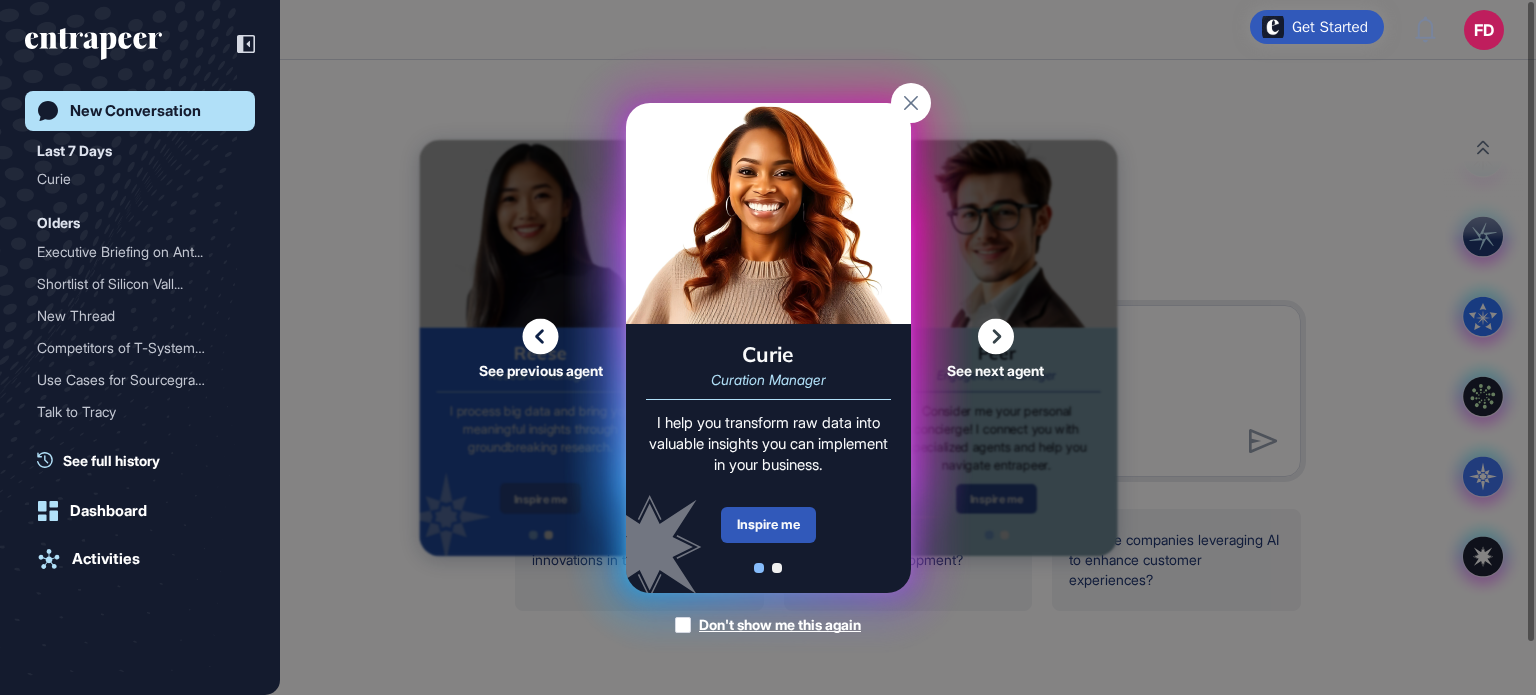 click at bounding box center [768, 568] 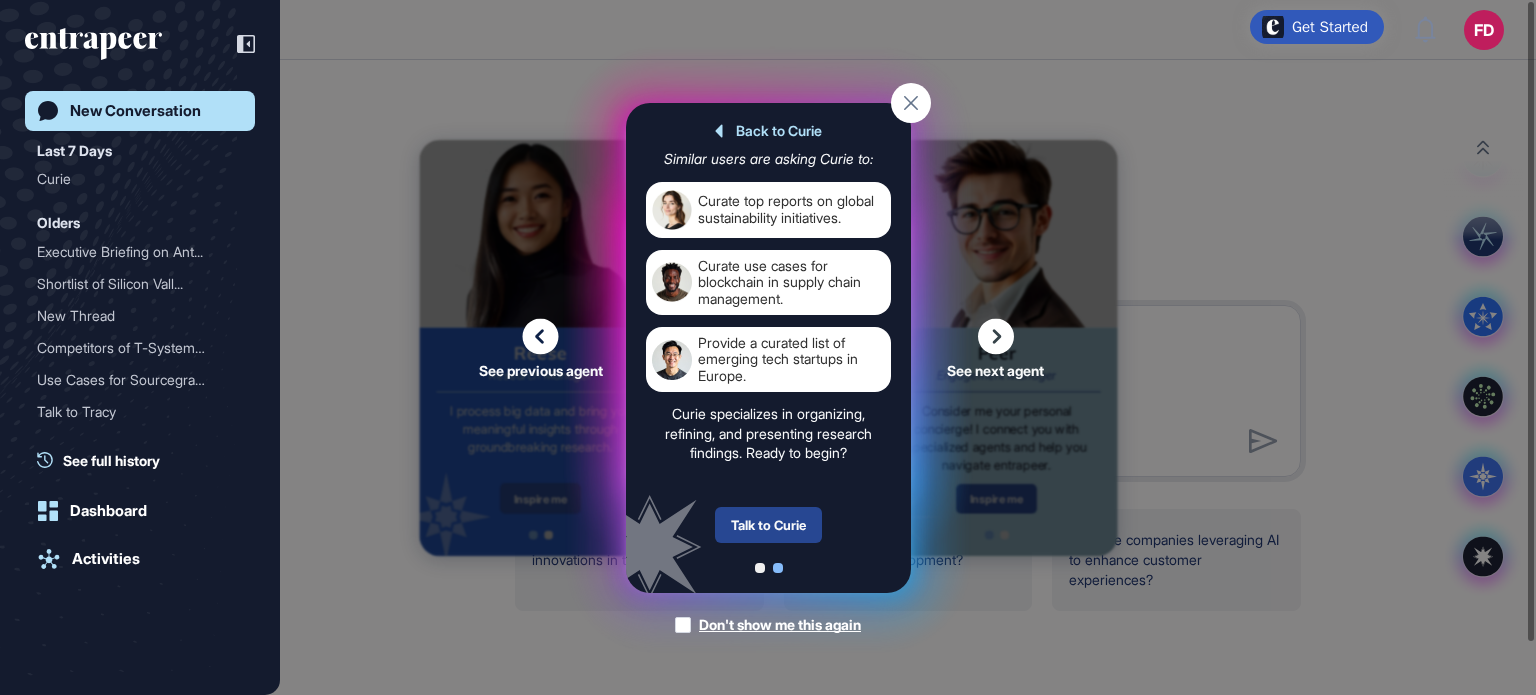 click on "Talk to Curie" at bounding box center (768, 525) 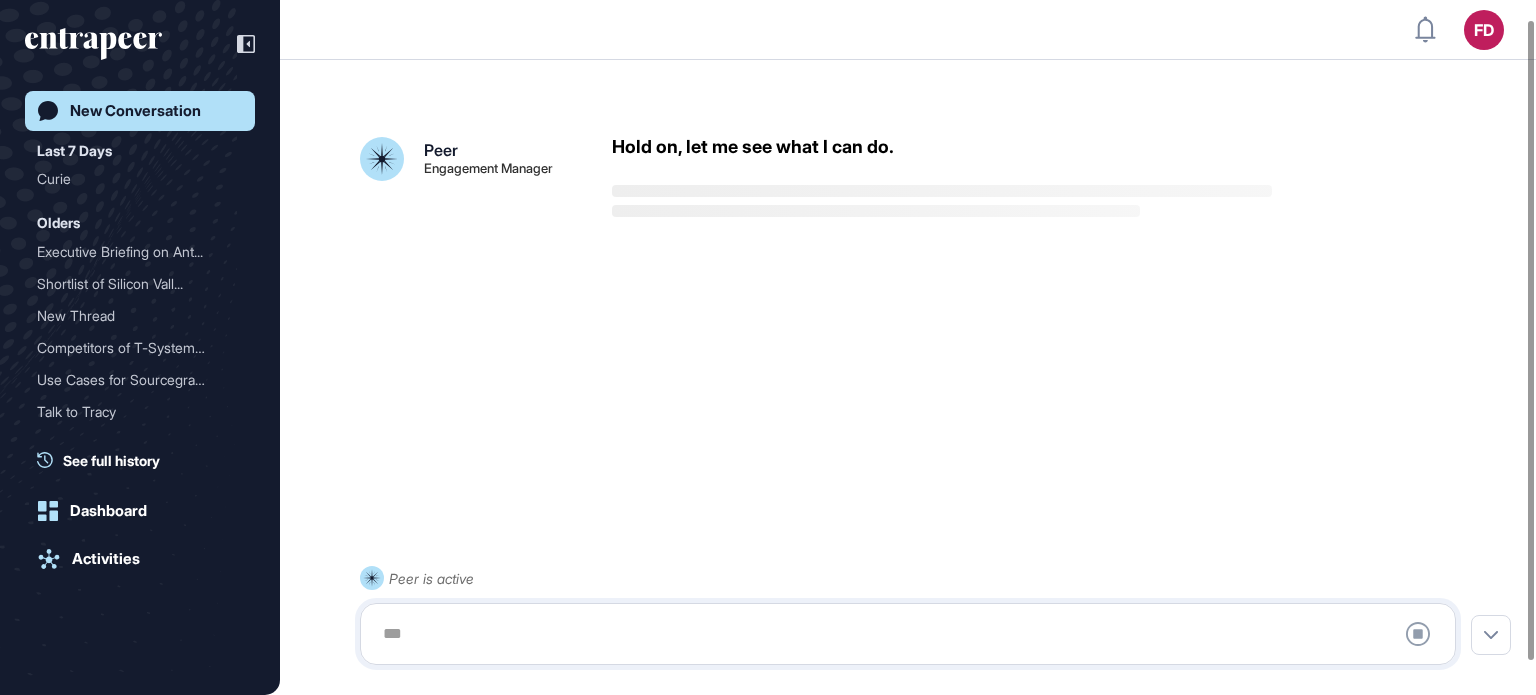 scroll, scrollTop: 56, scrollLeft: 0, axis: vertical 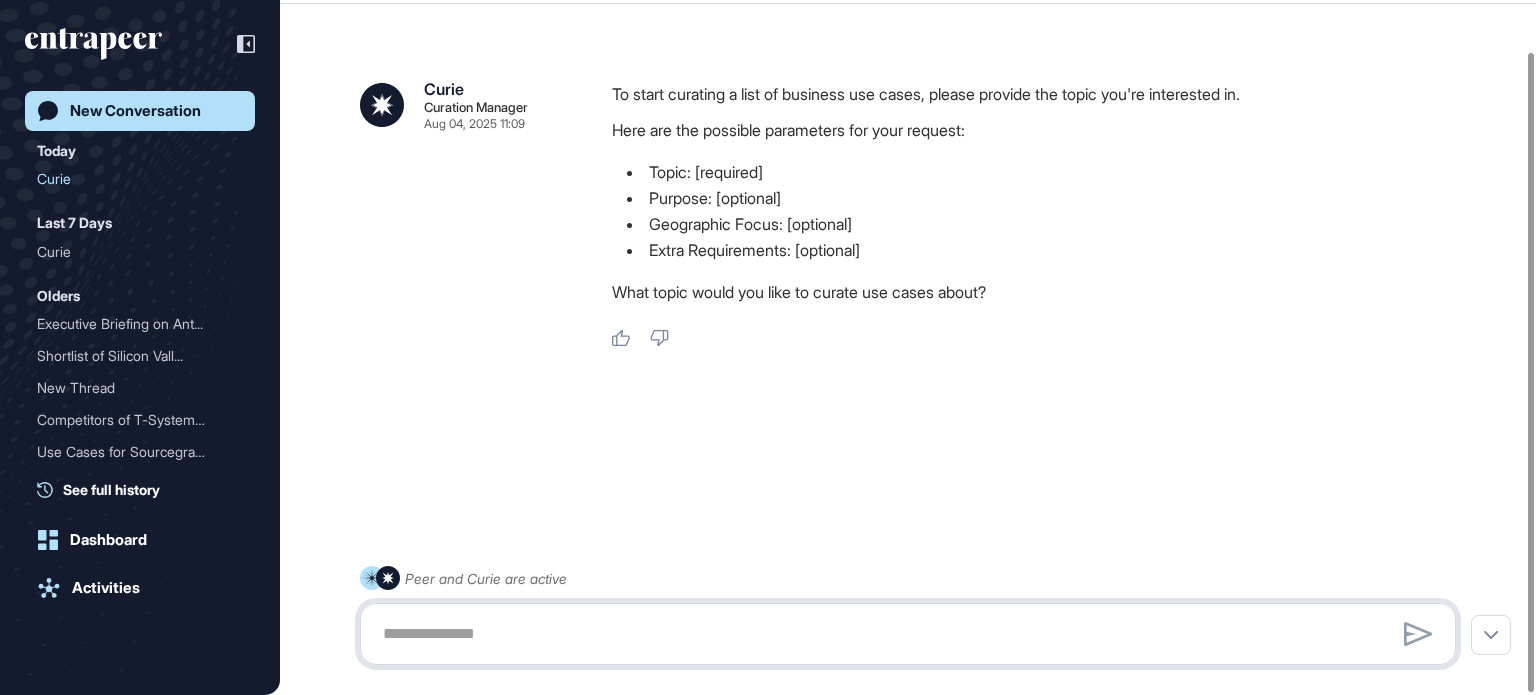 click at bounding box center [908, 634] 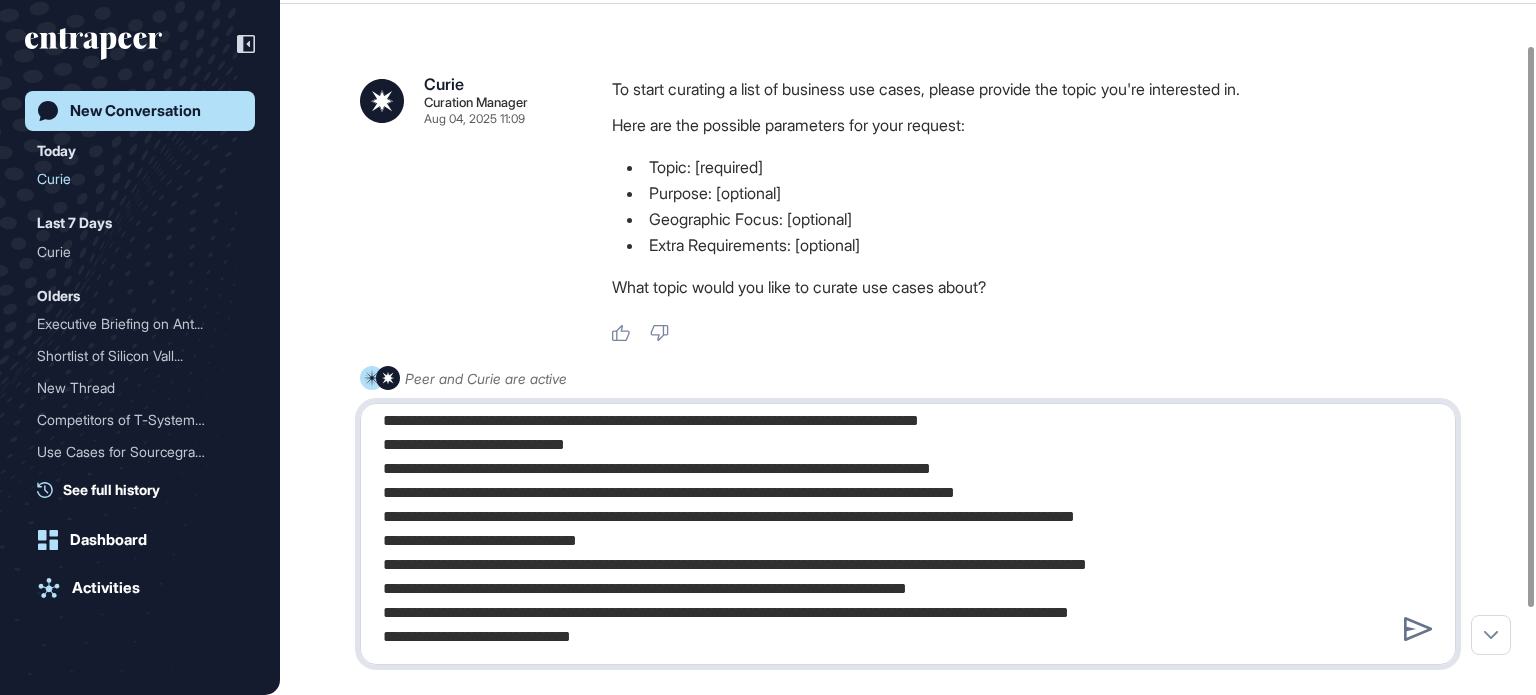 scroll, scrollTop: 0, scrollLeft: 0, axis: both 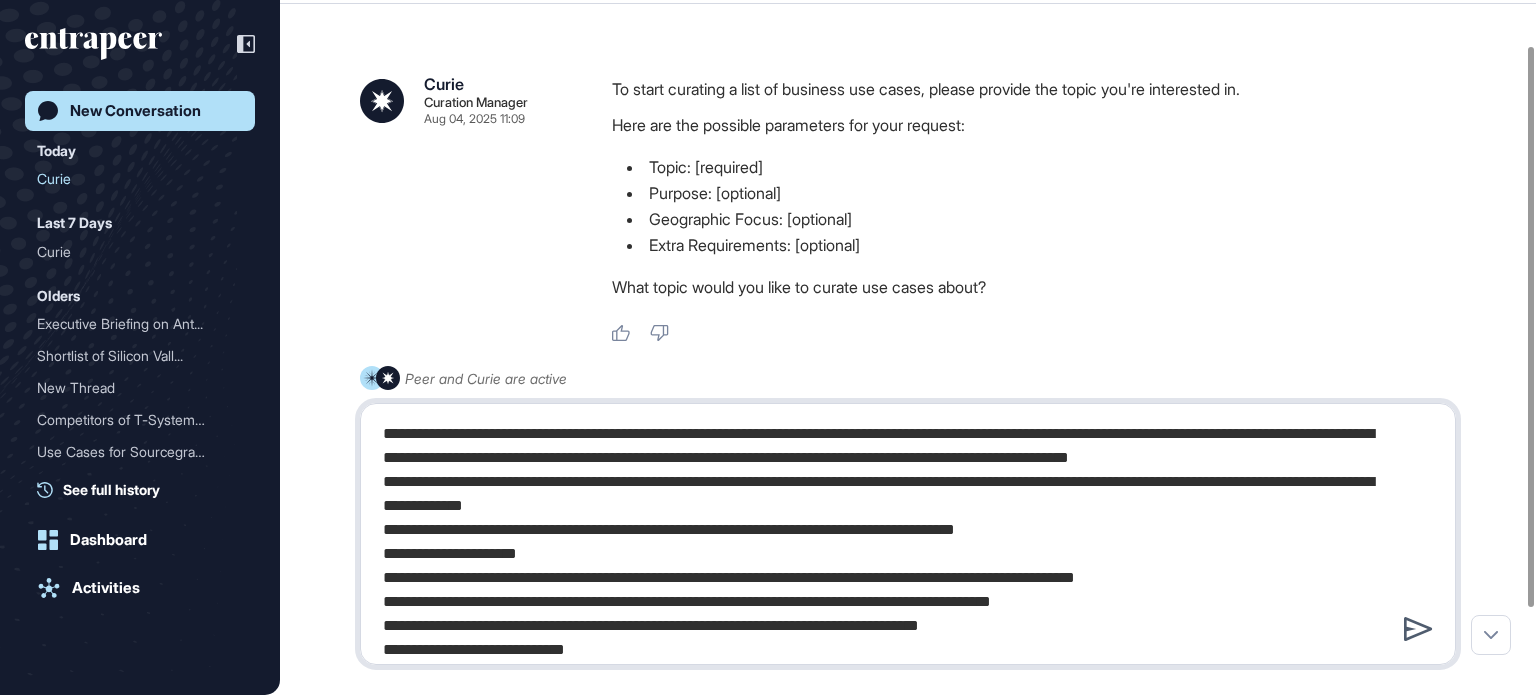 type on "**********" 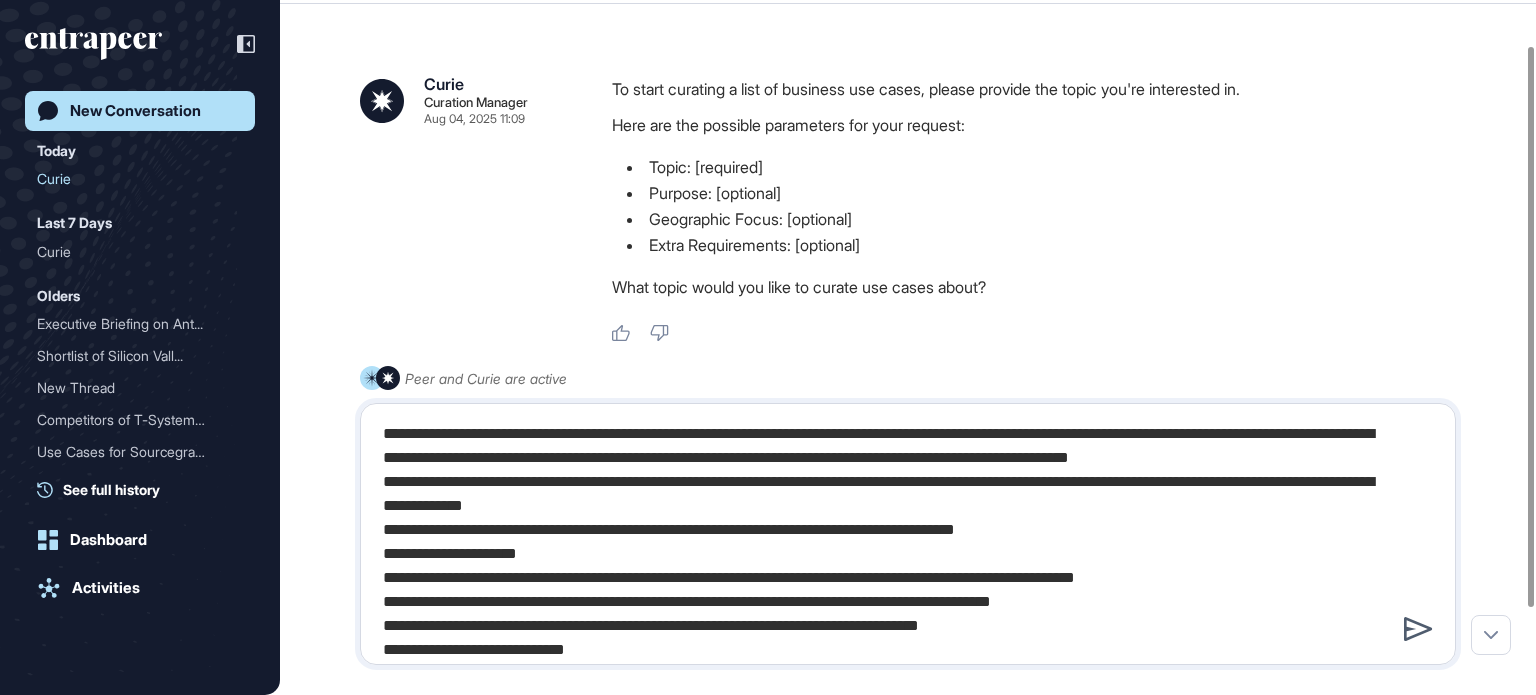 click 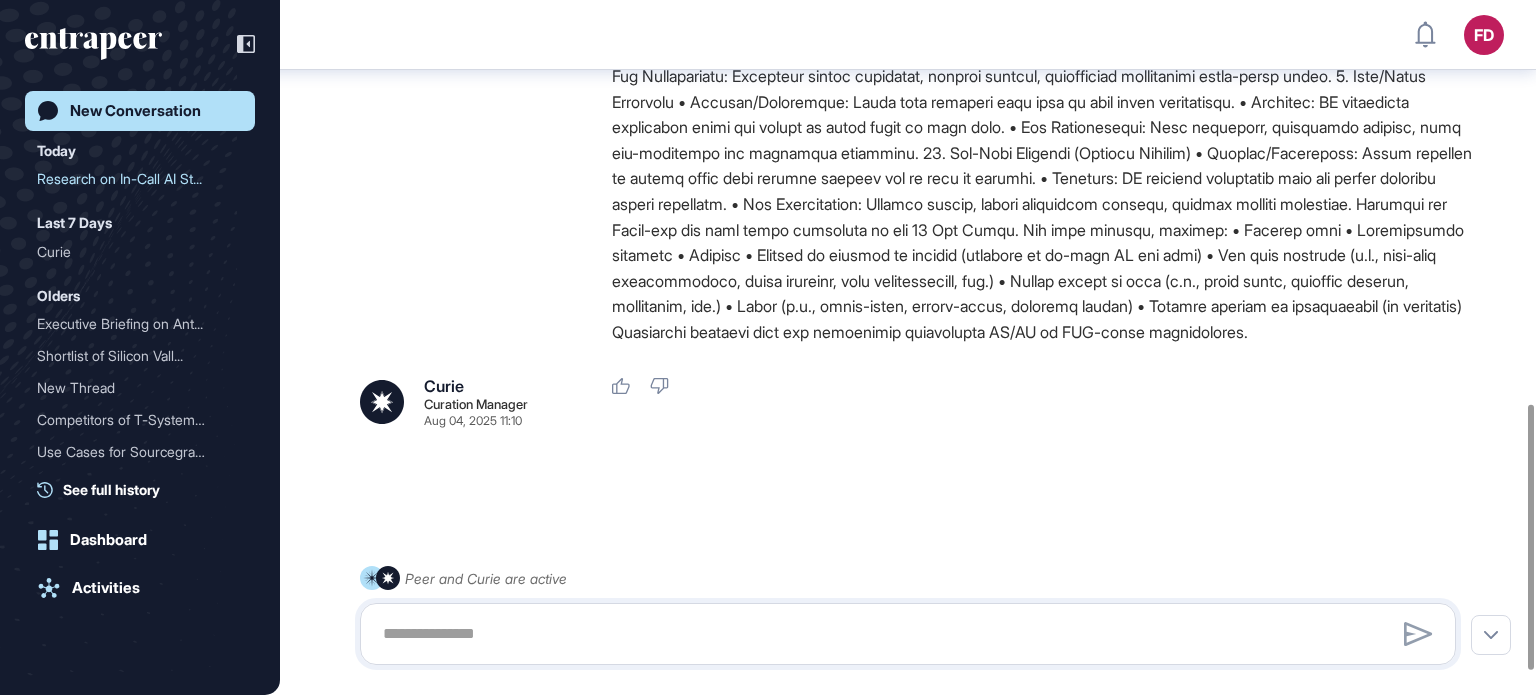 scroll, scrollTop: 1120, scrollLeft: 0, axis: vertical 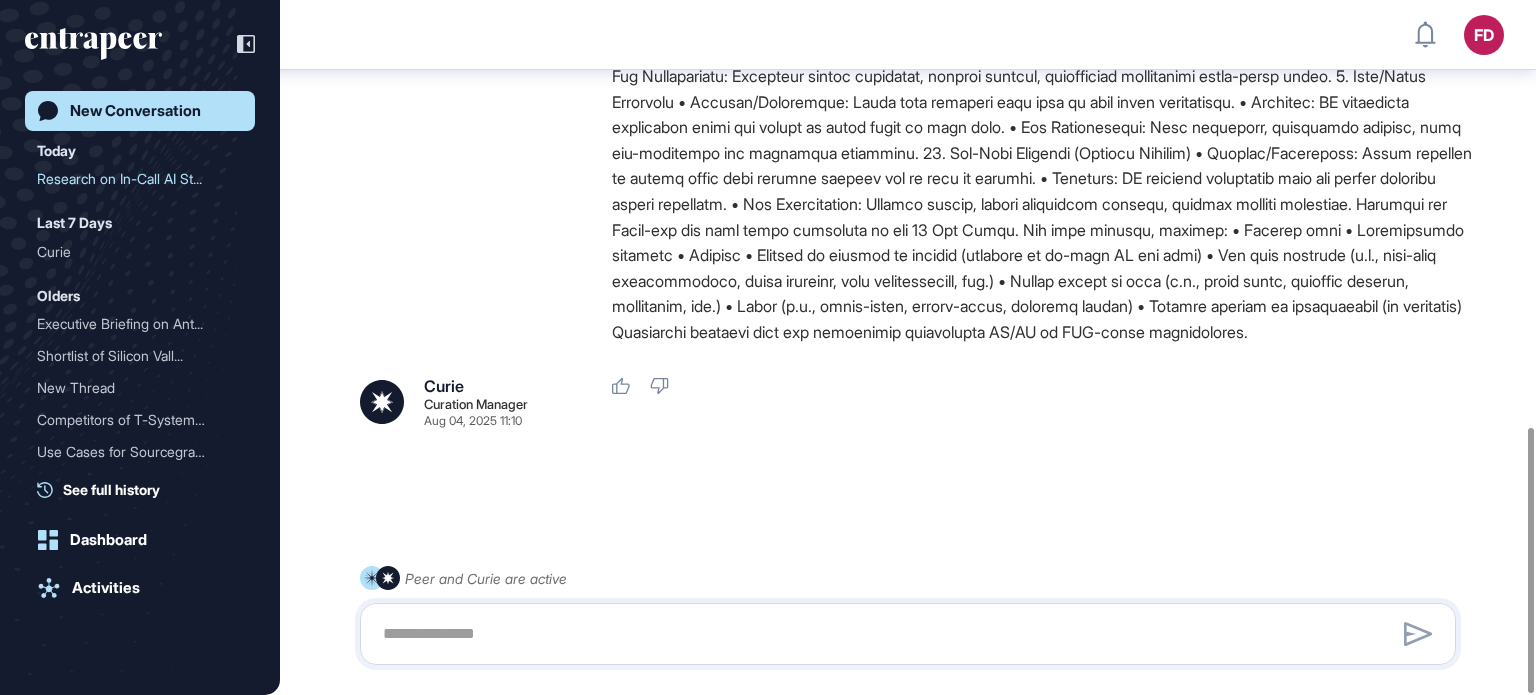 click on "Aug 04, 2025 11:10" at bounding box center (473, 421) 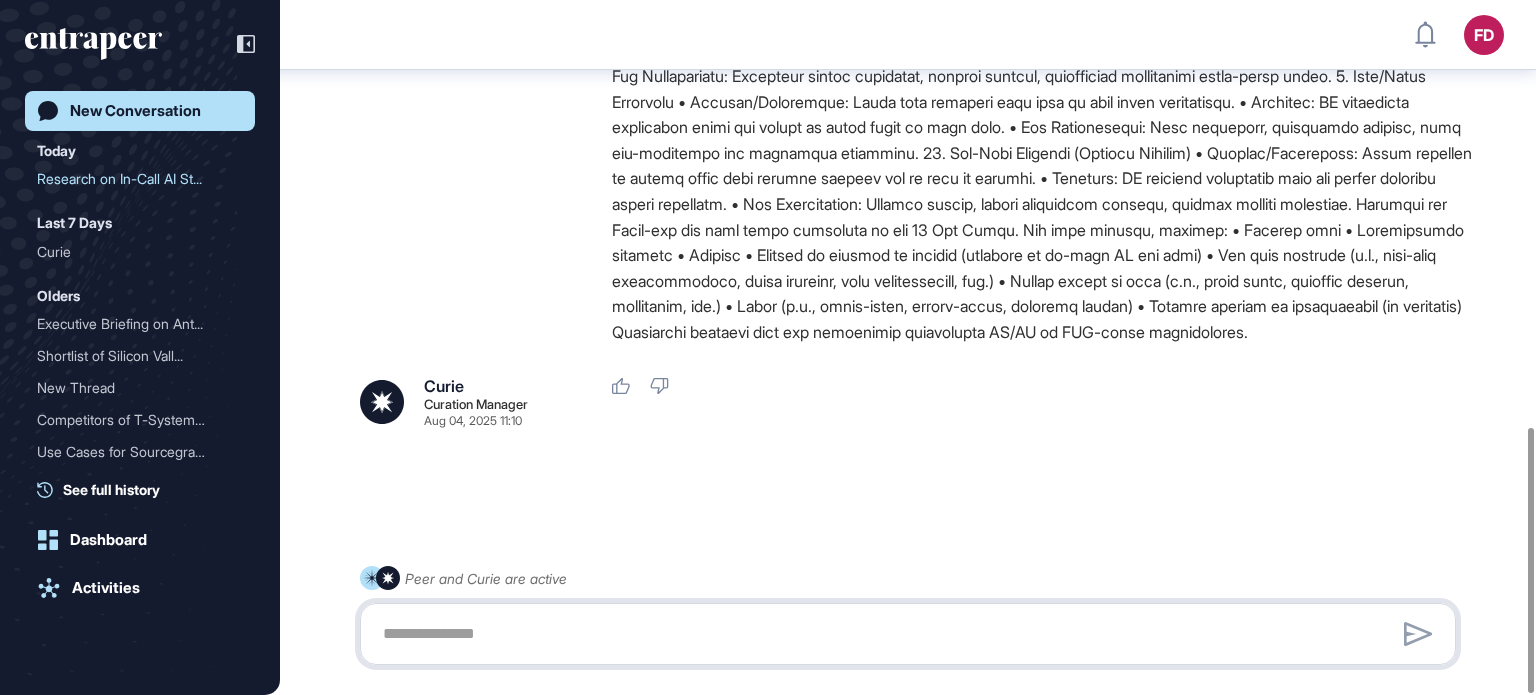 click at bounding box center [908, 634] 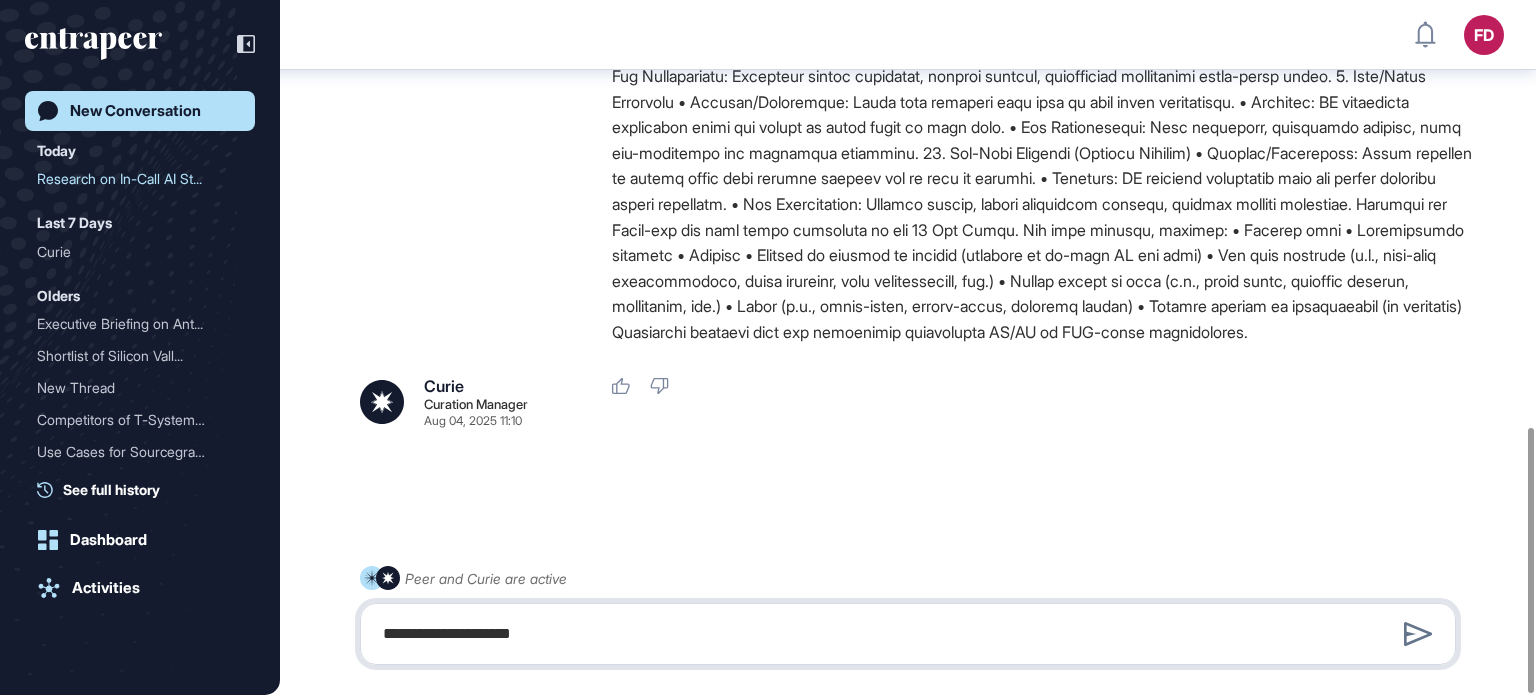 type on "**********" 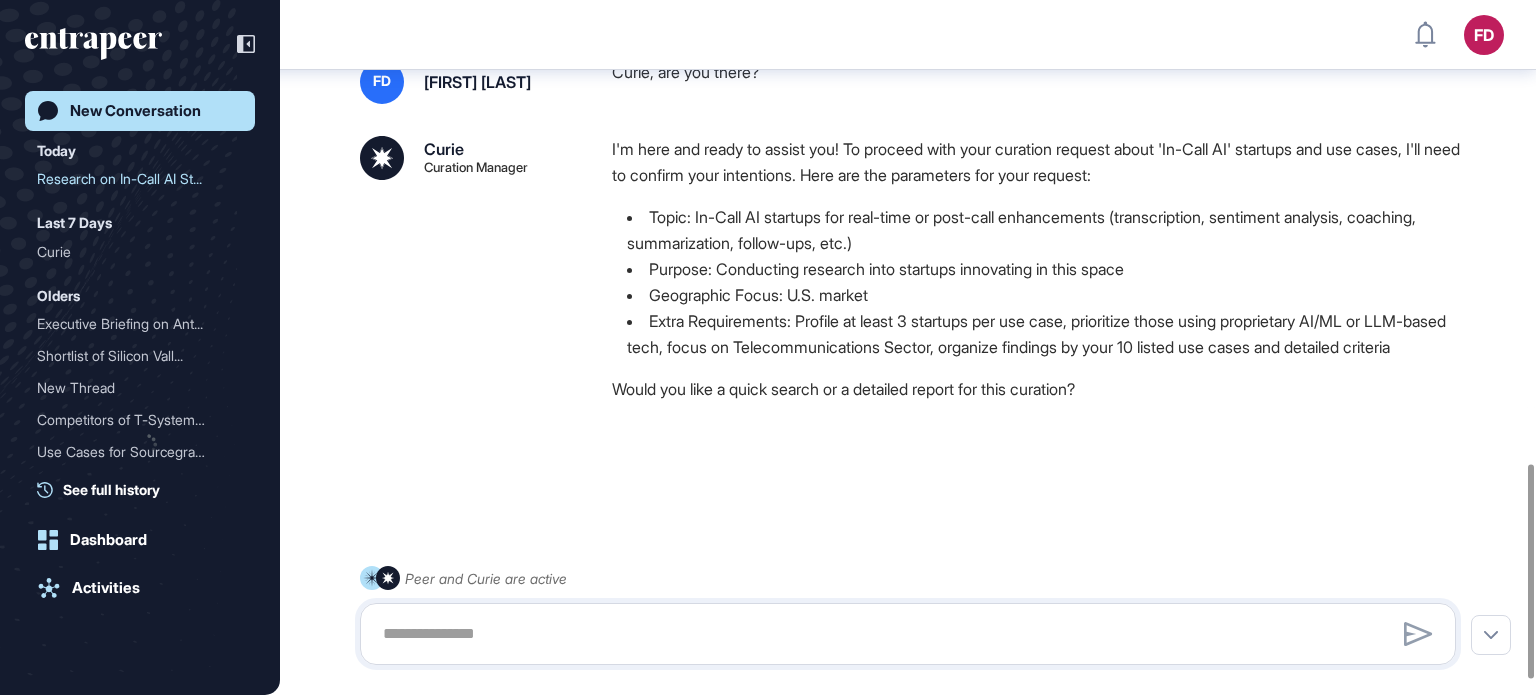 scroll, scrollTop: 1544, scrollLeft: 0, axis: vertical 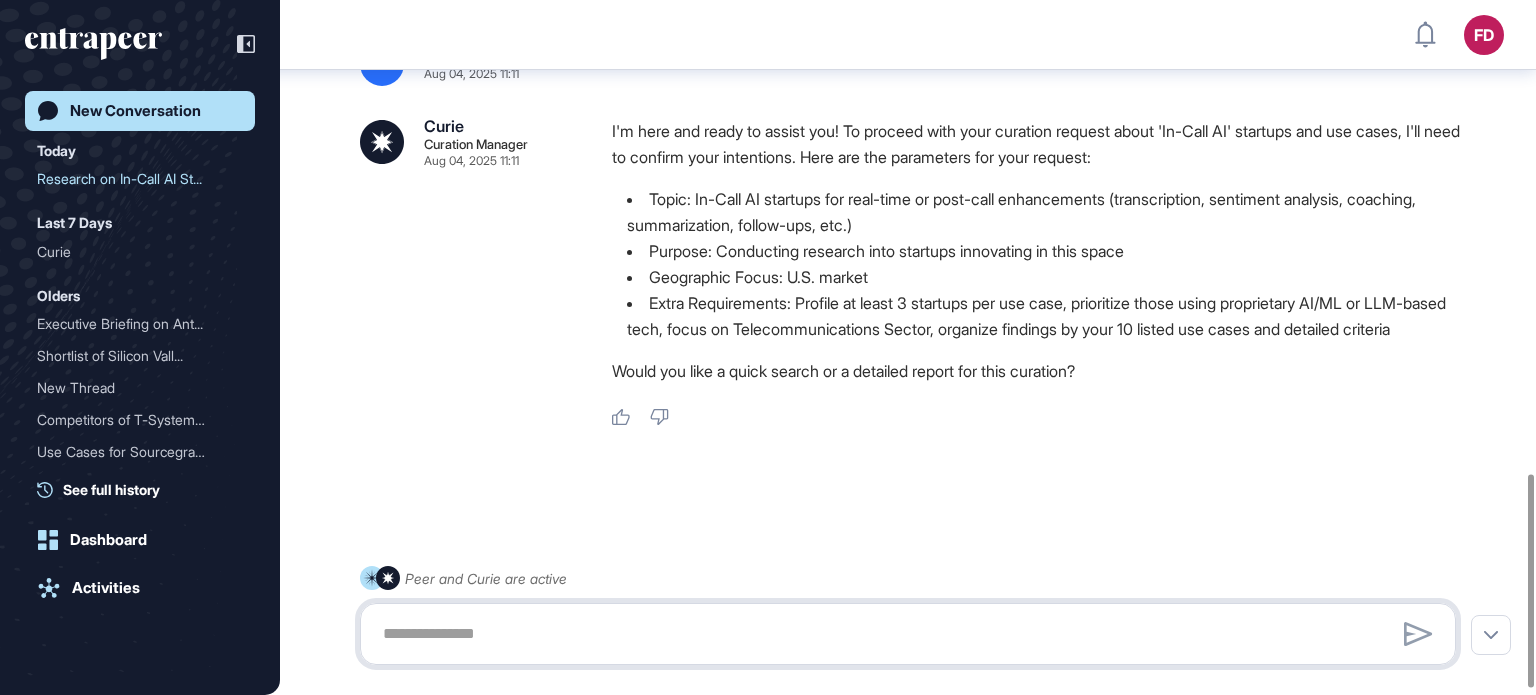 click at bounding box center (908, 634) 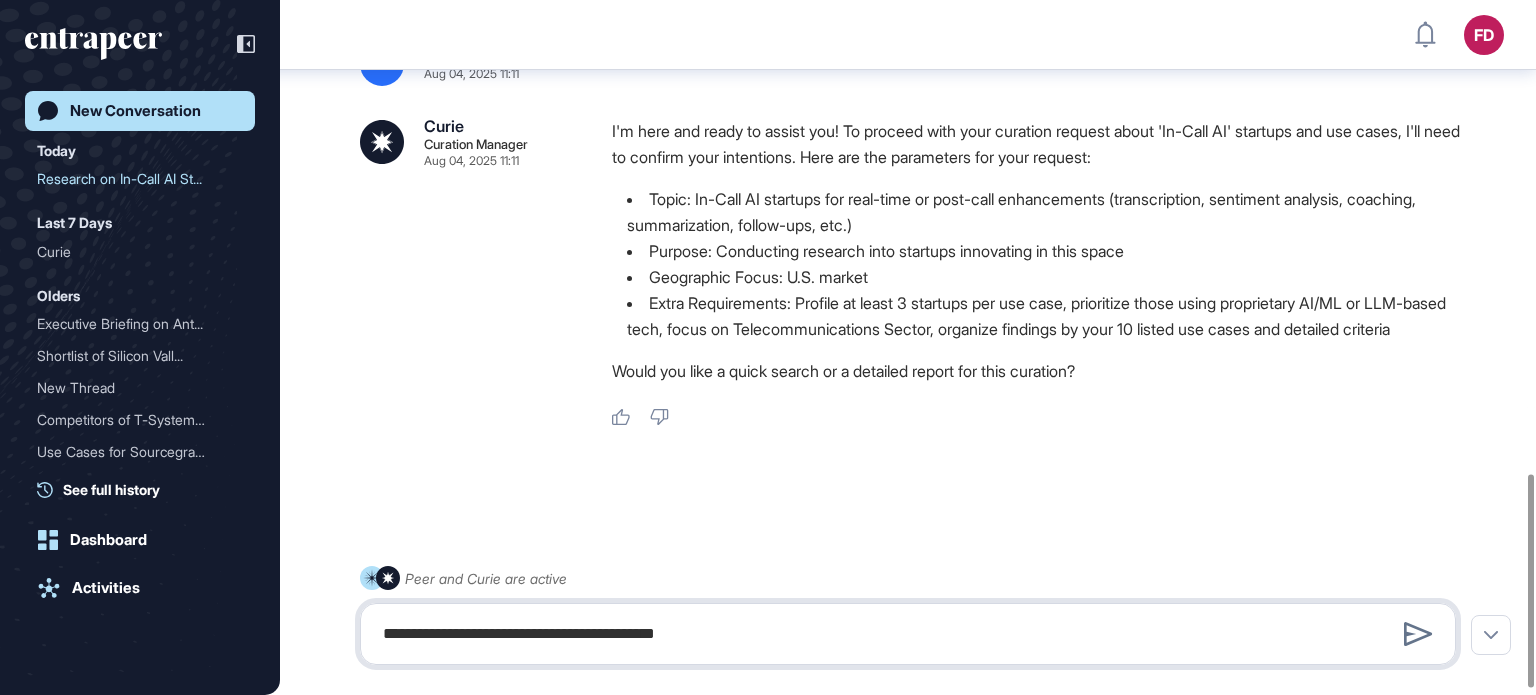 type on "**********" 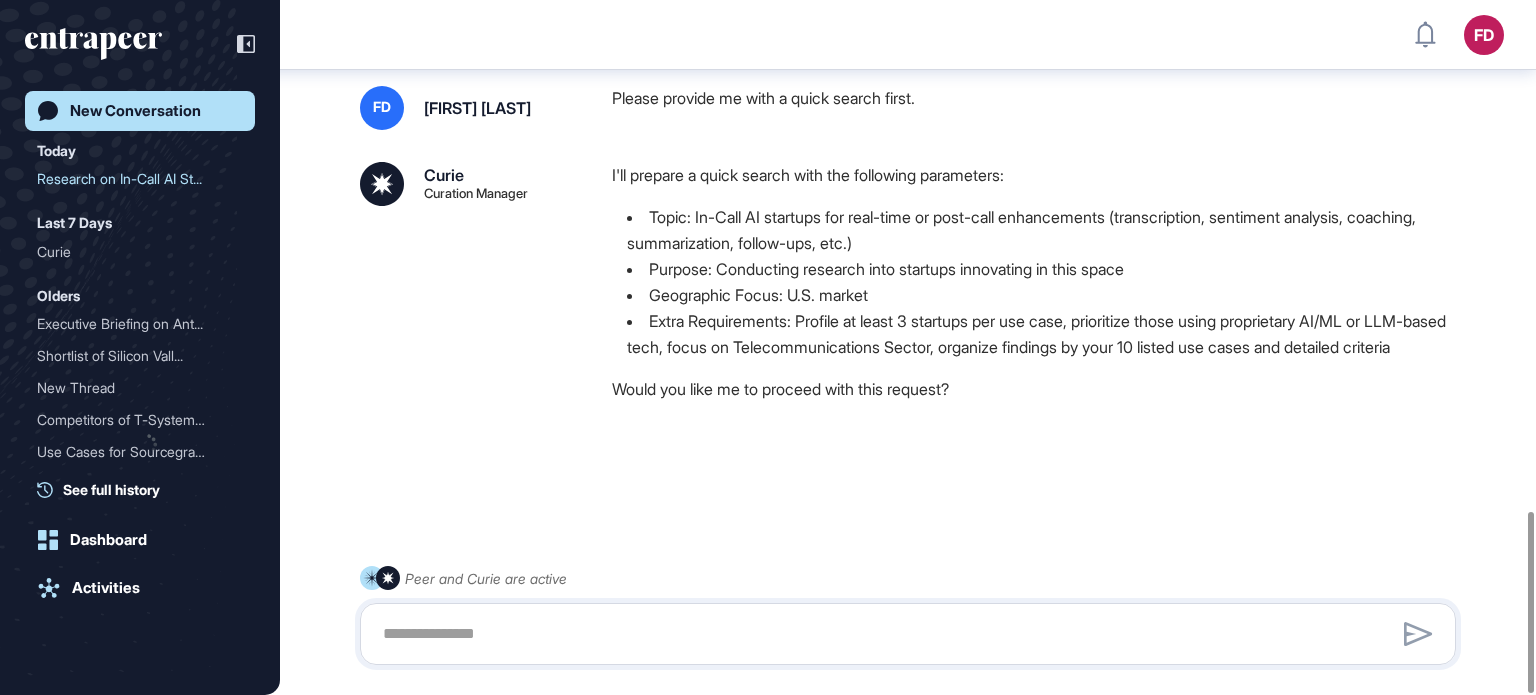 scroll, scrollTop: 1962, scrollLeft: 0, axis: vertical 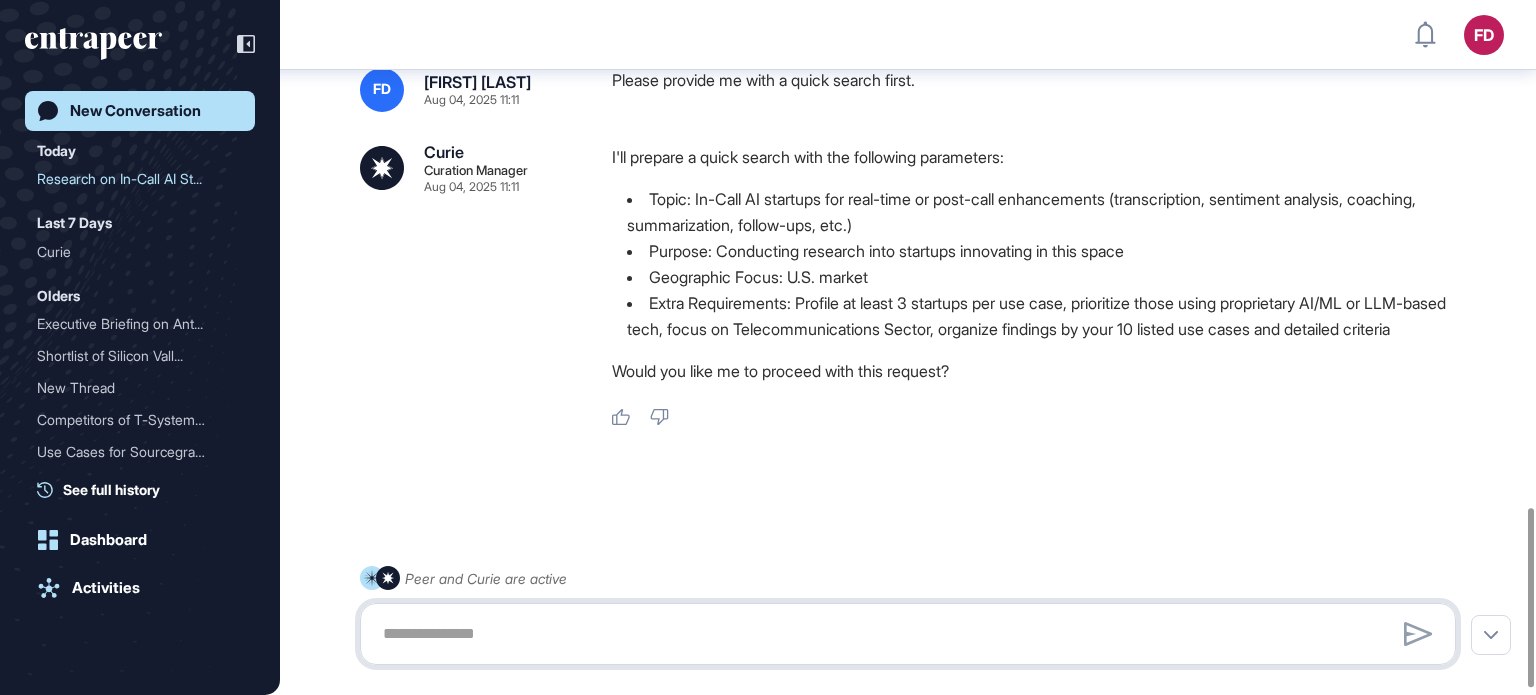 click at bounding box center (908, 634) 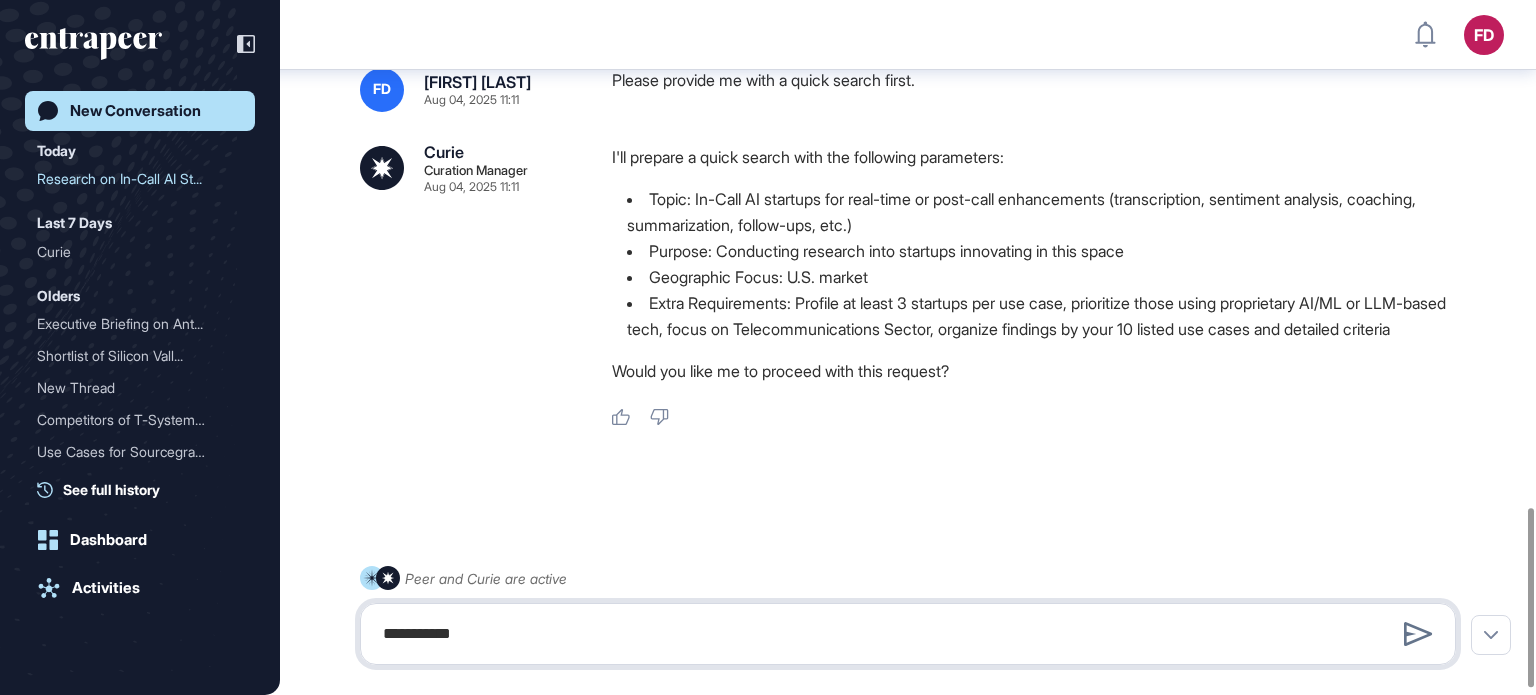 type on "**********" 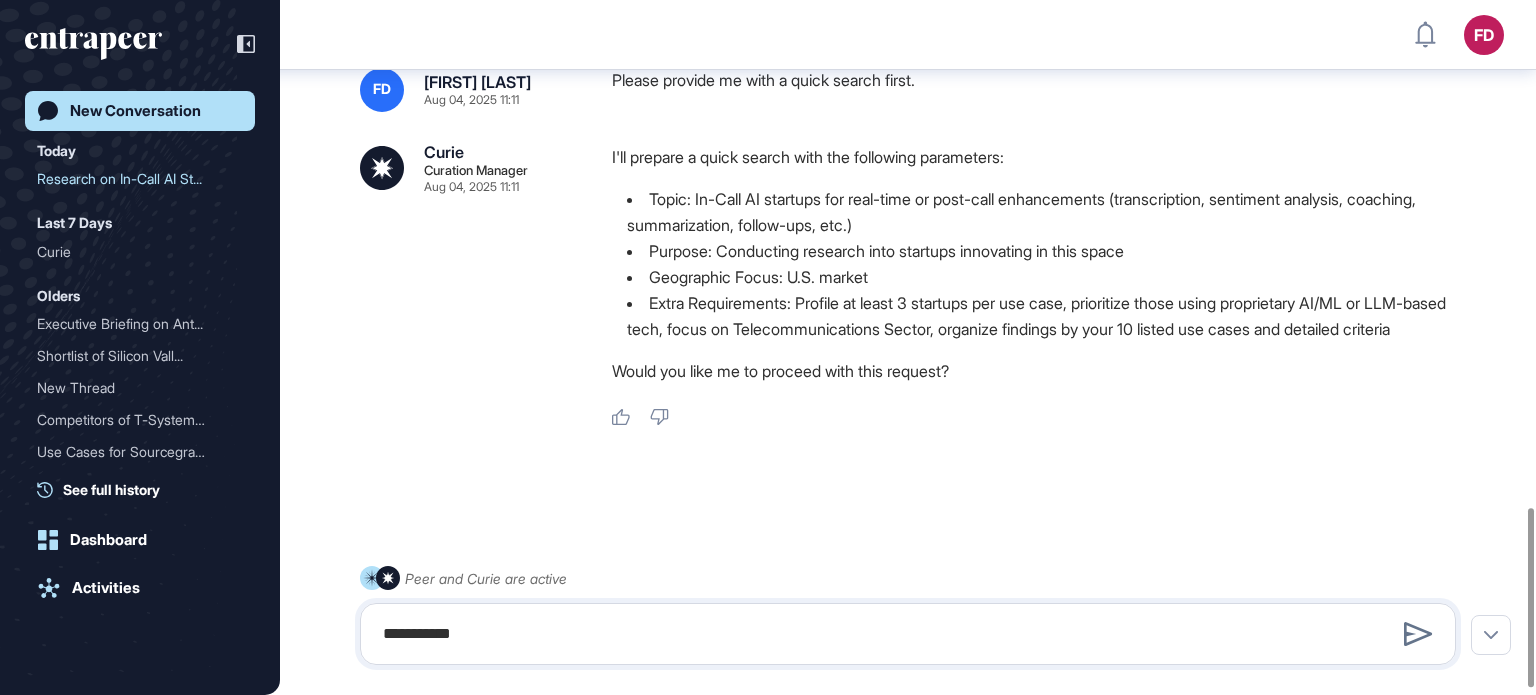 type 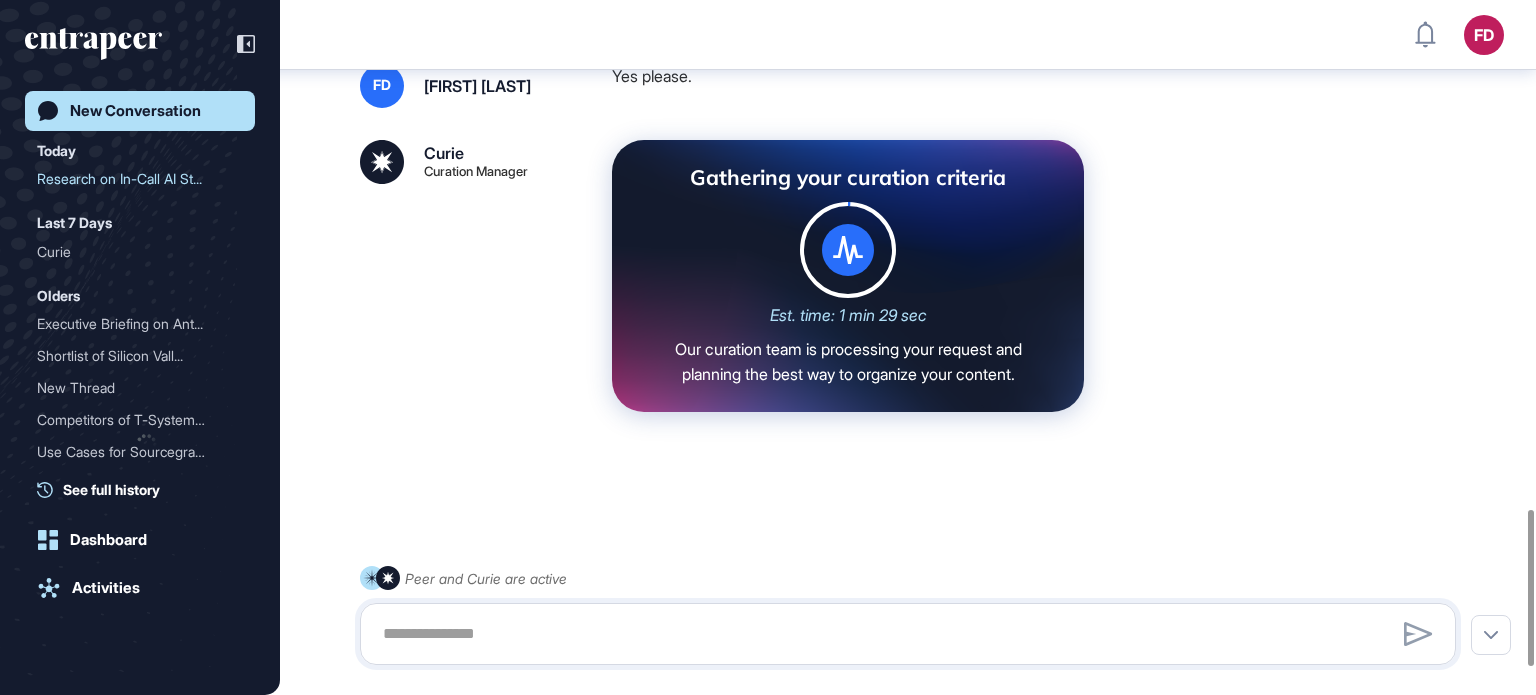 scroll, scrollTop: 2376, scrollLeft: 0, axis: vertical 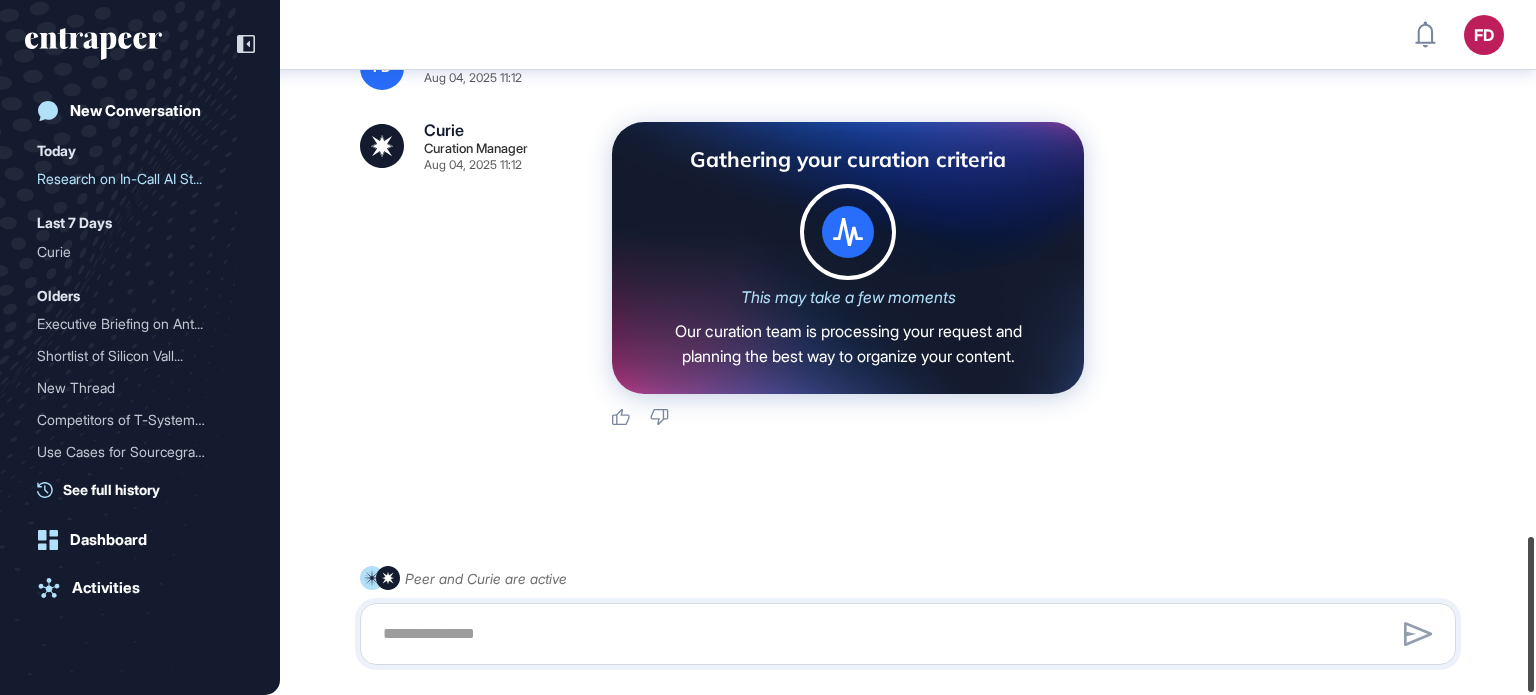 drag, startPoint x: 1532, startPoint y: 124, endPoint x: 1556, endPoint y: 621, distance: 497.57913 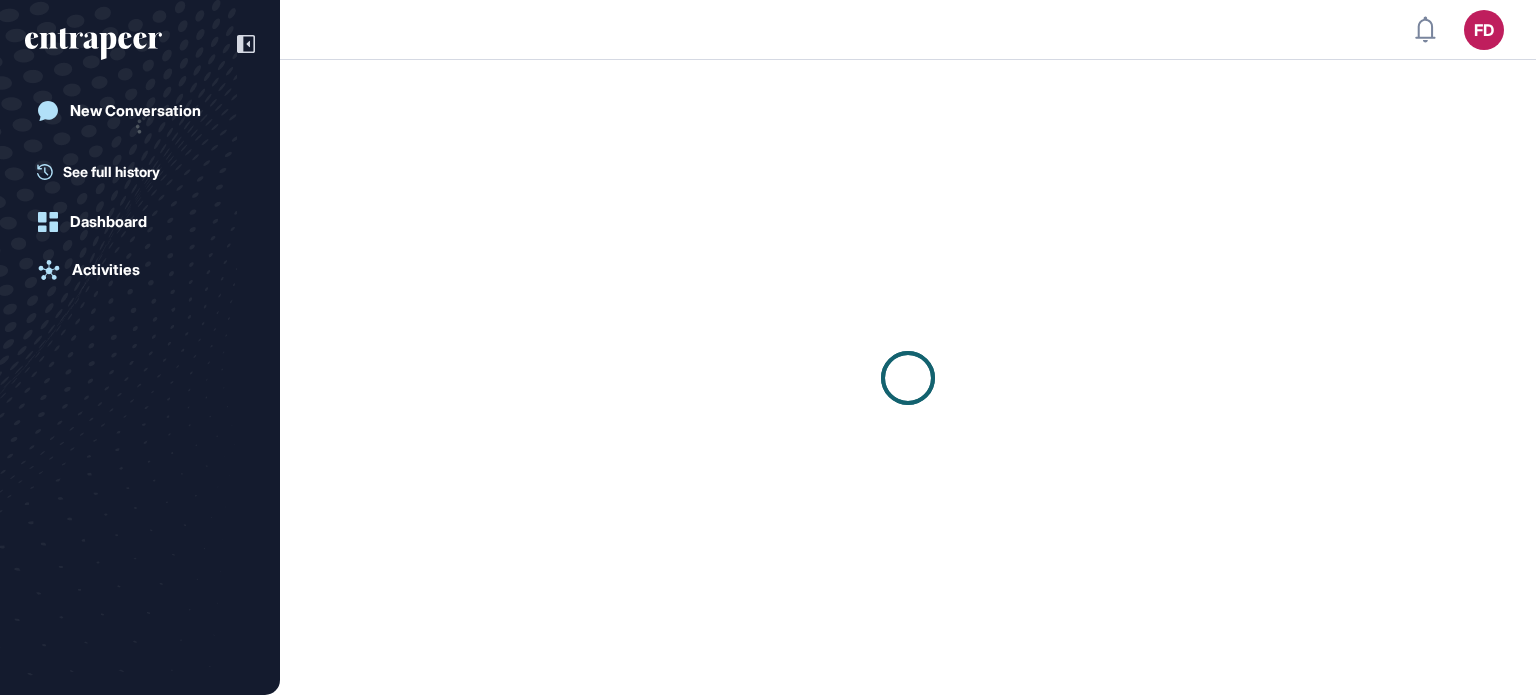 scroll, scrollTop: 0, scrollLeft: 0, axis: both 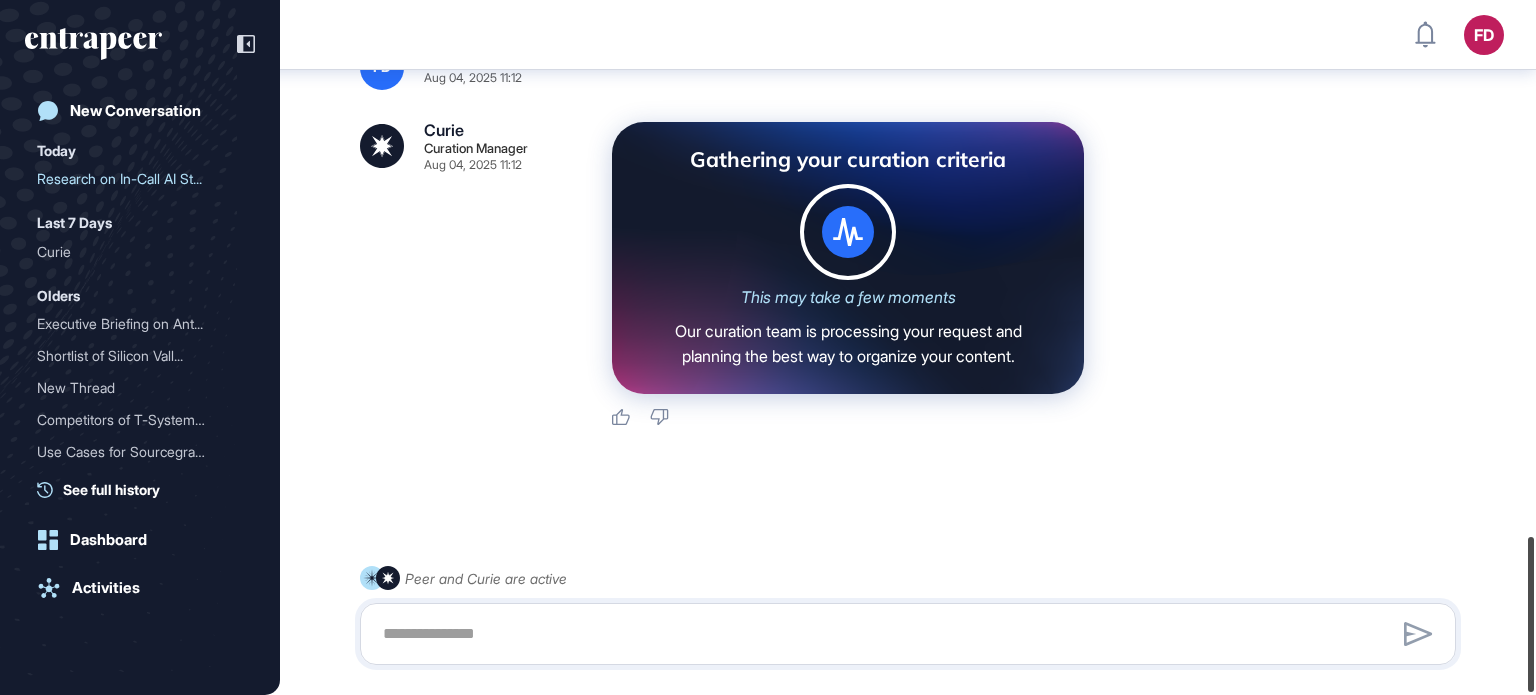 drag, startPoint x: 1533, startPoint y: 119, endPoint x: 1543, endPoint y: 581, distance: 462.10822 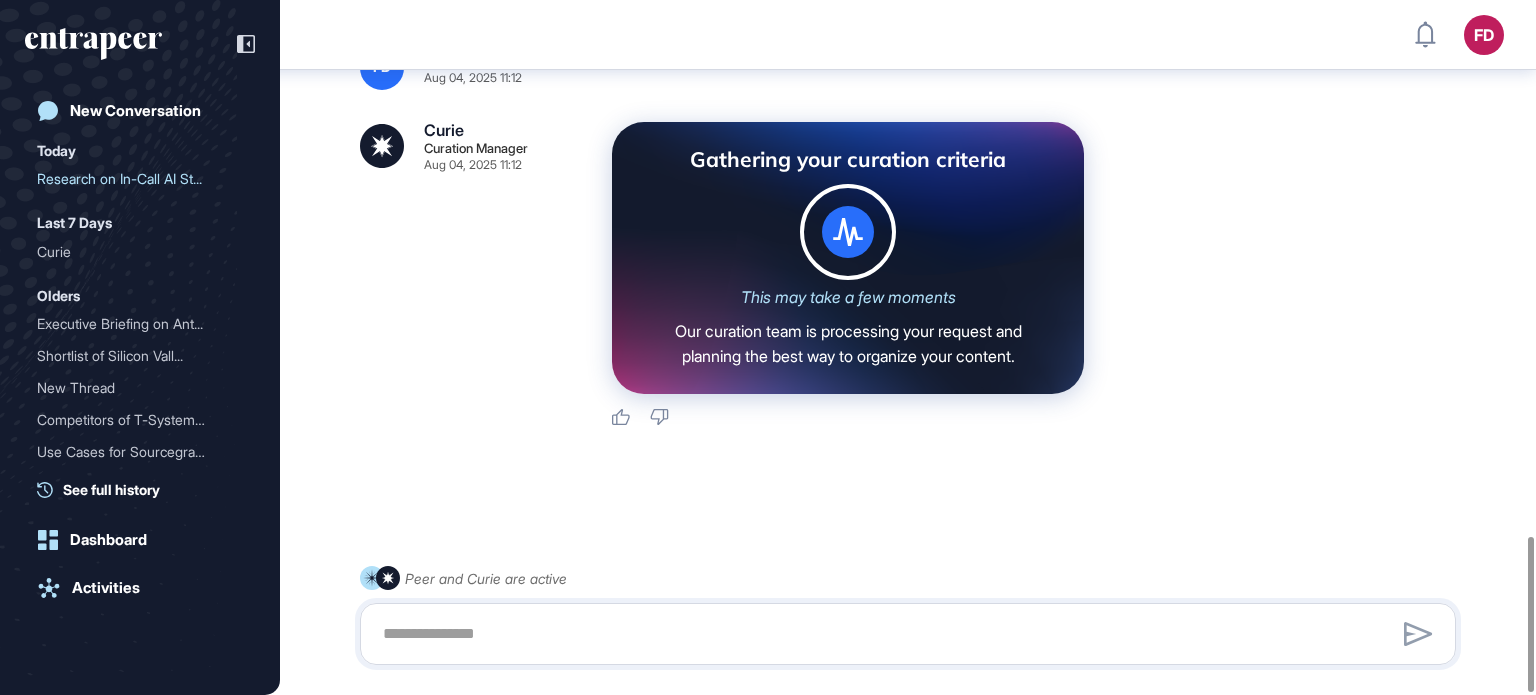 scroll, scrollTop: 2393, scrollLeft: 0, axis: vertical 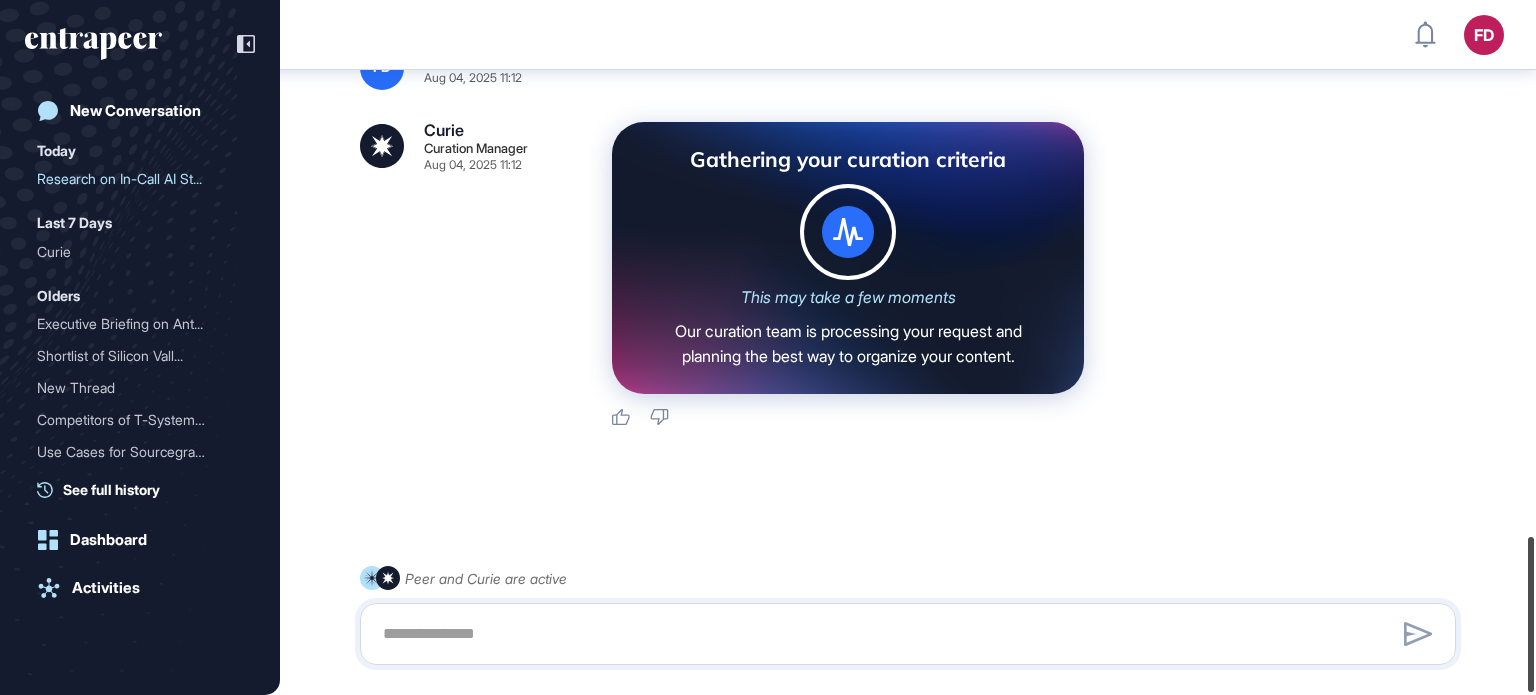 drag, startPoint x: 1529, startPoint y: 79, endPoint x: 1567, endPoint y: 631, distance: 553.3064 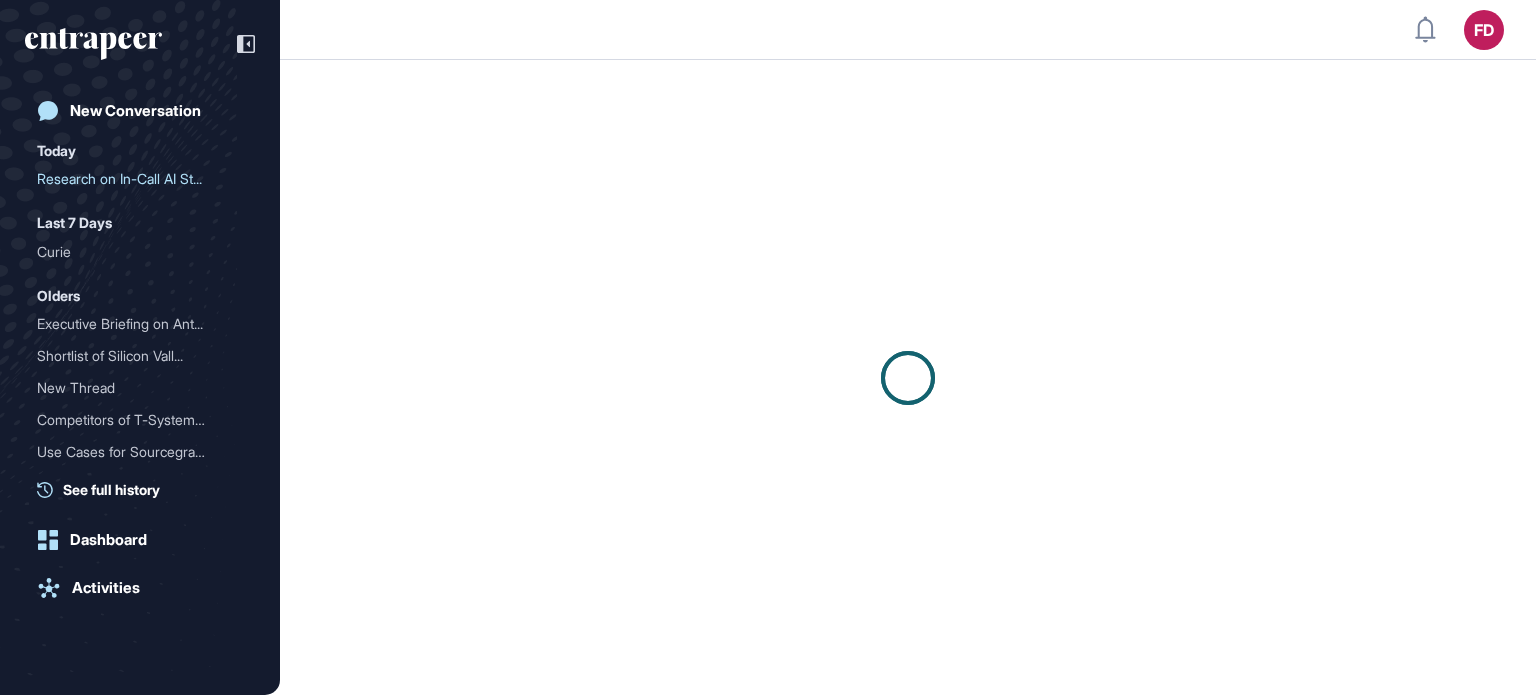 scroll, scrollTop: 0, scrollLeft: 0, axis: both 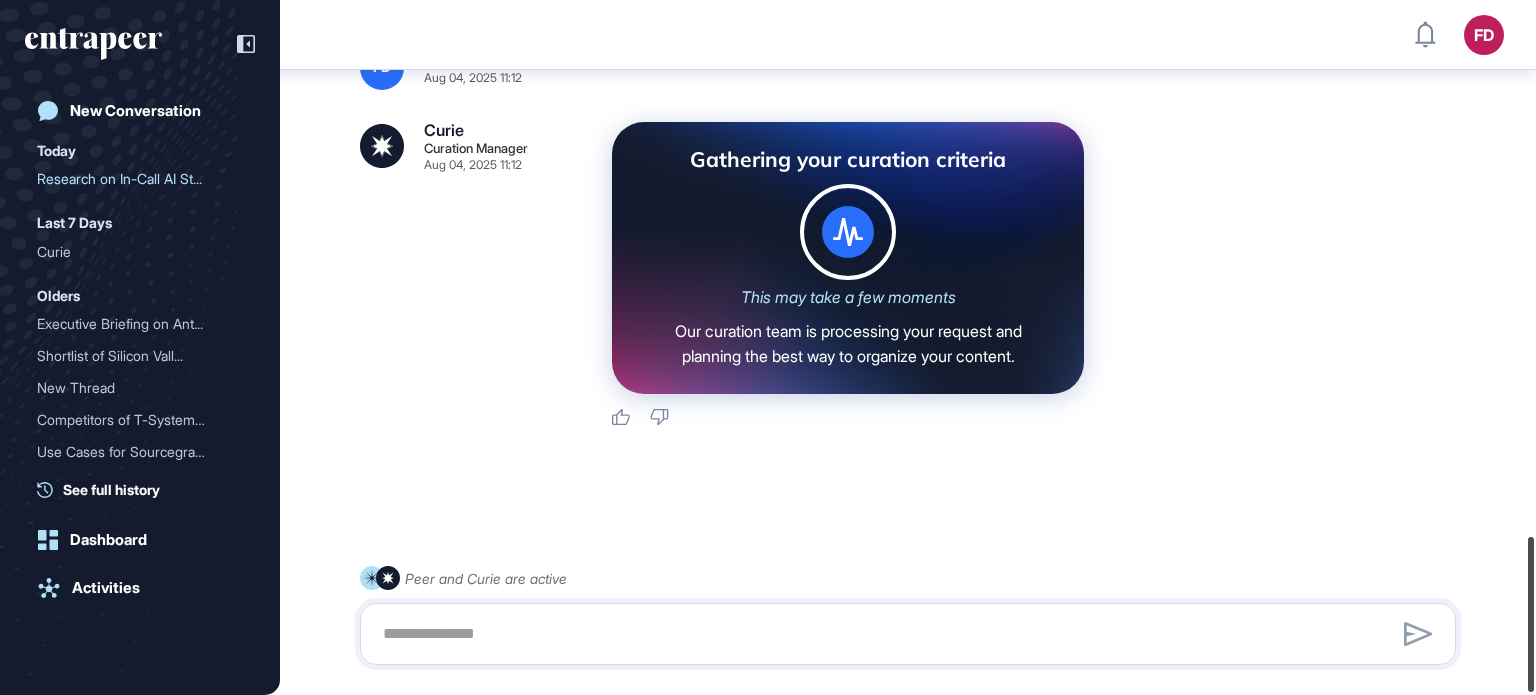 drag, startPoint x: 1532, startPoint y: 101, endPoint x: 1584, endPoint y: 671, distance: 572.367 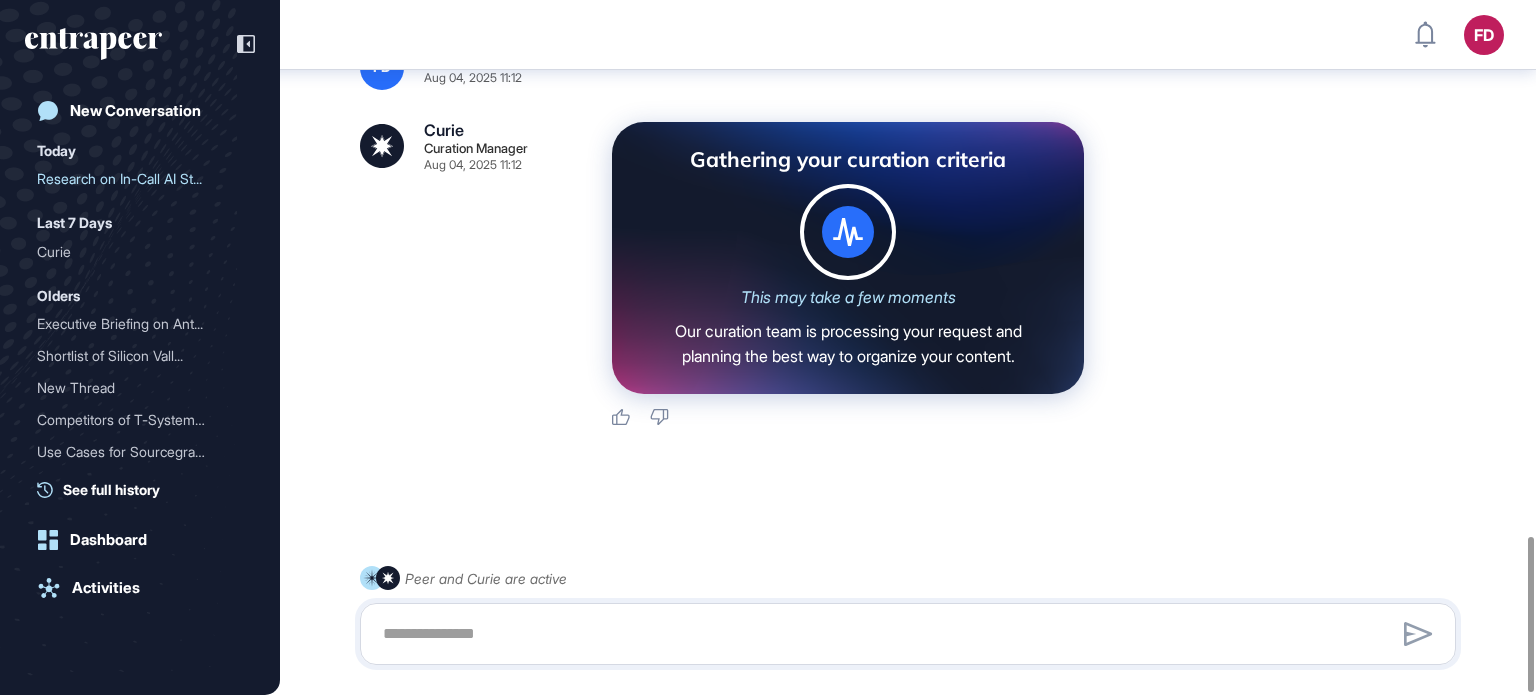 click at bounding box center [908, 634] 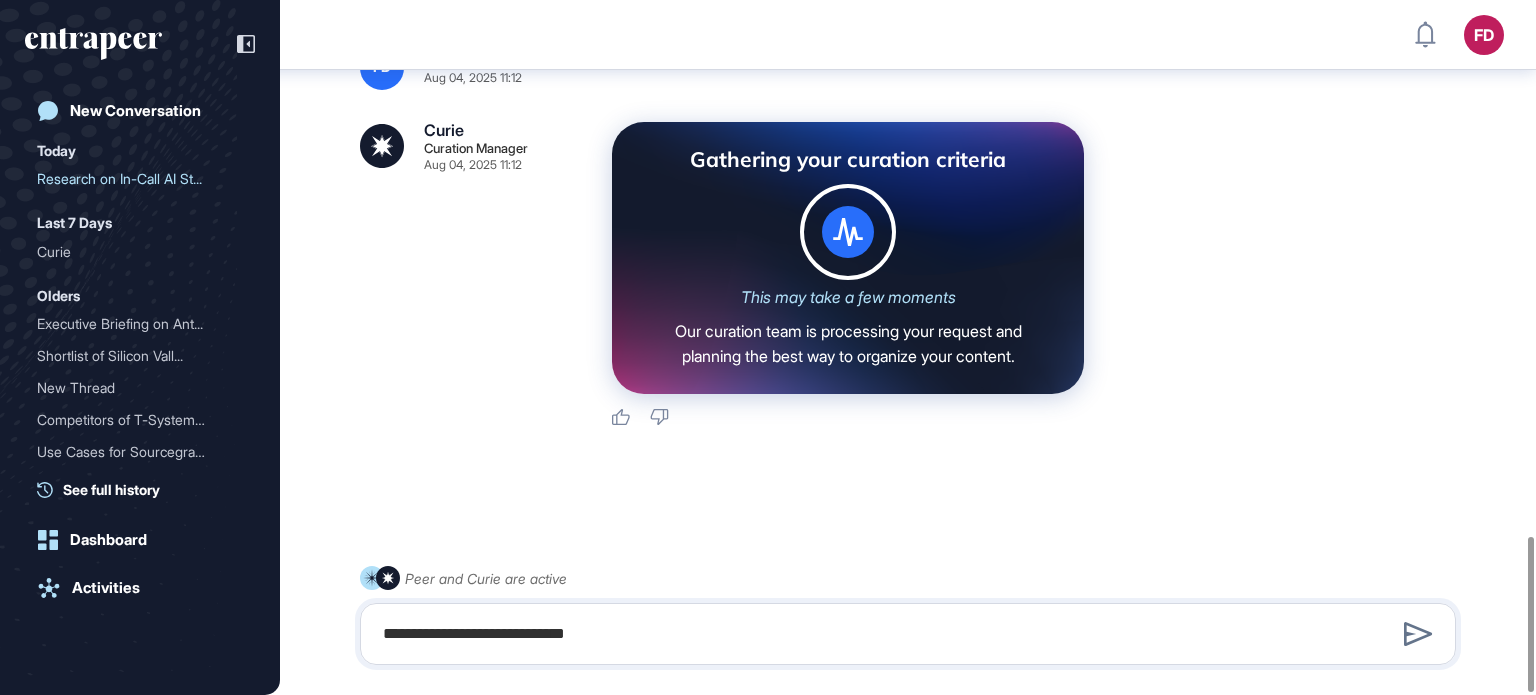 type on "**********" 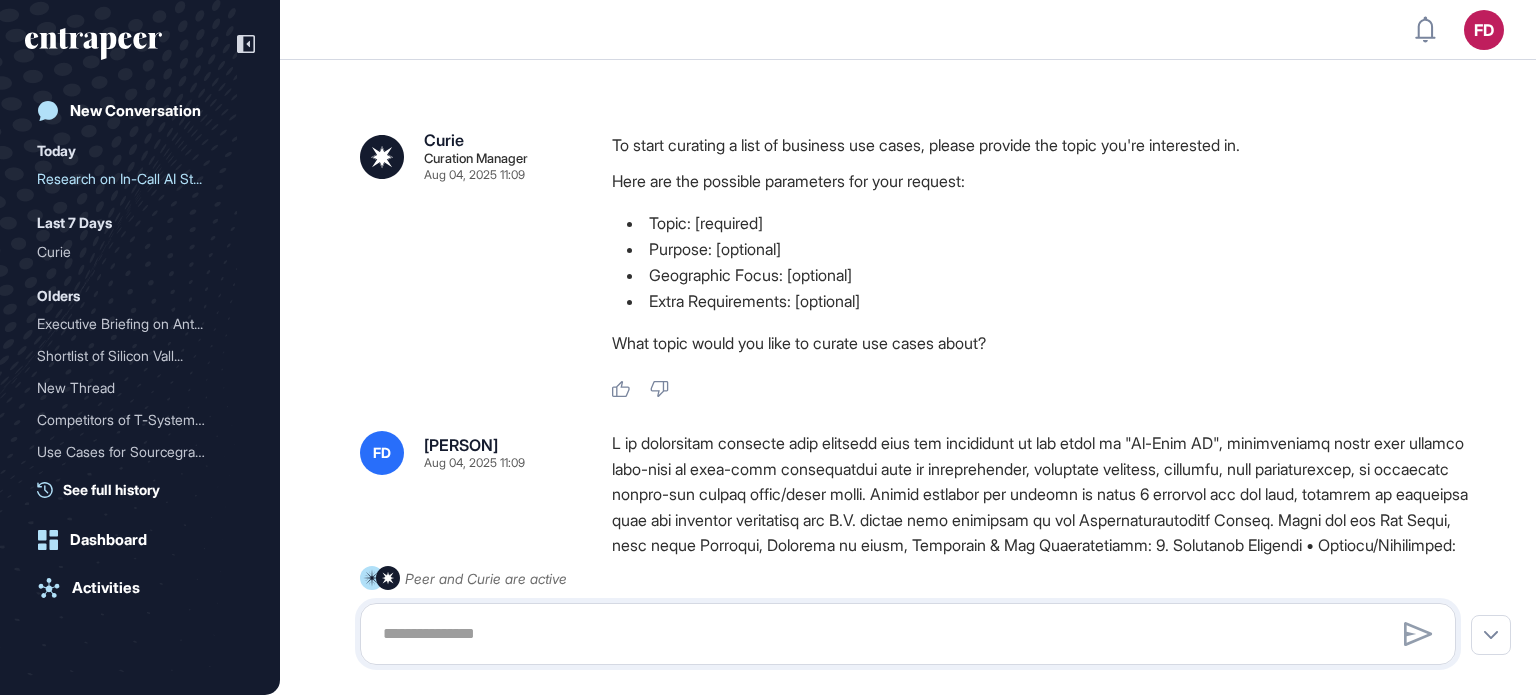 scroll, scrollTop: 0, scrollLeft: 0, axis: both 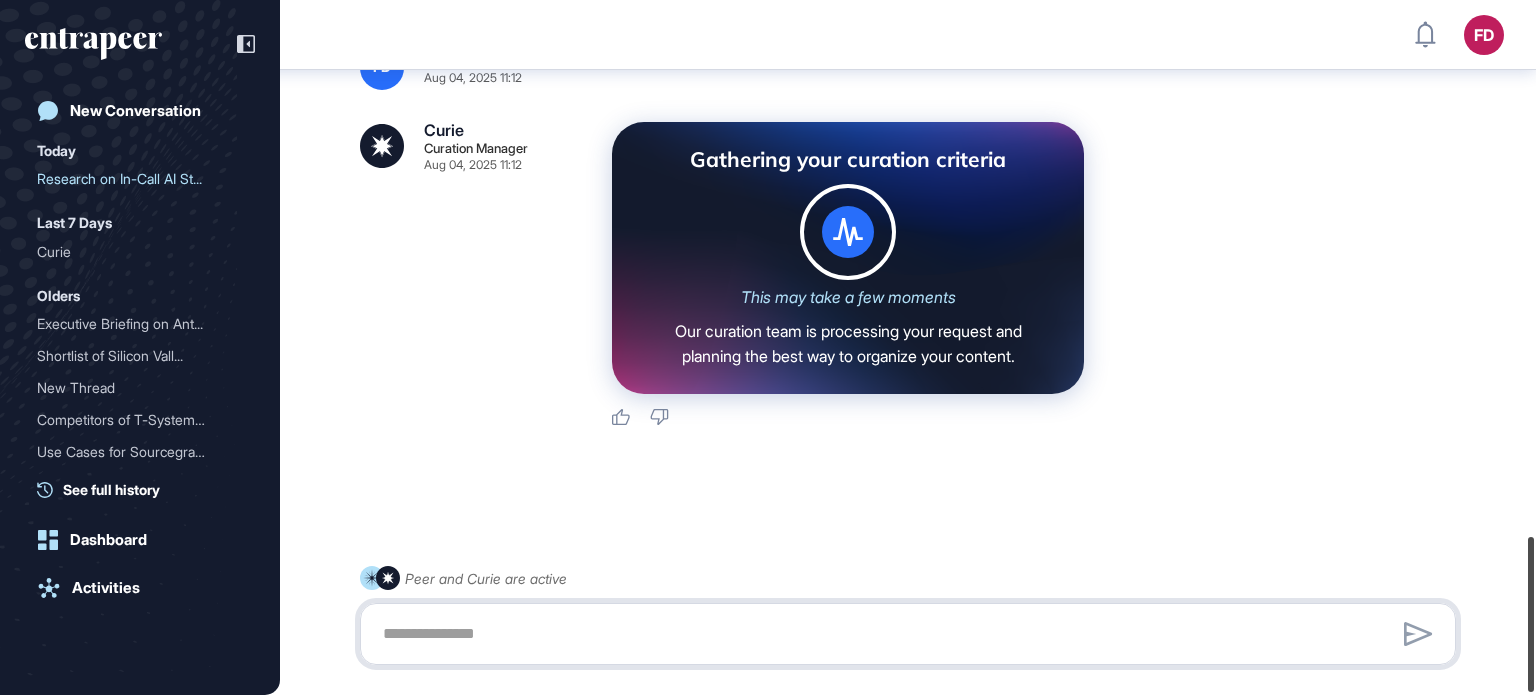 drag, startPoint x: 1532, startPoint y: 203, endPoint x: 1584, endPoint y: 671, distance: 470.88004 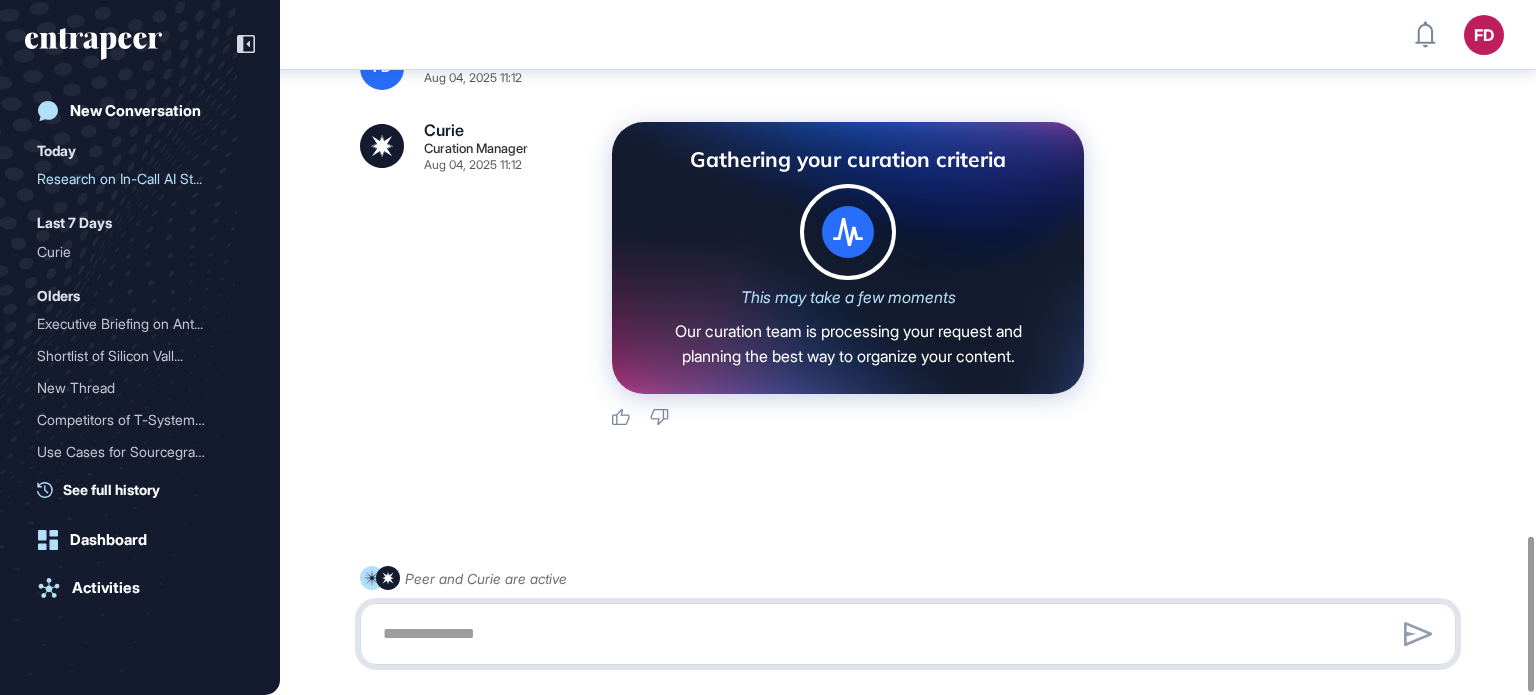 scroll, scrollTop: 2393, scrollLeft: 0, axis: vertical 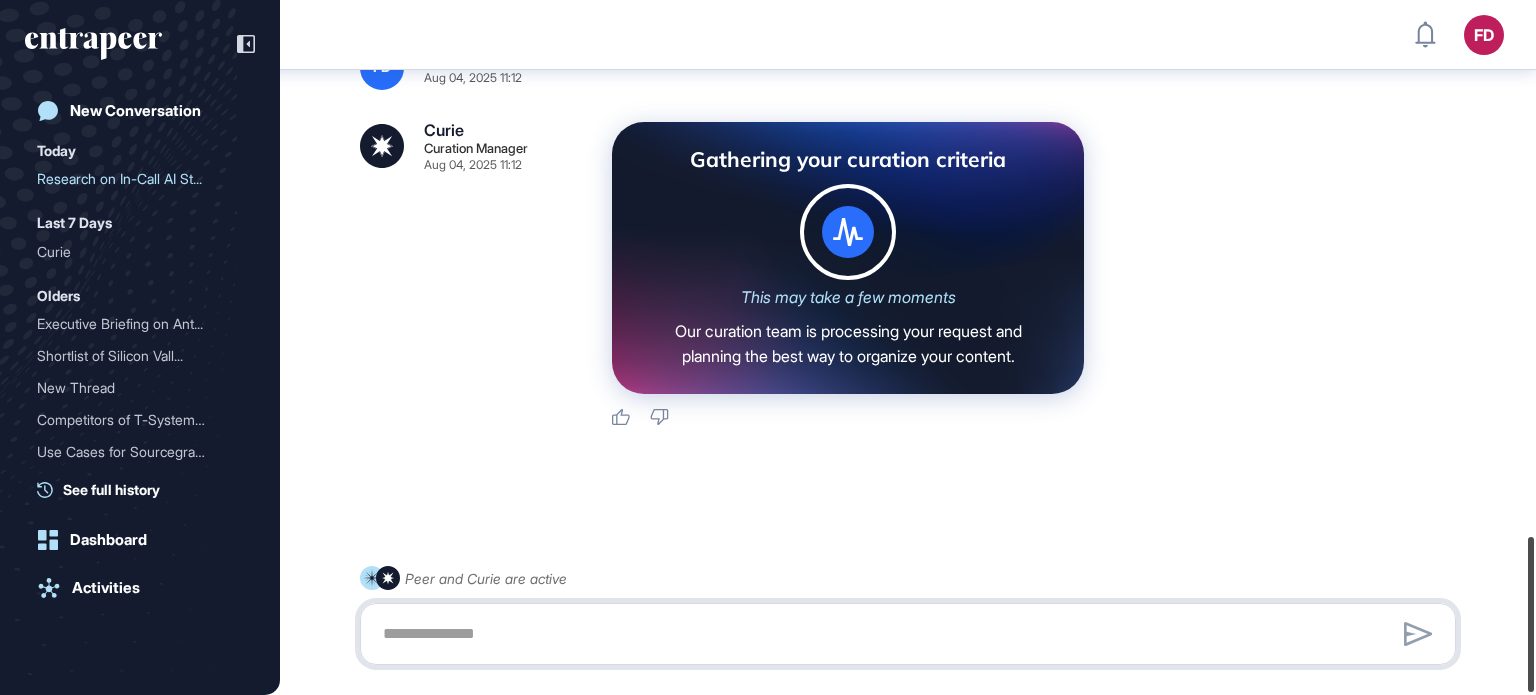 drag, startPoint x: 1528, startPoint y: 302, endPoint x: 1537, endPoint y: 684, distance: 382.10602 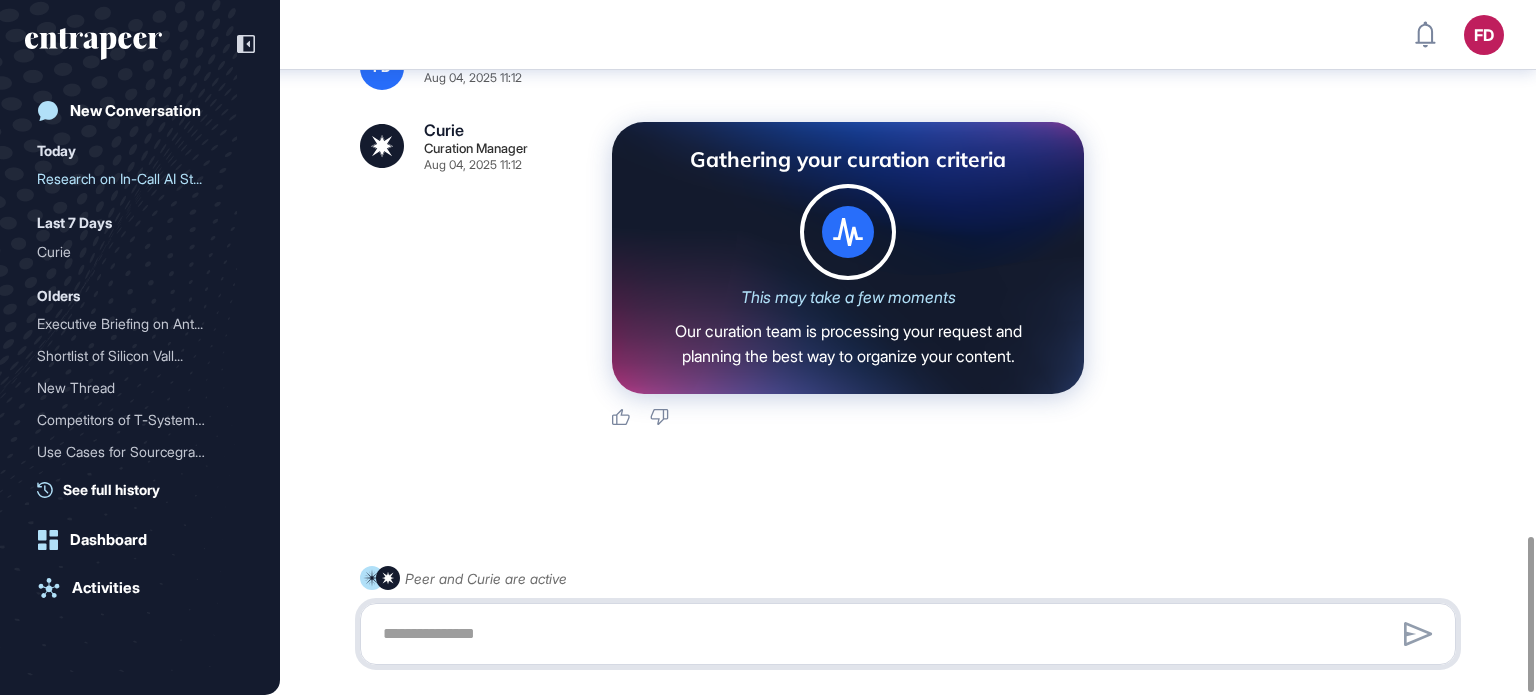 scroll, scrollTop: 2393, scrollLeft: 0, axis: vertical 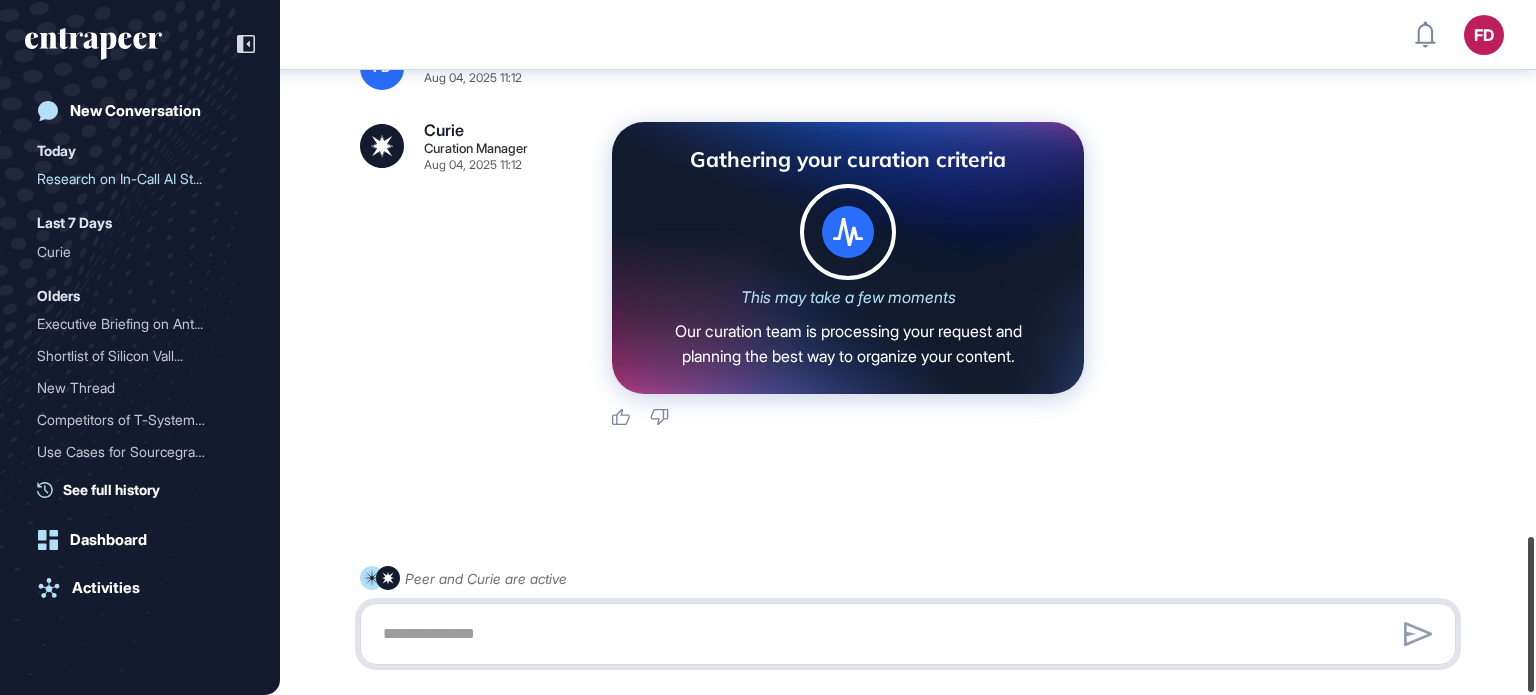 drag, startPoint x: 1533, startPoint y: 224, endPoint x: 1589, endPoint y: 639, distance: 418.76126 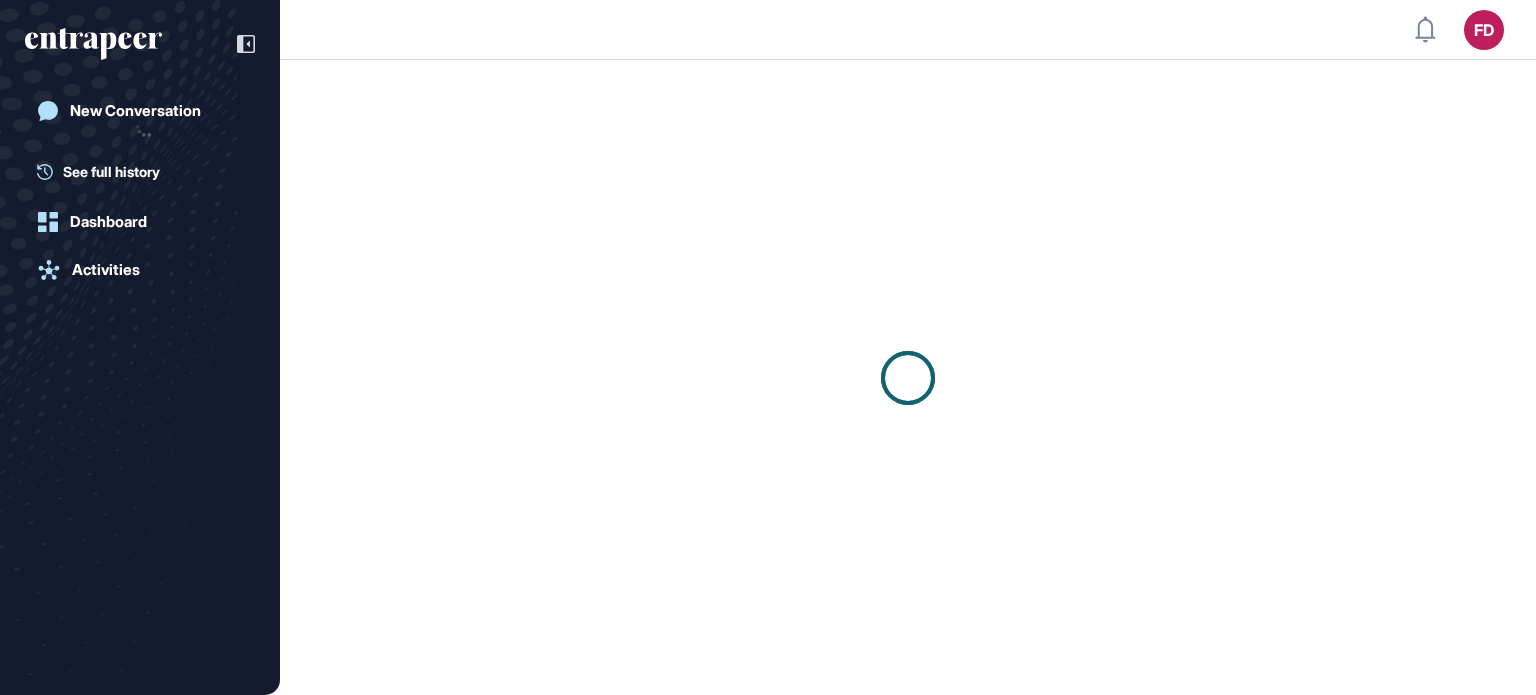 scroll, scrollTop: 0, scrollLeft: 0, axis: both 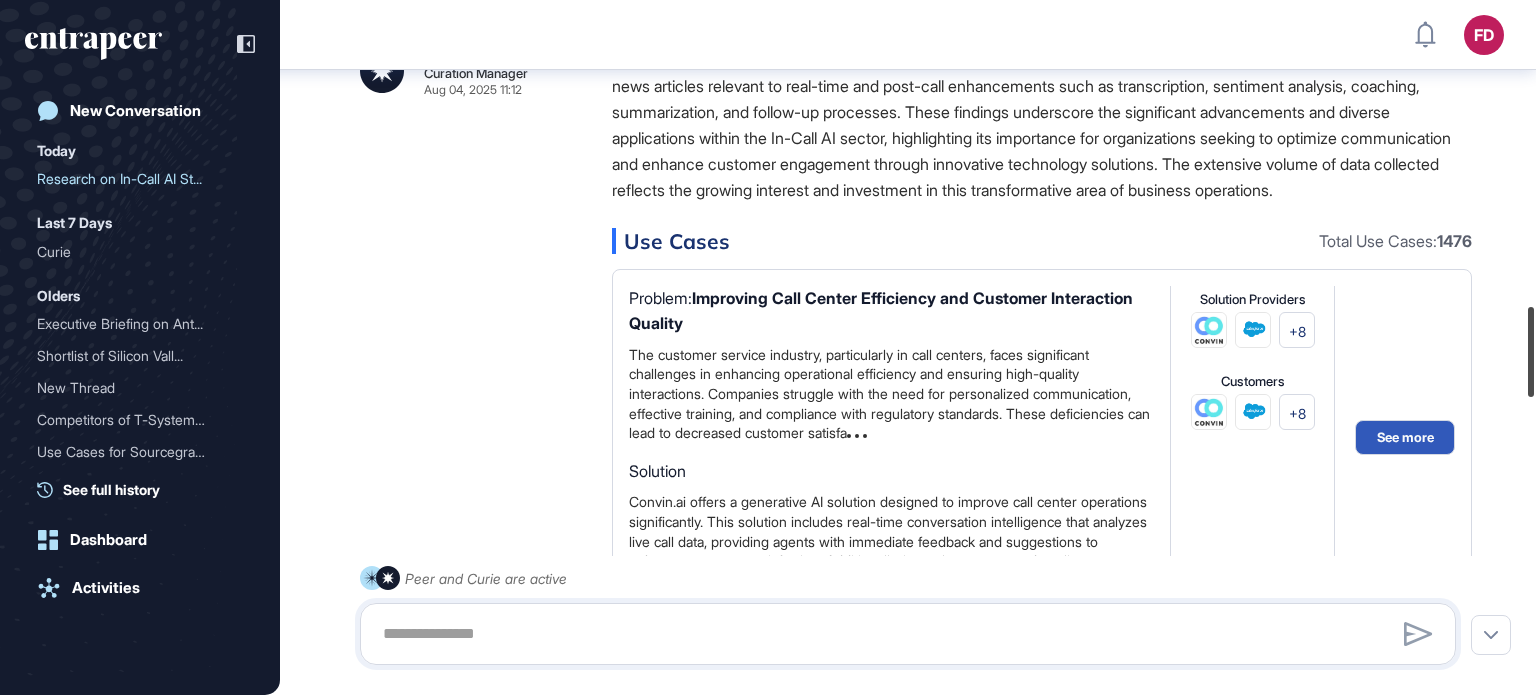 drag, startPoint x: 1528, startPoint y: 66, endPoint x: 1574, endPoint y: 371, distance: 308.44934 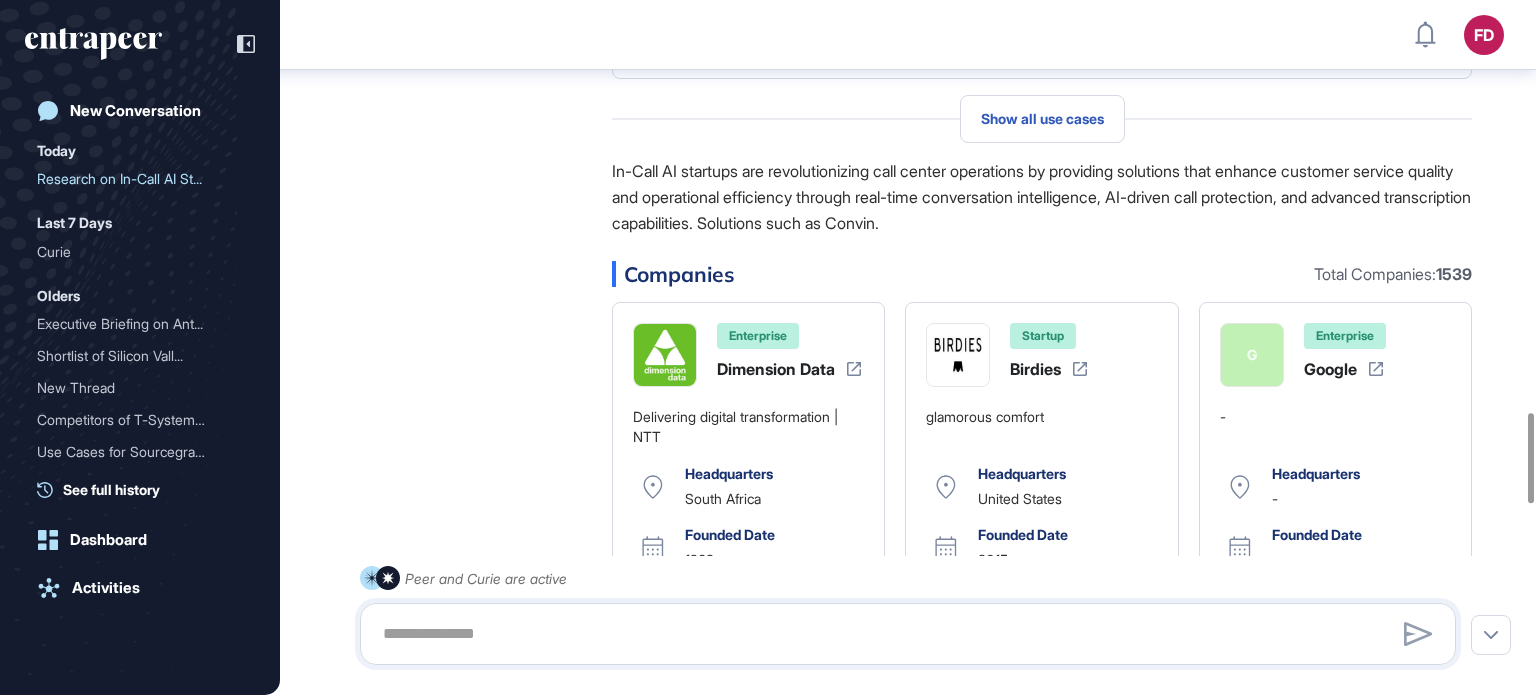 scroll, scrollTop: 3158, scrollLeft: 0, axis: vertical 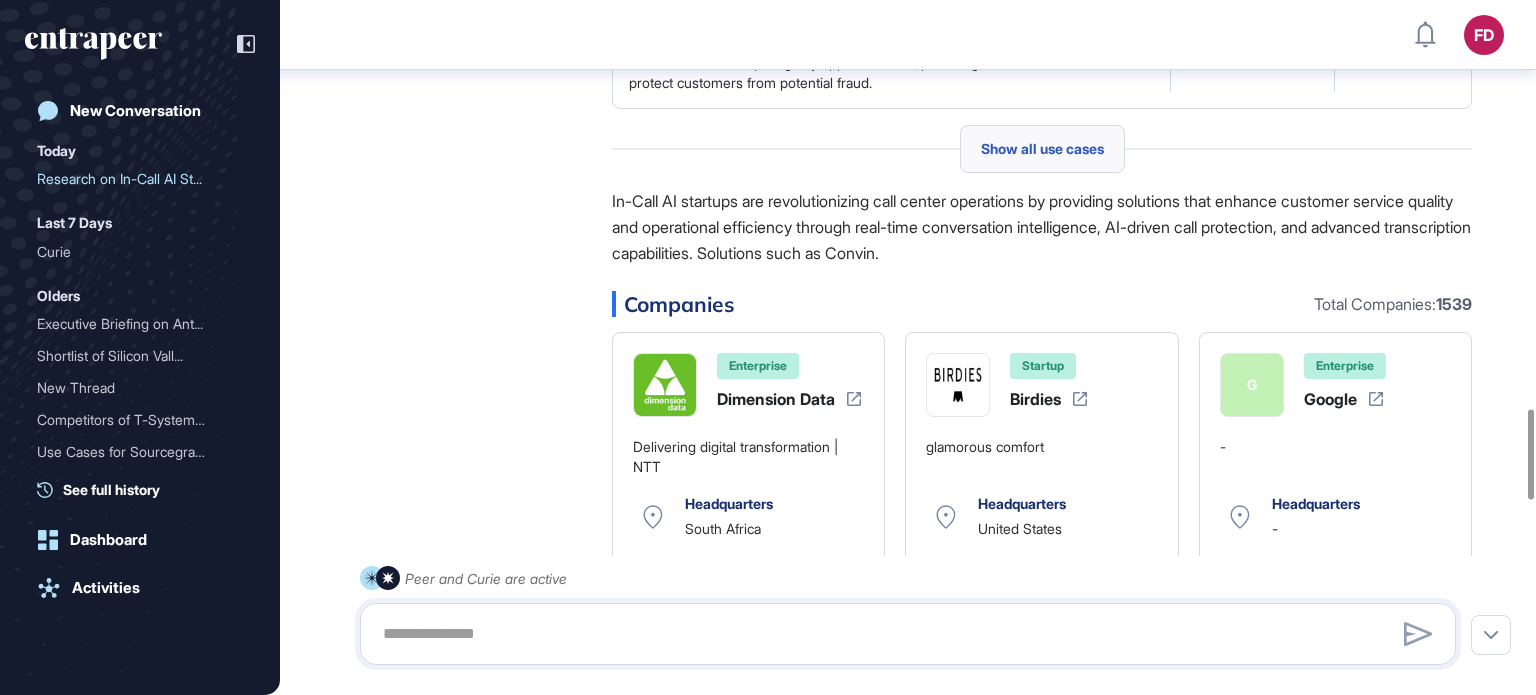 click on "Show all use cases" at bounding box center [1042, 149] 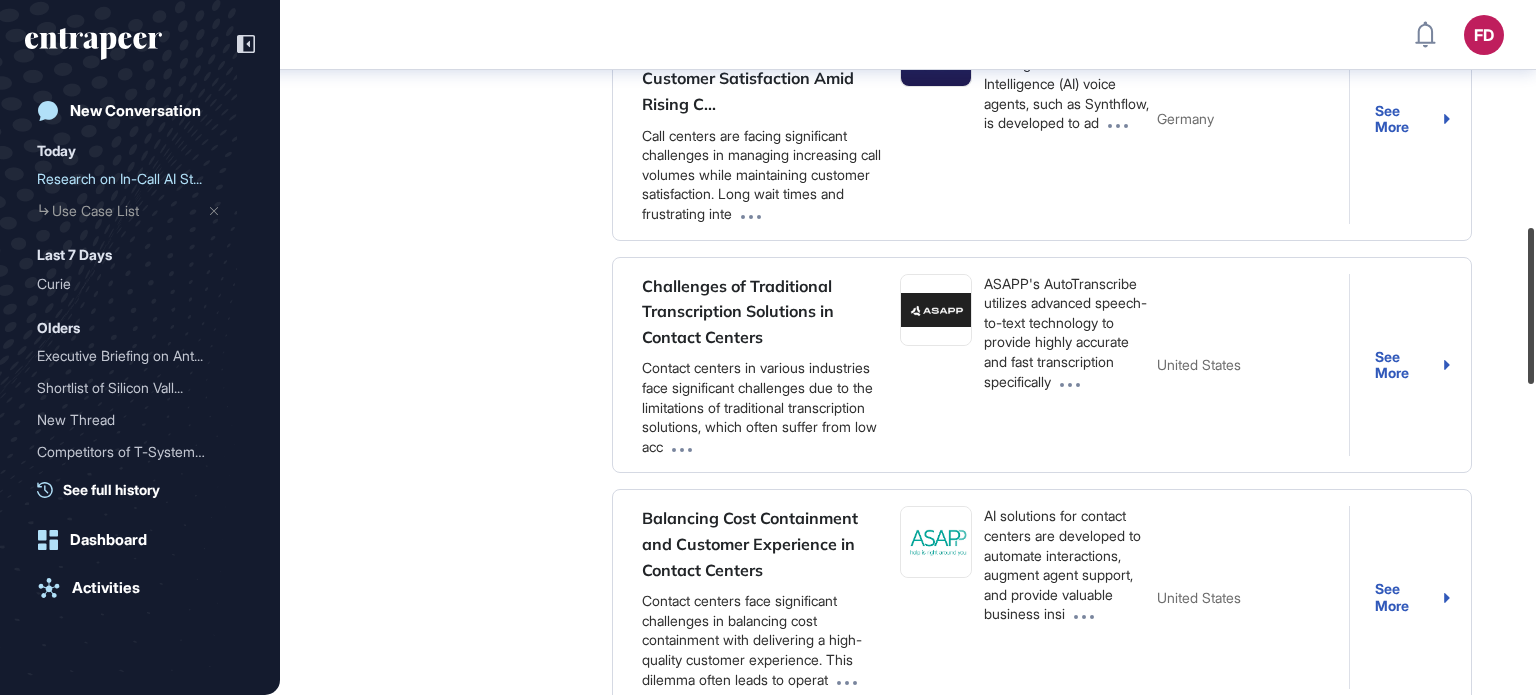scroll, scrollTop: 1004, scrollLeft: 0, axis: vertical 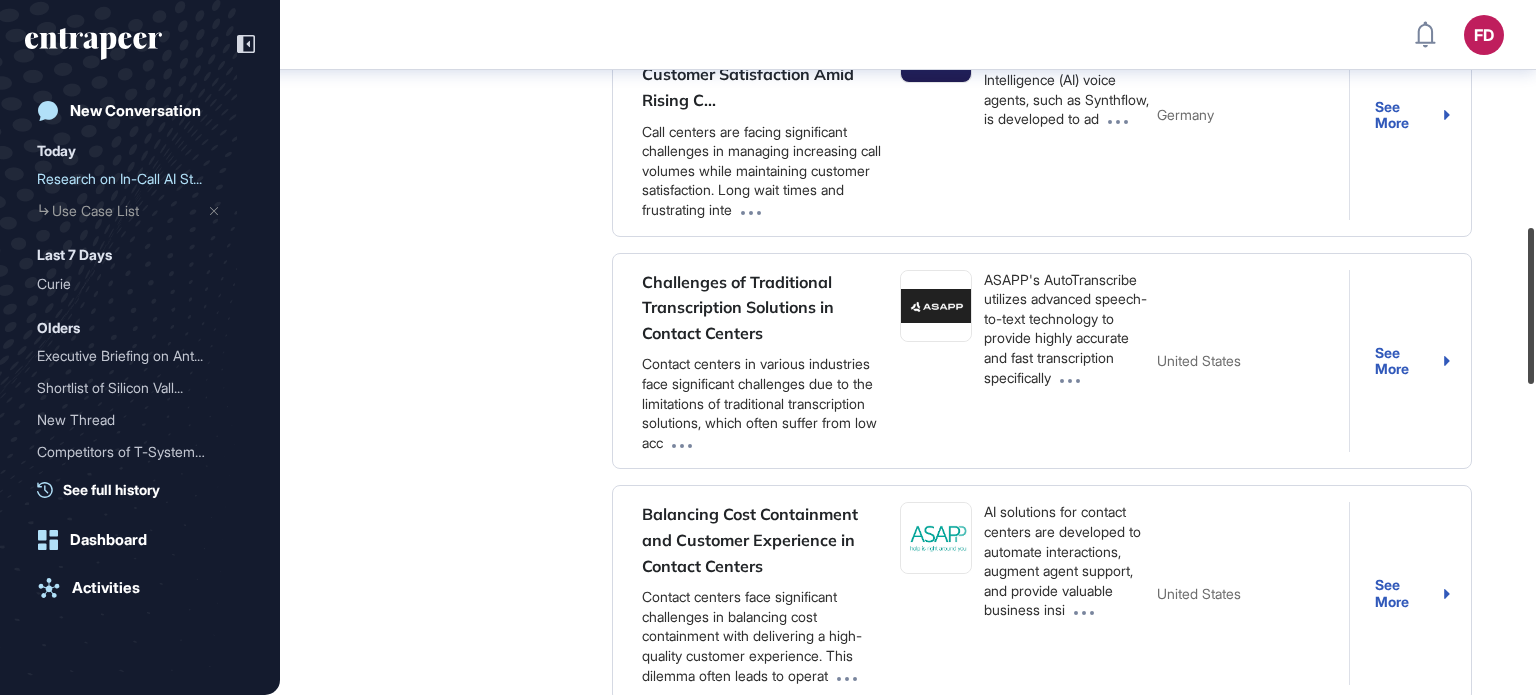 drag, startPoint x: 1532, startPoint y: 141, endPoint x: 1545, endPoint y: 367, distance: 226.37358 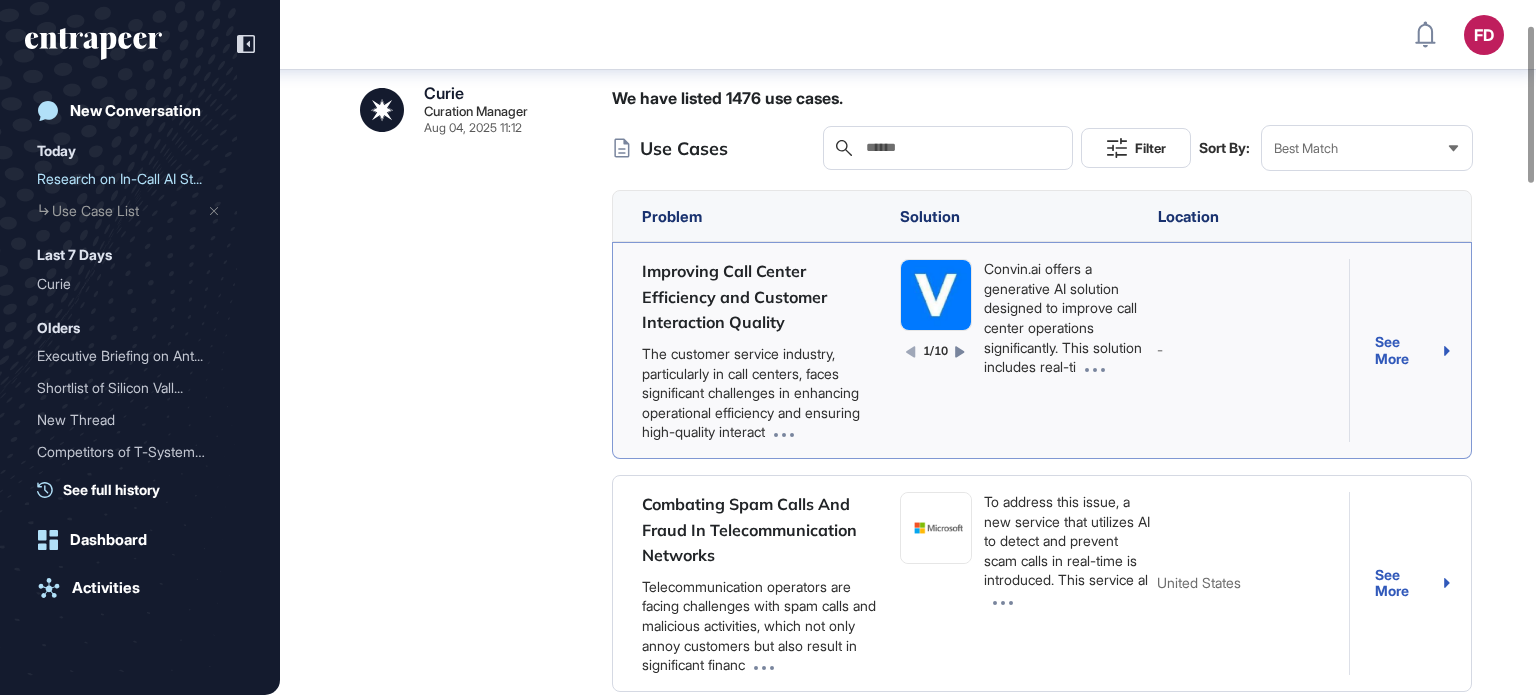 scroll, scrollTop: 110, scrollLeft: 0, axis: vertical 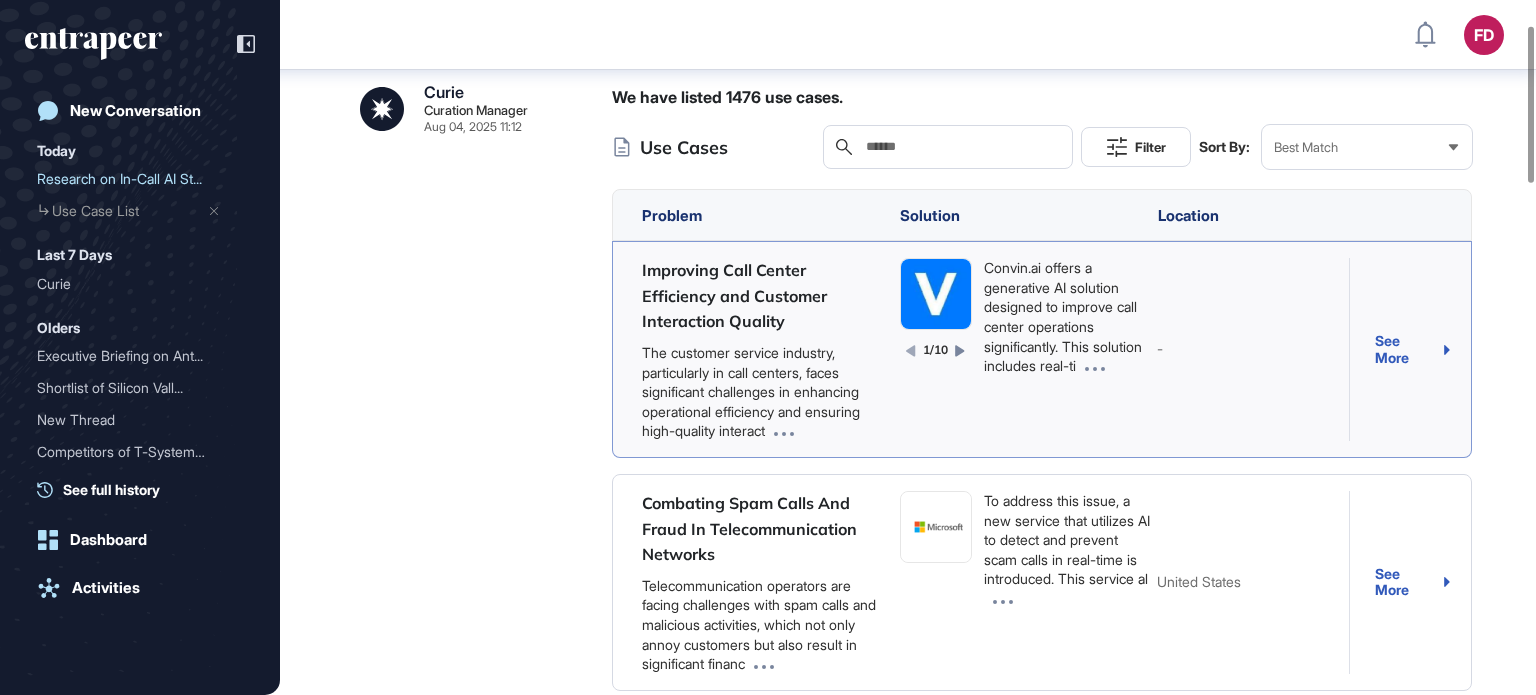 click 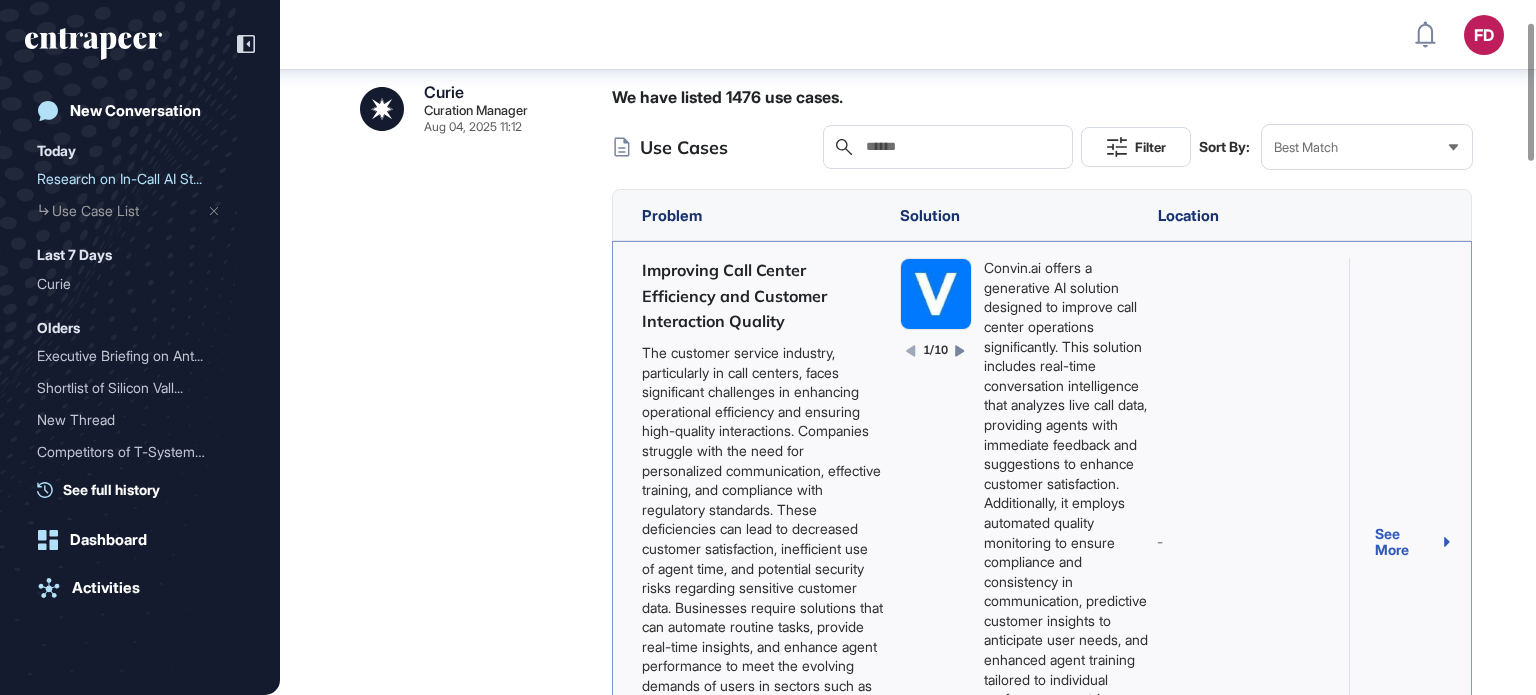 scroll, scrollTop: 210, scrollLeft: 0, axis: vertical 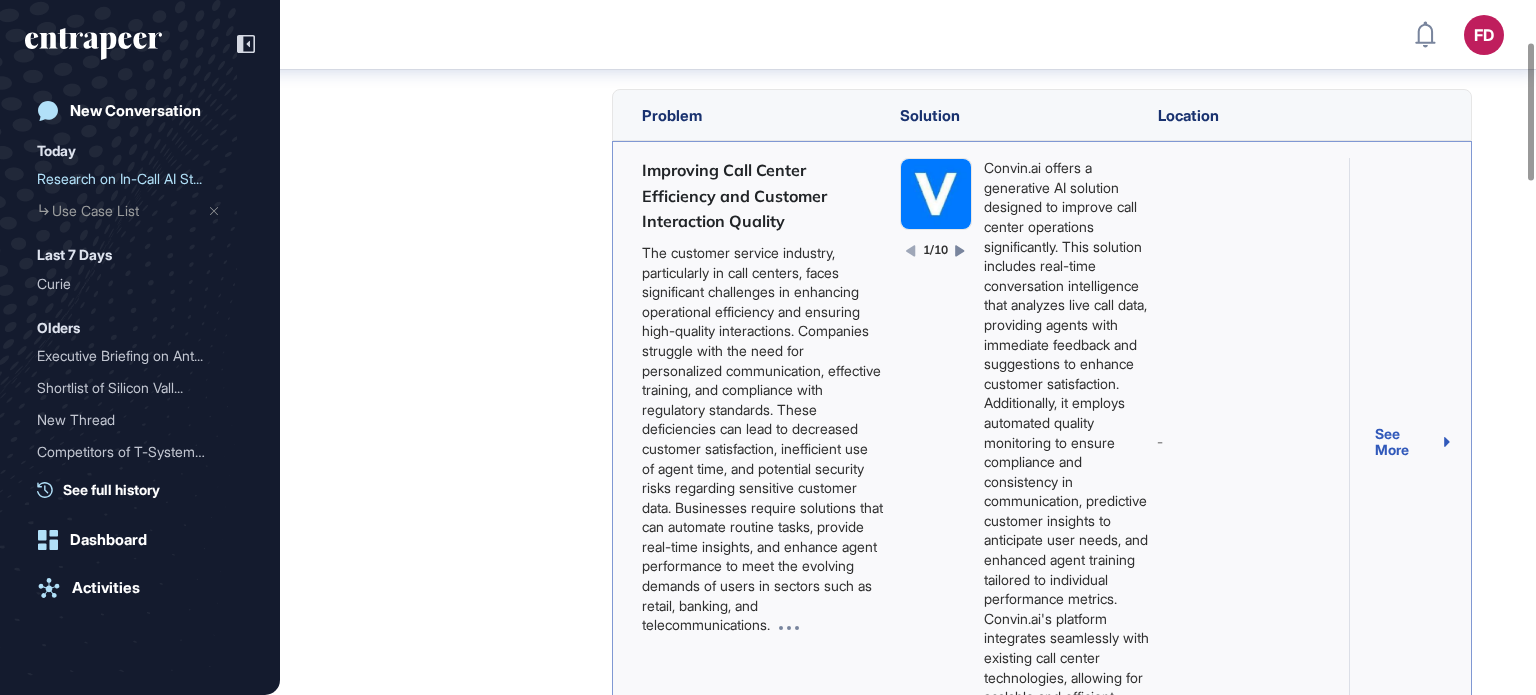 click 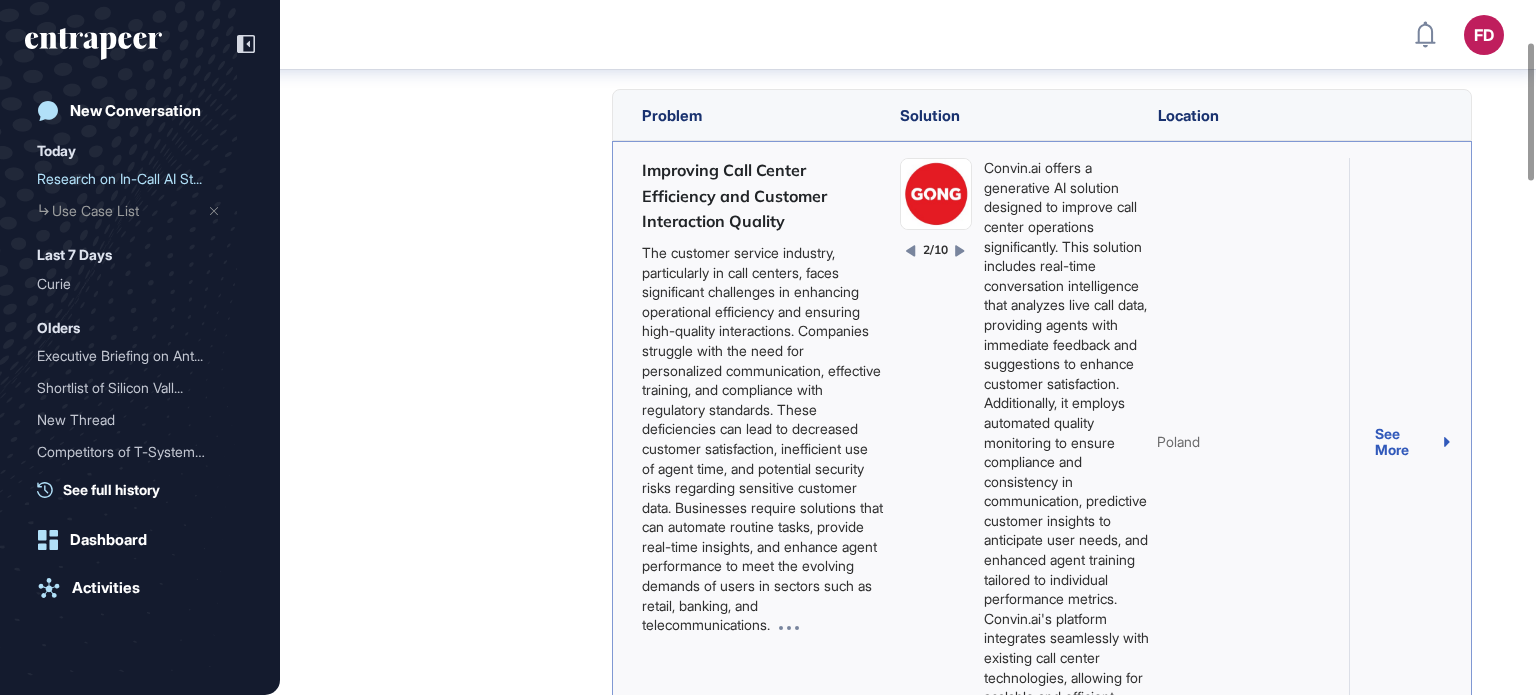 click 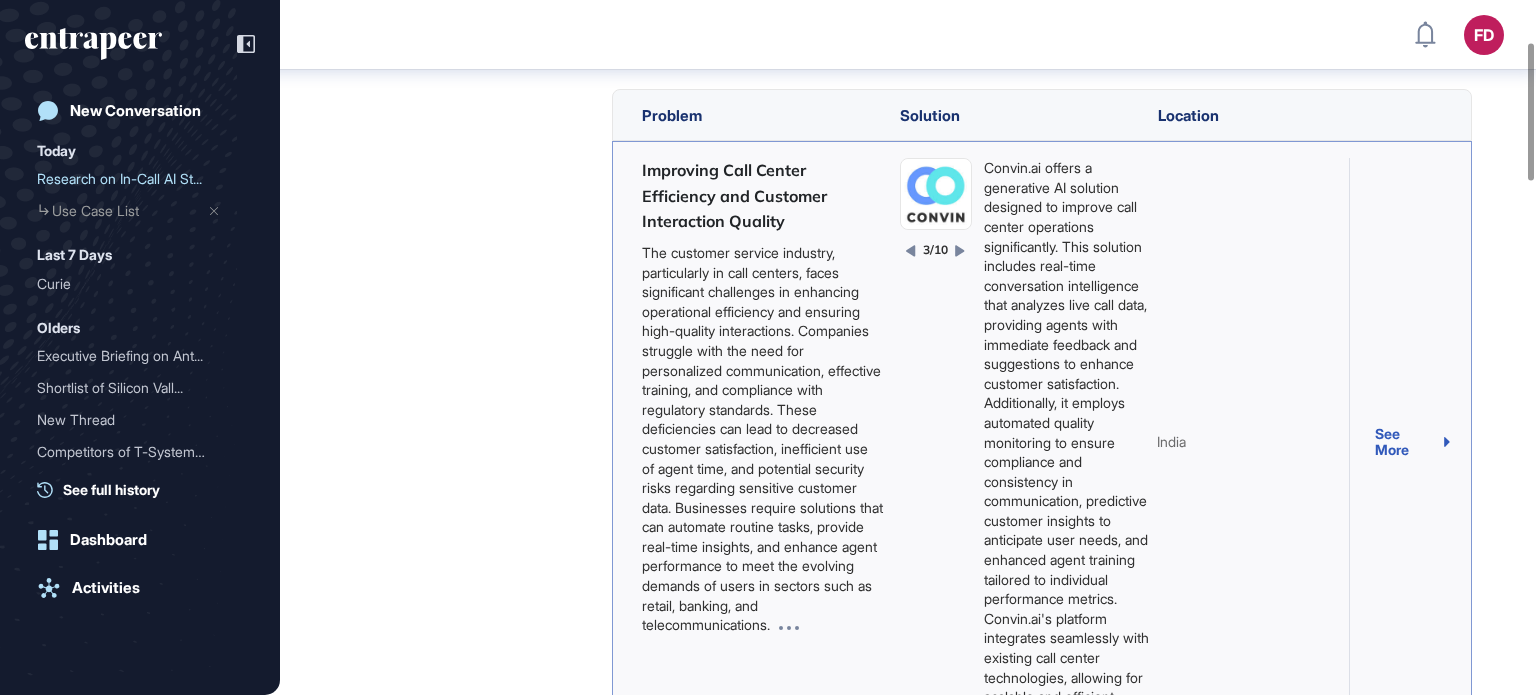 click 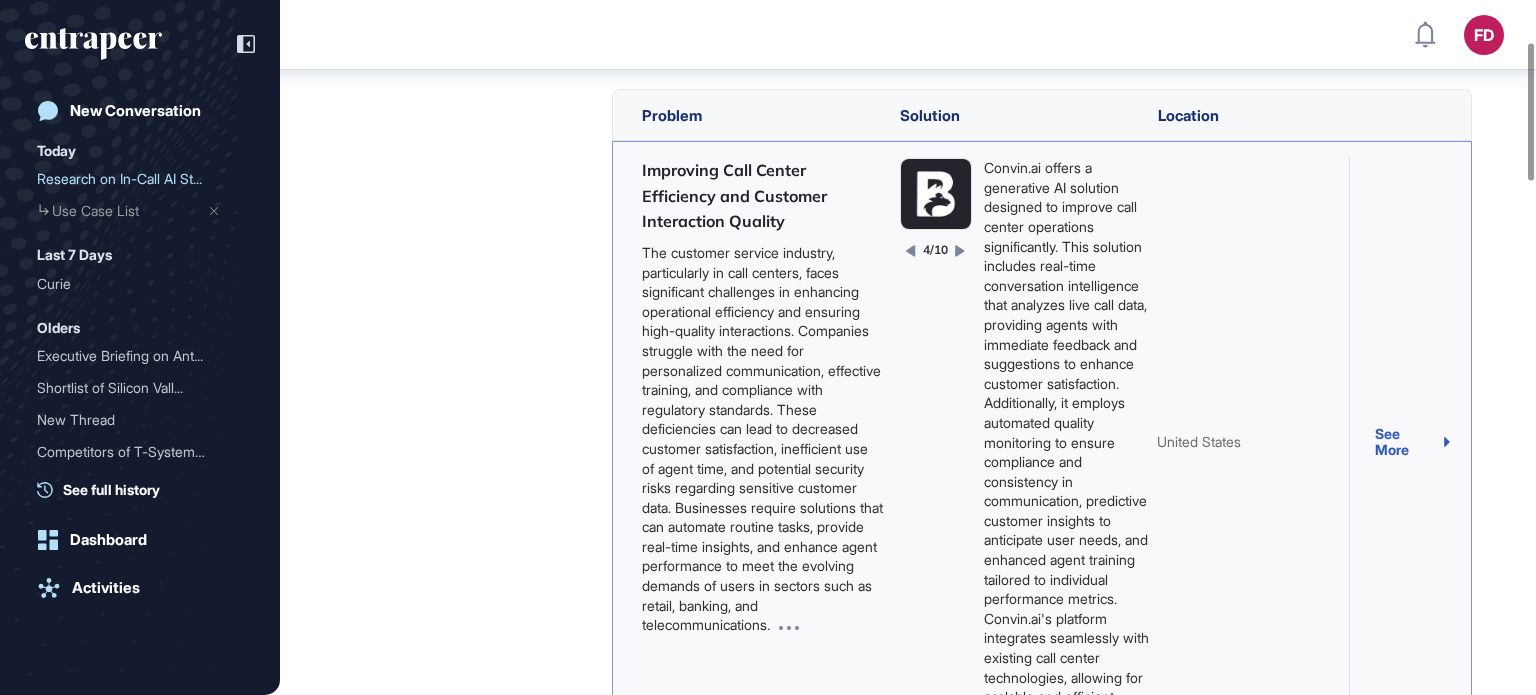click 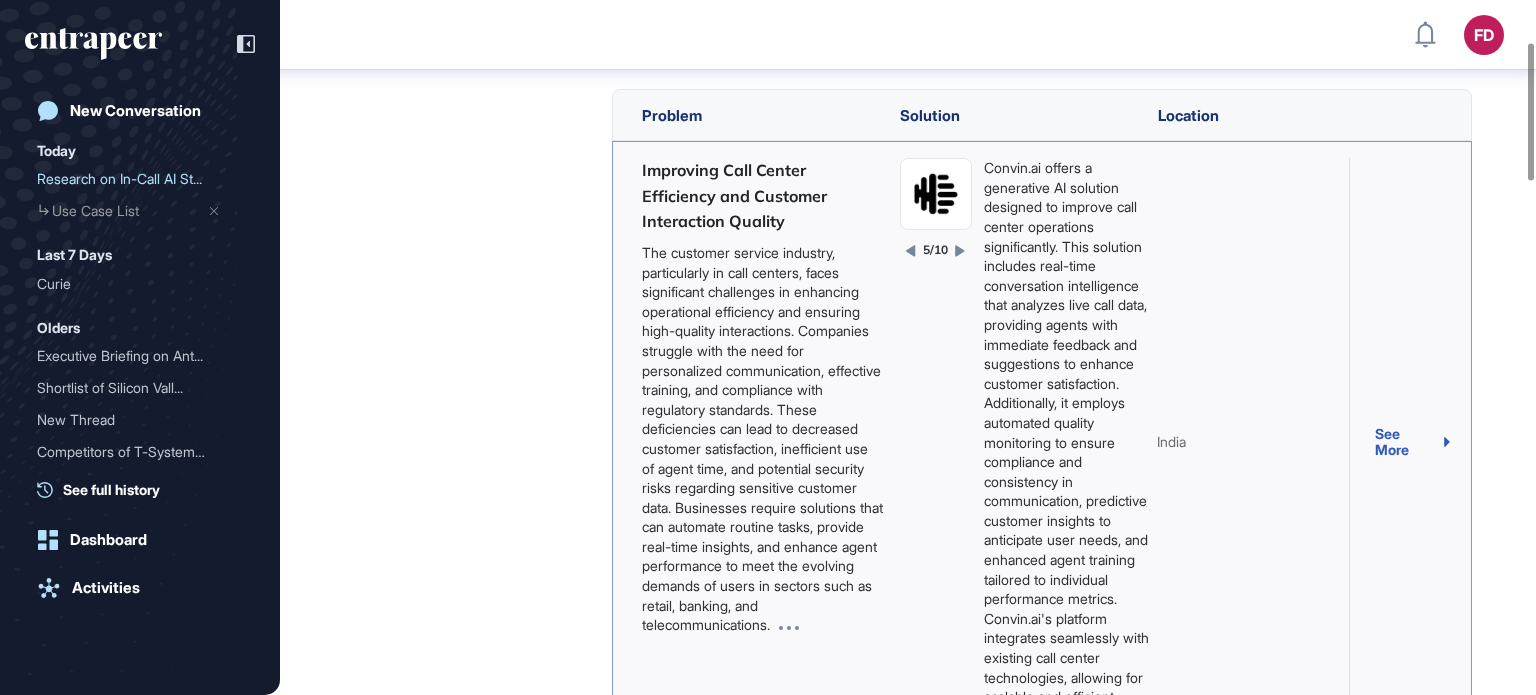 click 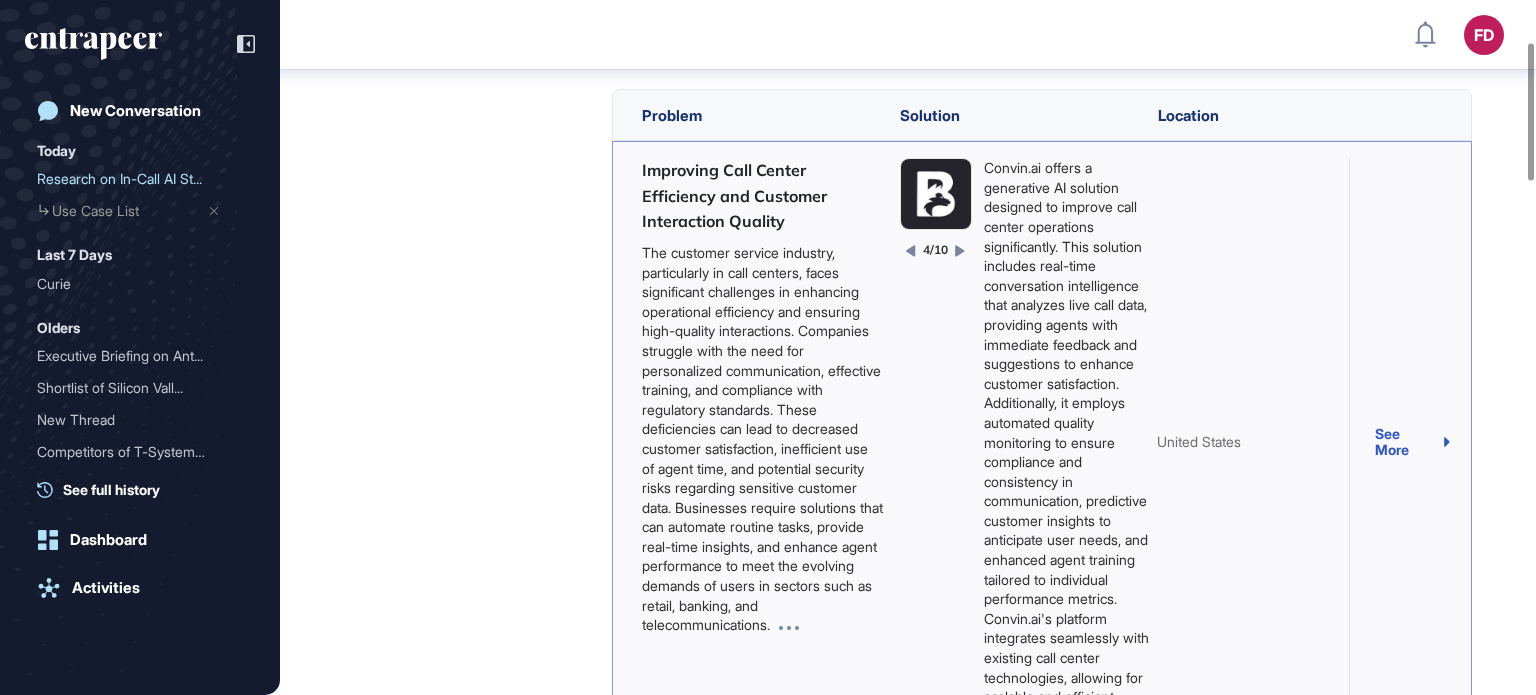 click 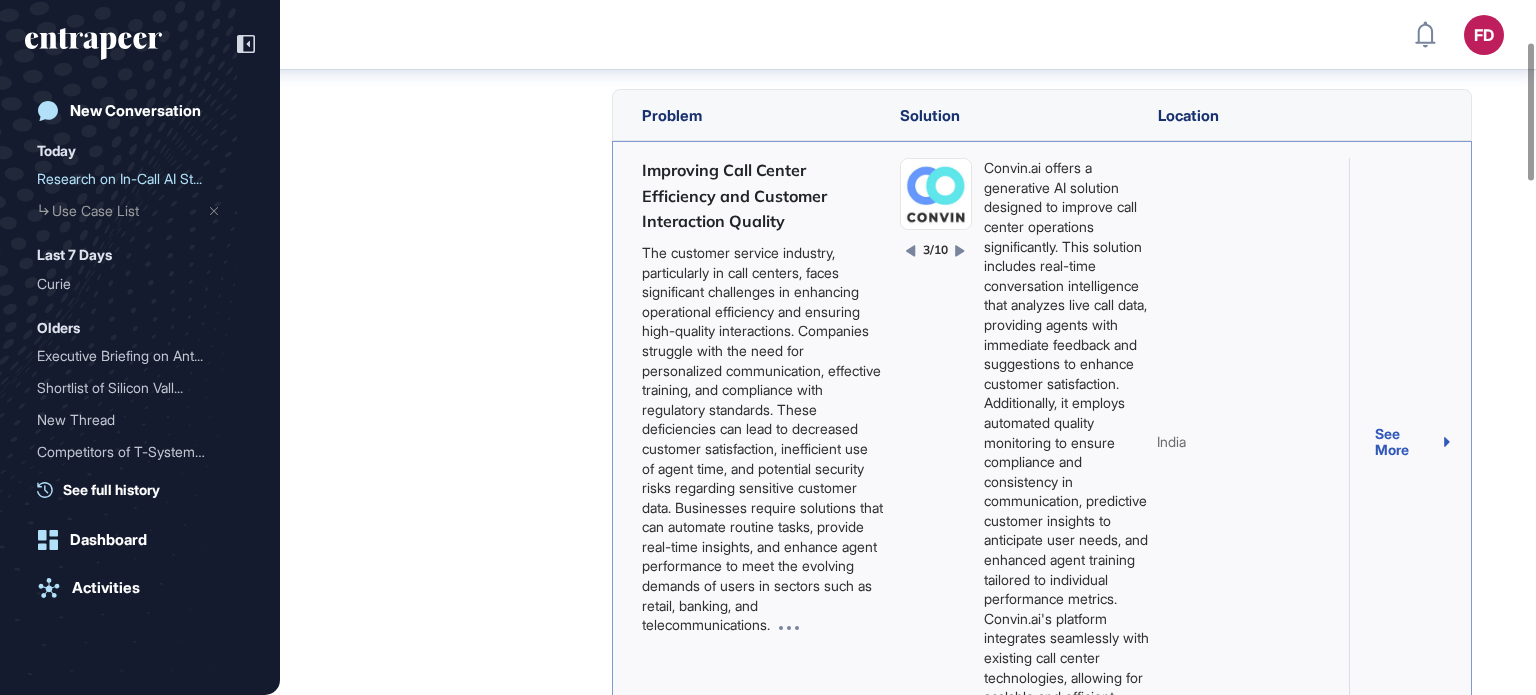click 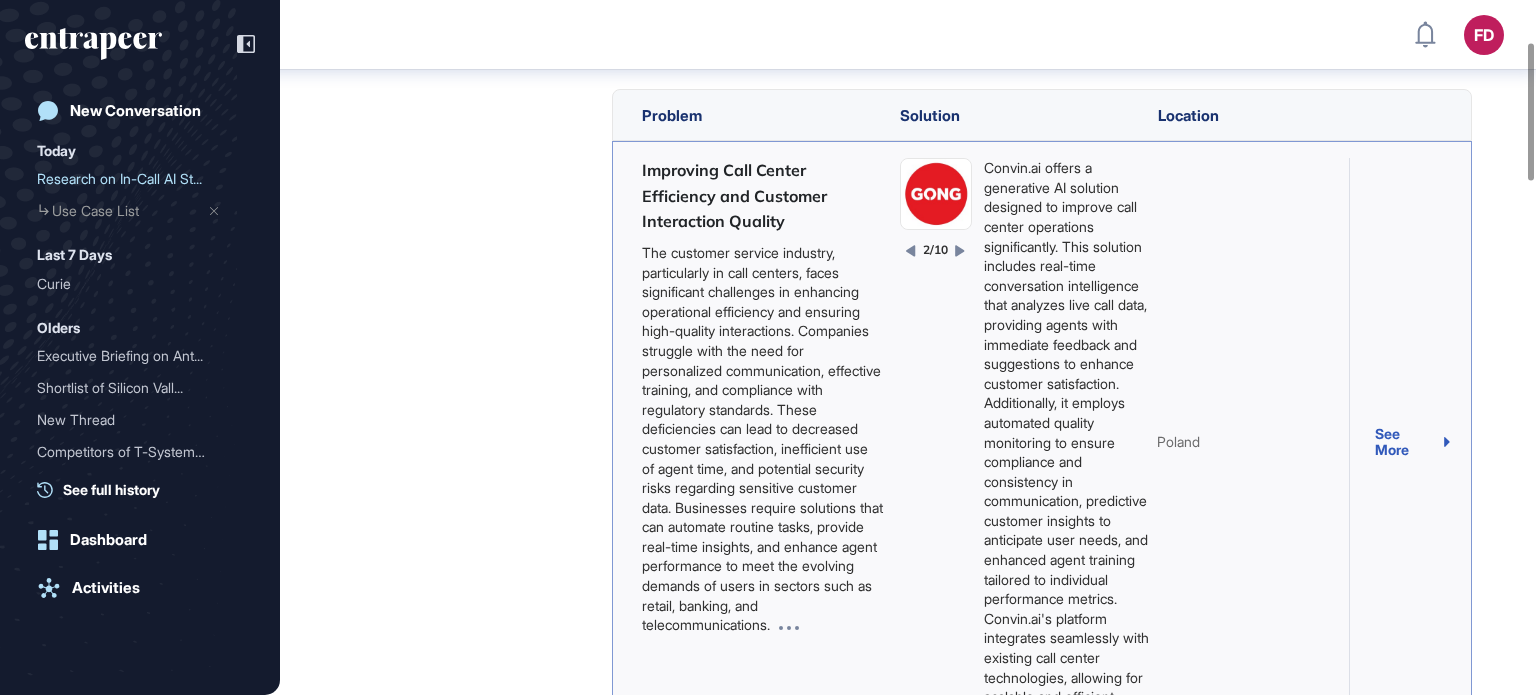 click 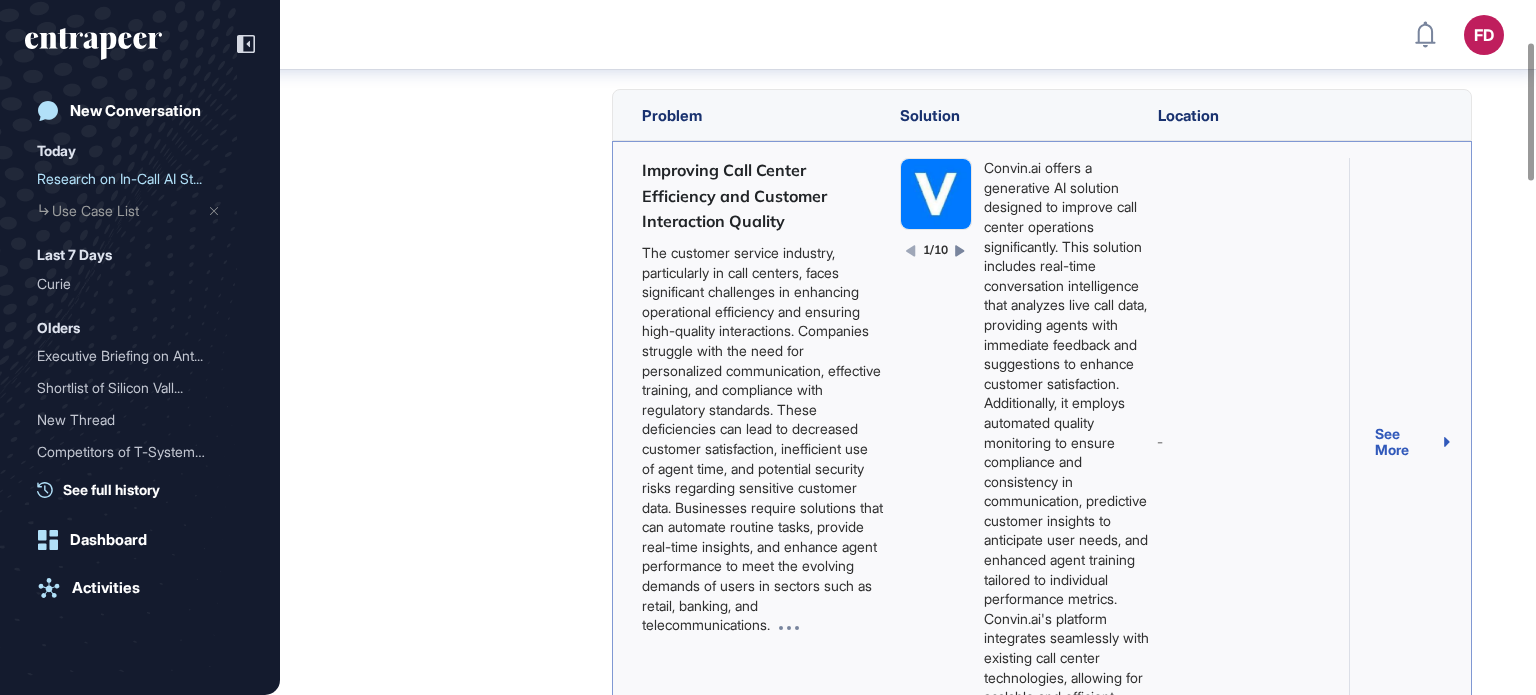click on "See More" 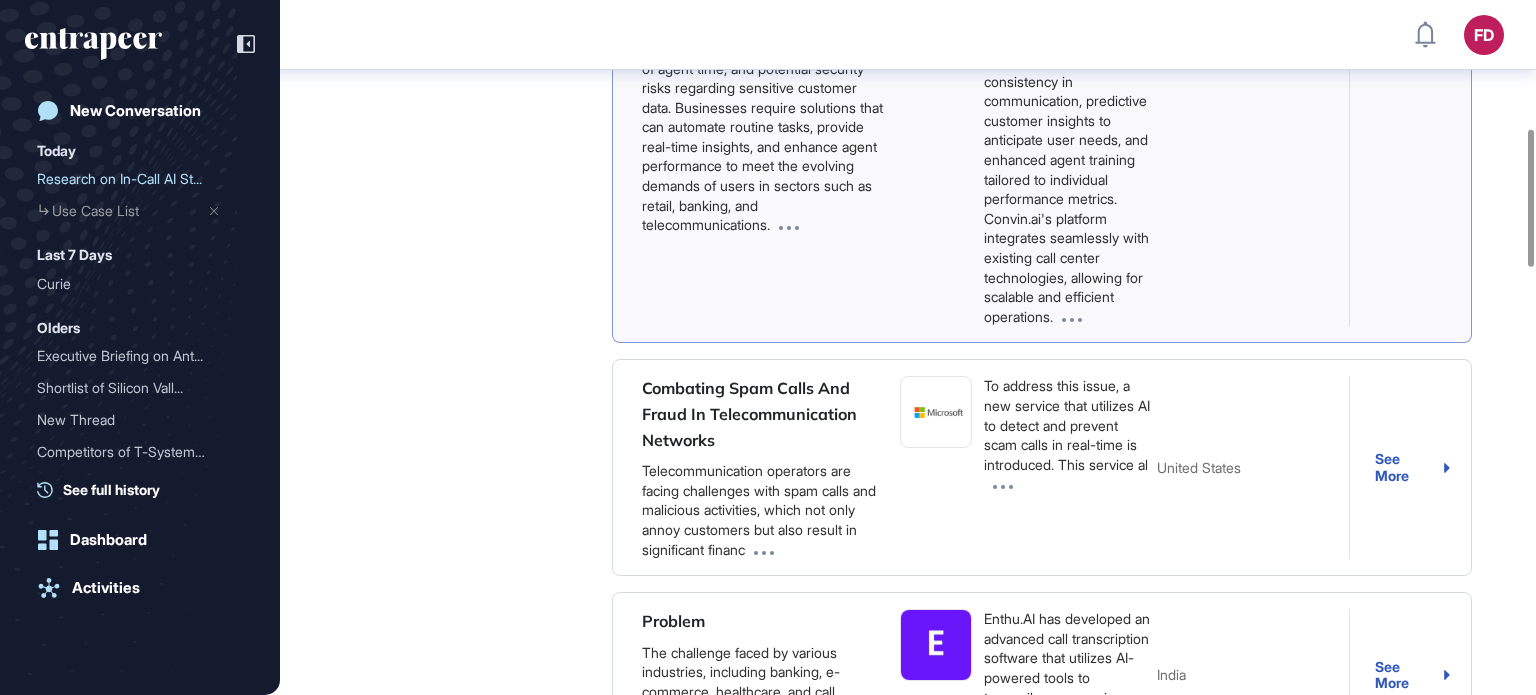 scroll, scrollTop: 710, scrollLeft: 0, axis: vertical 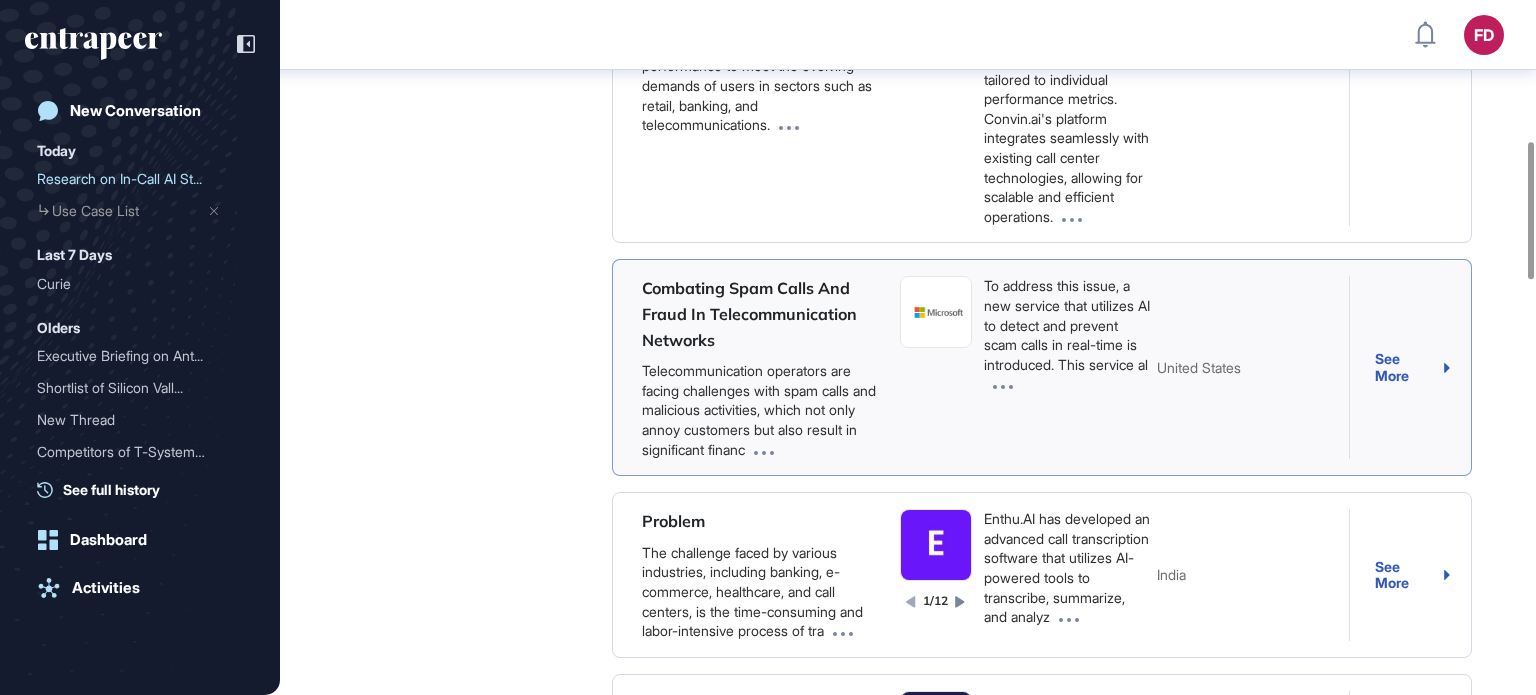 click on "See More" 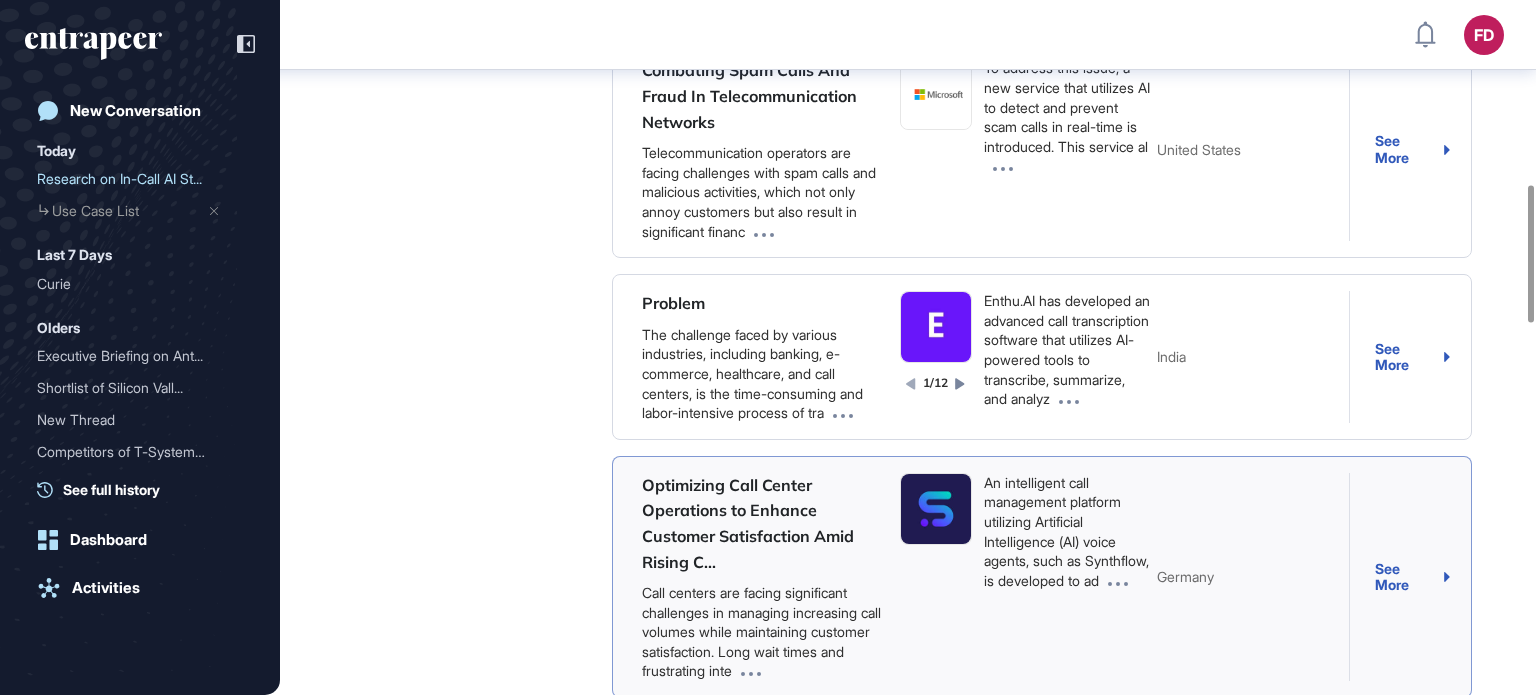 scroll, scrollTop: 810, scrollLeft: 0, axis: vertical 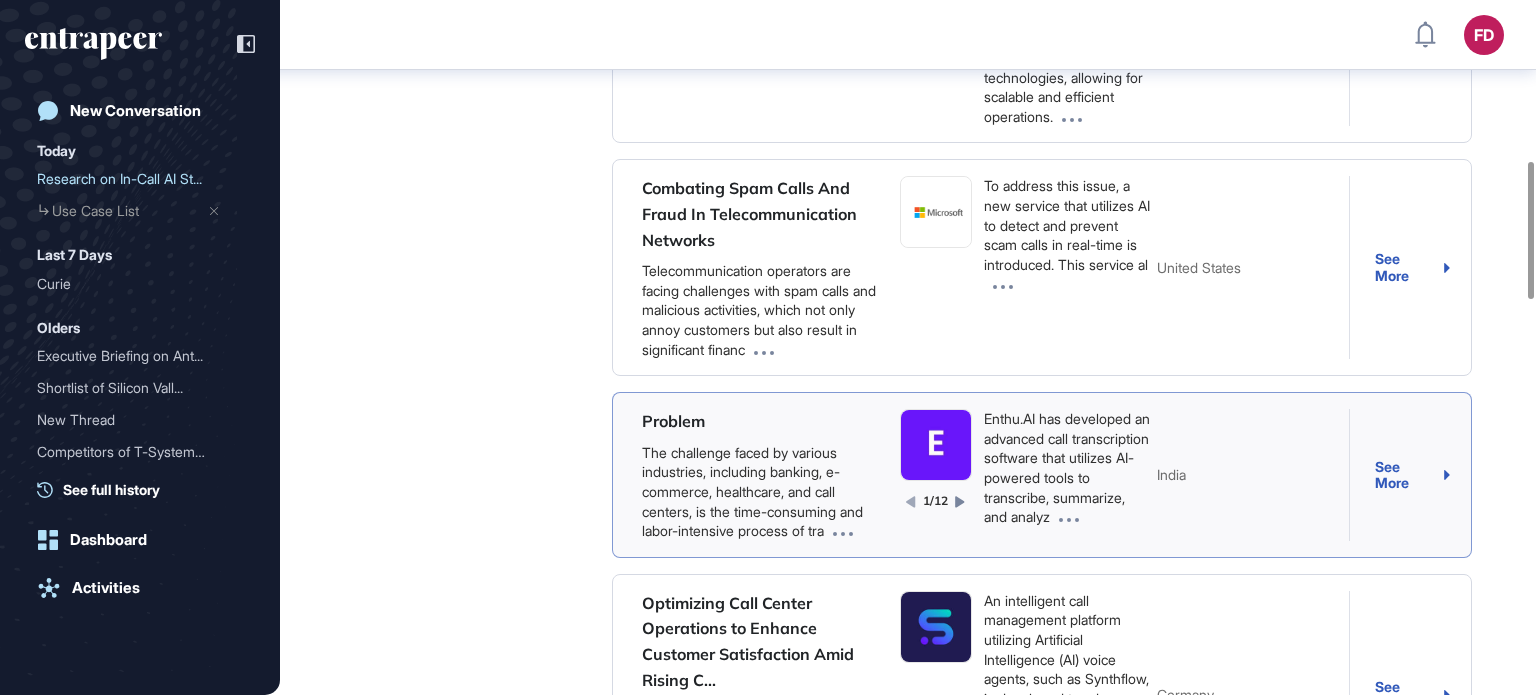 click 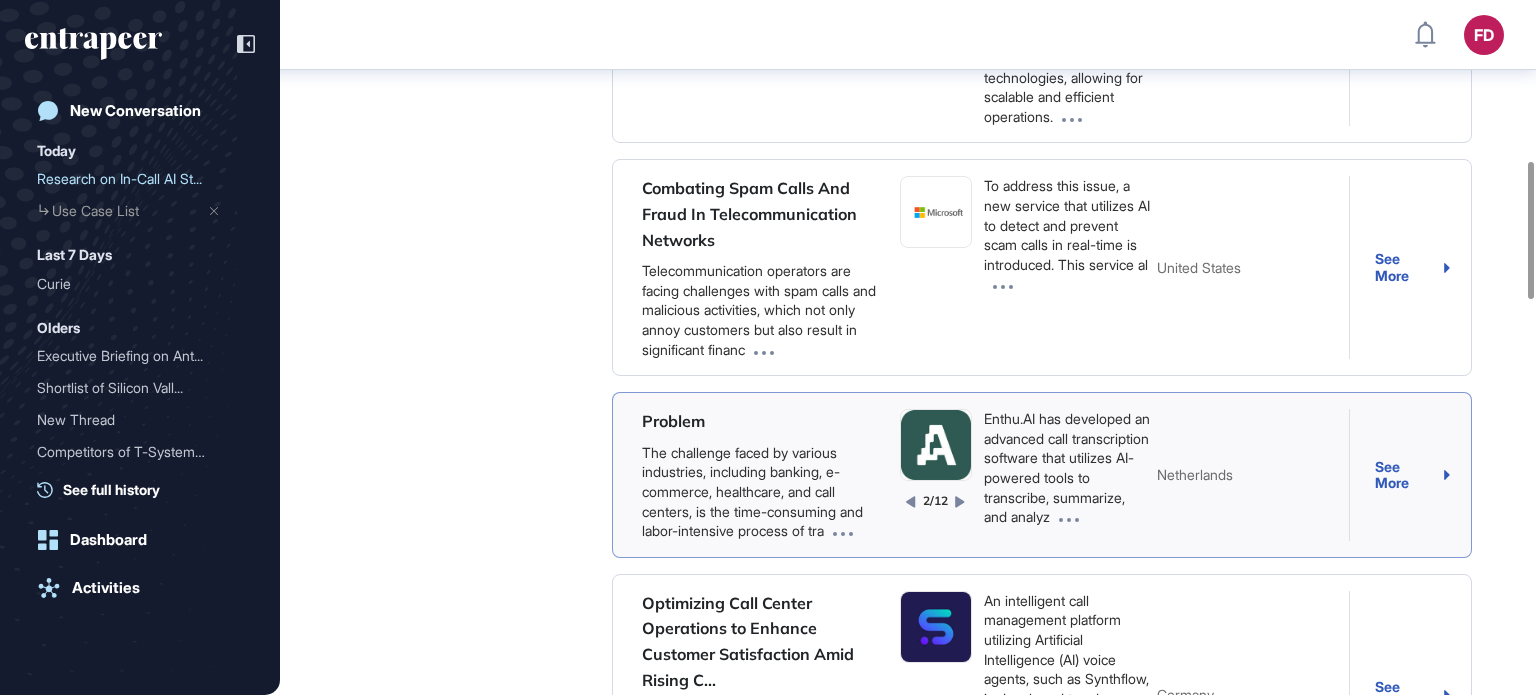drag, startPoint x: 705, startPoint y: 467, endPoint x: 702, endPoint y: 556, distance: 89.050545 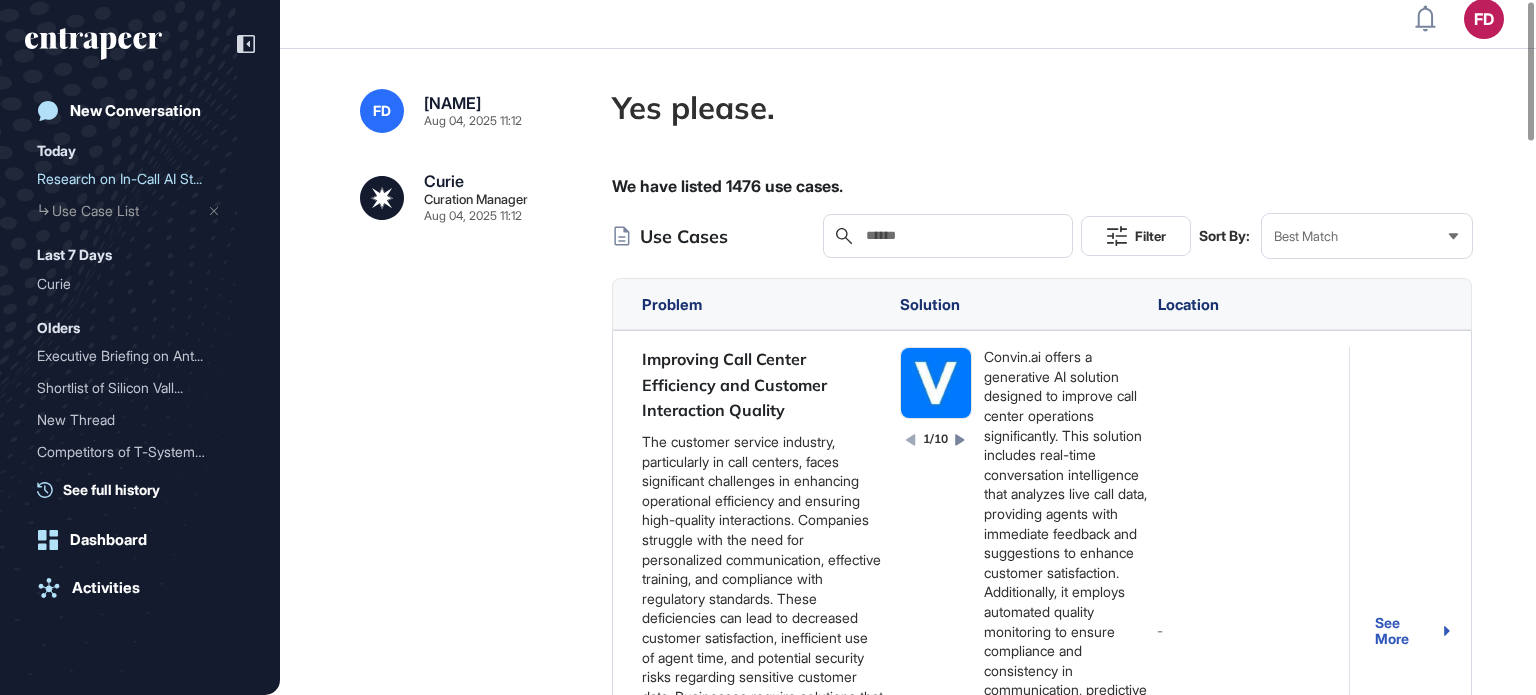 scroll, scrollTop: 0, scrollLeft: 0, axis: both 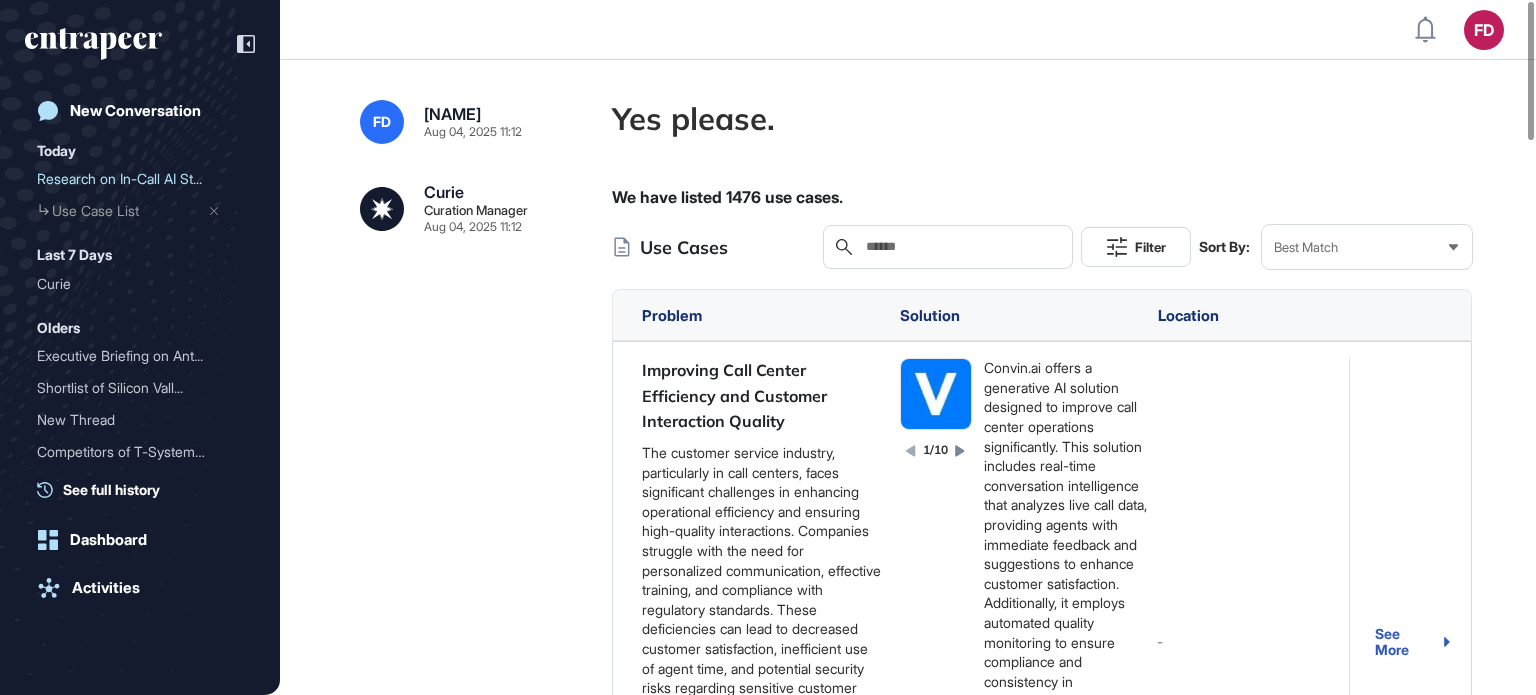 click on "Filter" 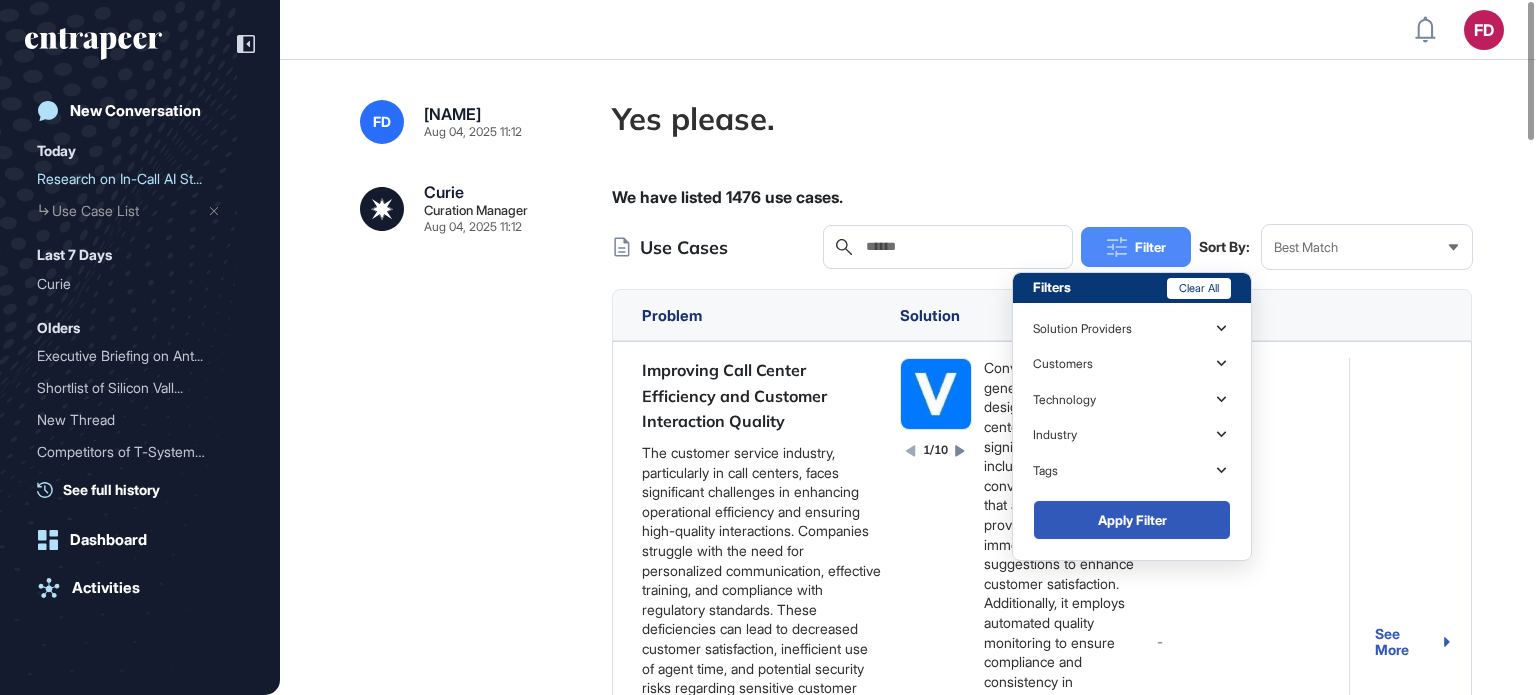 click on "Curie Curation Manager Aug 04, 2025 11:12 We have listed 1476 use cases. Use Cases Search Filter Sort By: Best Match Problem Solution Location Improving Call Center Efficiency and Customer Interaction Quality The customer service industry, particularly in call centers, faces significant challenges in enhancing operational efficiency and ensuring high-quality interactions. Companies struggle with the need for personalized communication, effective training, and compliance with regulatory standards. These deficiencies can lead to decreased customer satisfaction, inefficient use of agent time, and potential security risks regarding sensitive customer data. Businesses require solutions that can automate routine tasks, provide real-time insights, and enhance agent performance to meet the evolving demands of users in sectors such as retail, banking, and telecommunications. 1/10 - See More Combating Spam Calls And Fraud In Telecommunication Networks United States See More Problem 2/12 Netherlands See More Germany 10" at bounding box center [908, 1675] 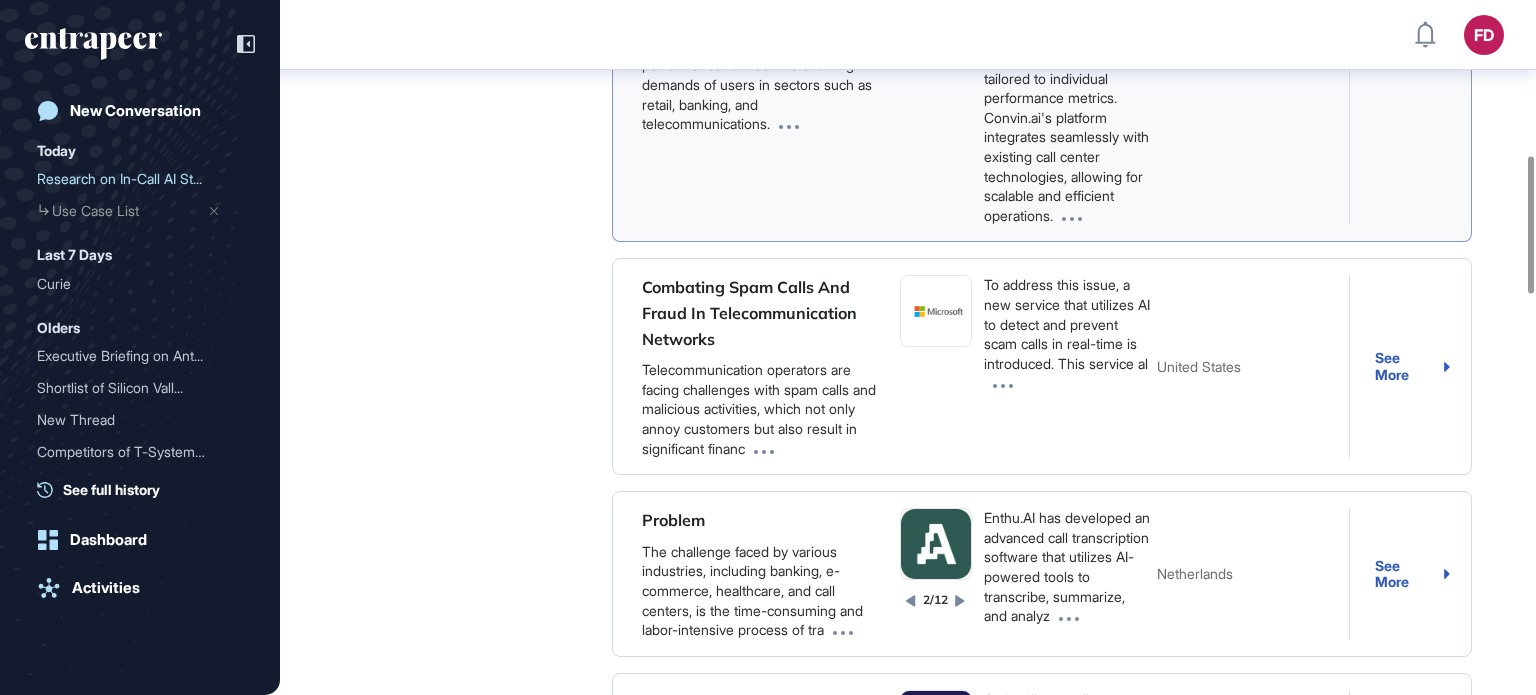 scroll, scrollTop: 811, scrollLeft: 0, axis: vertical 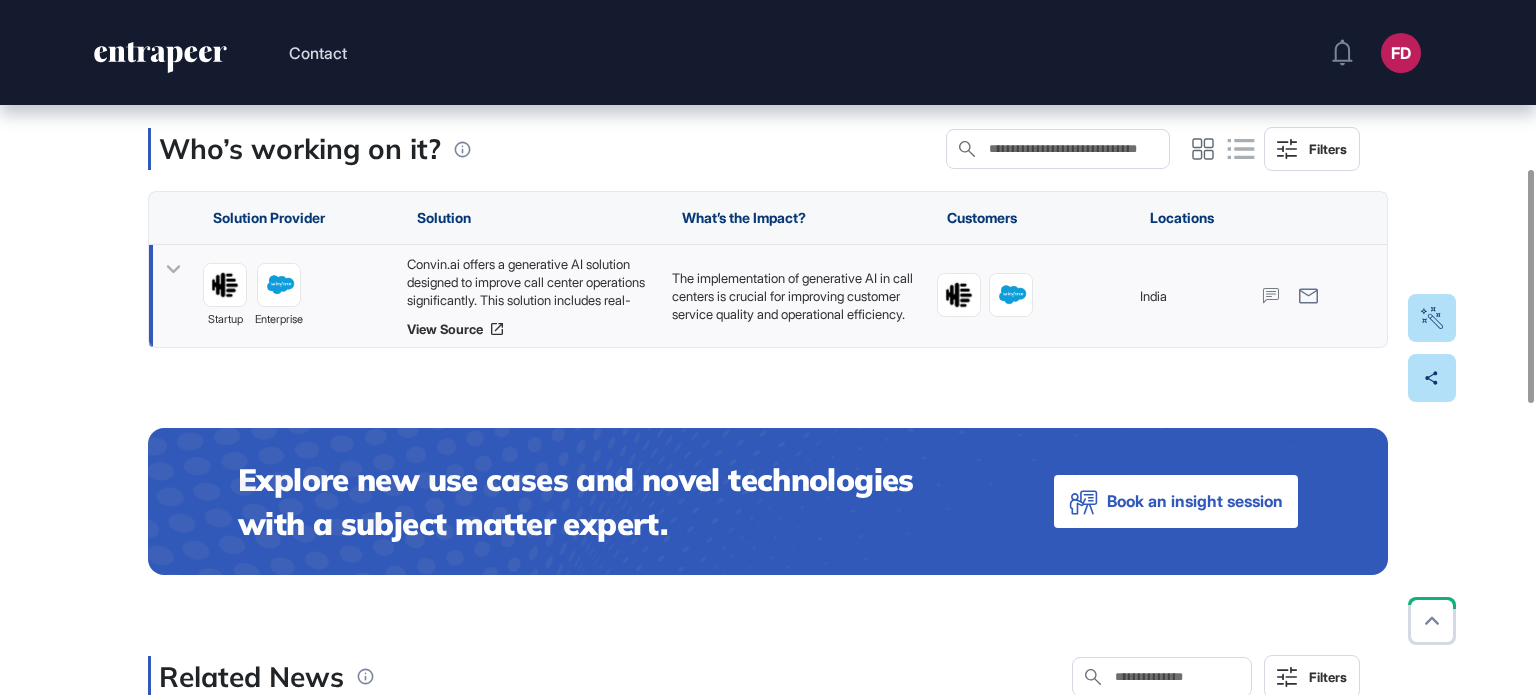 click 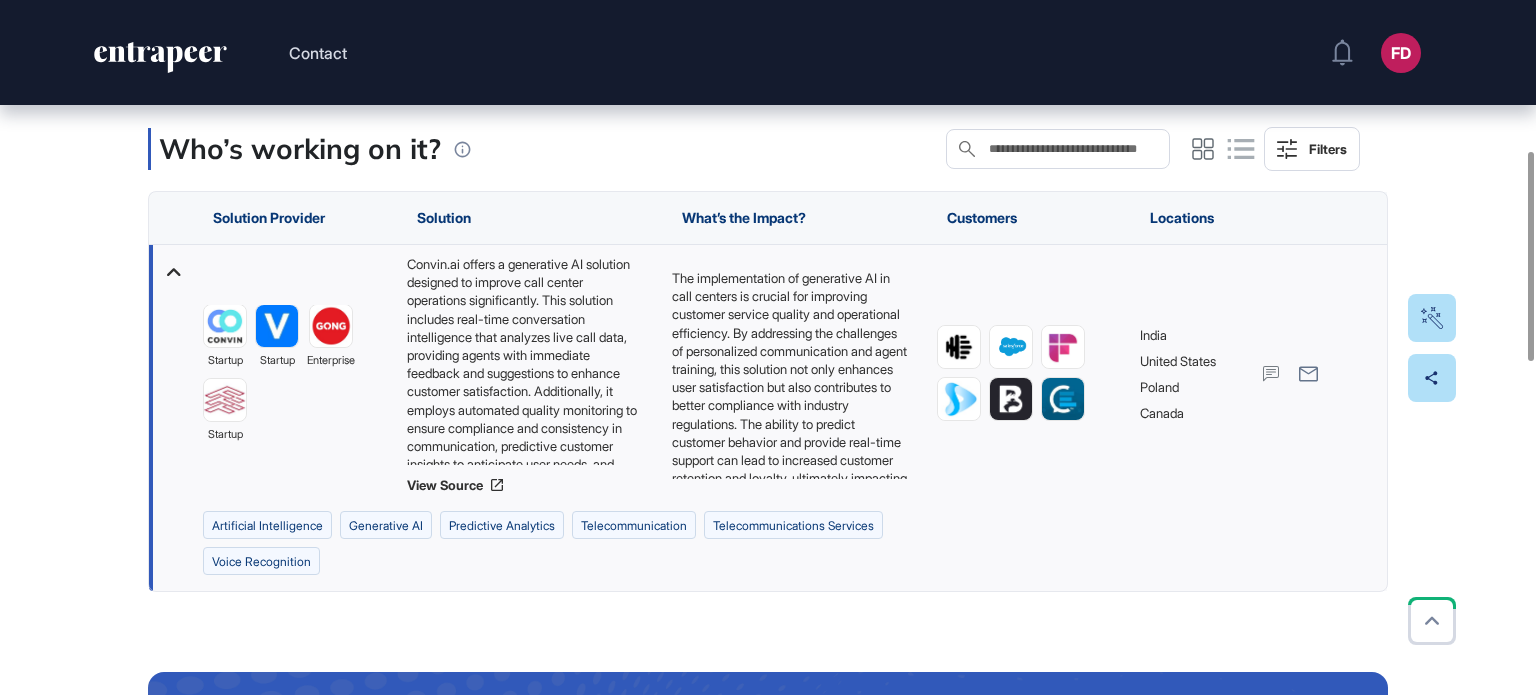 scroll, scrollTop: 0, scrollLeft: 0, axis: both 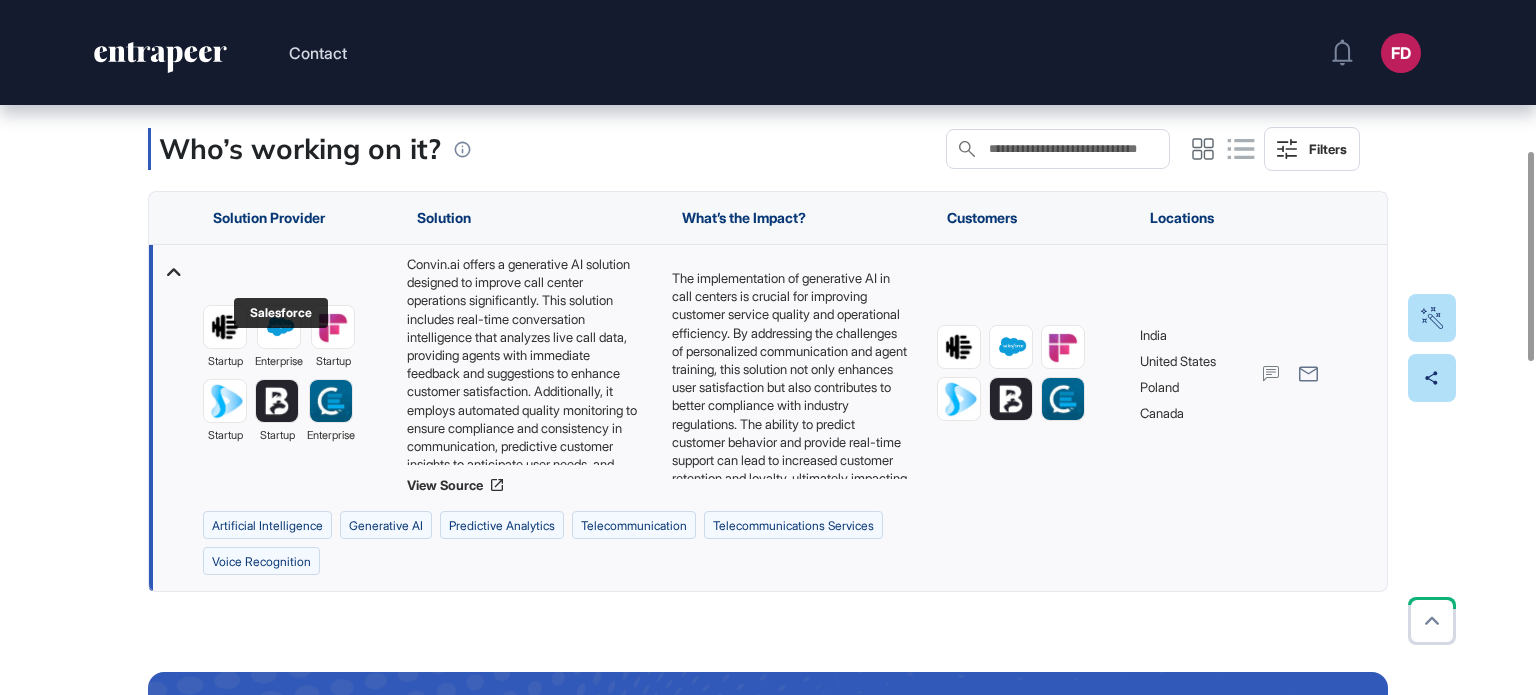 click at bounding box center (279, 327) 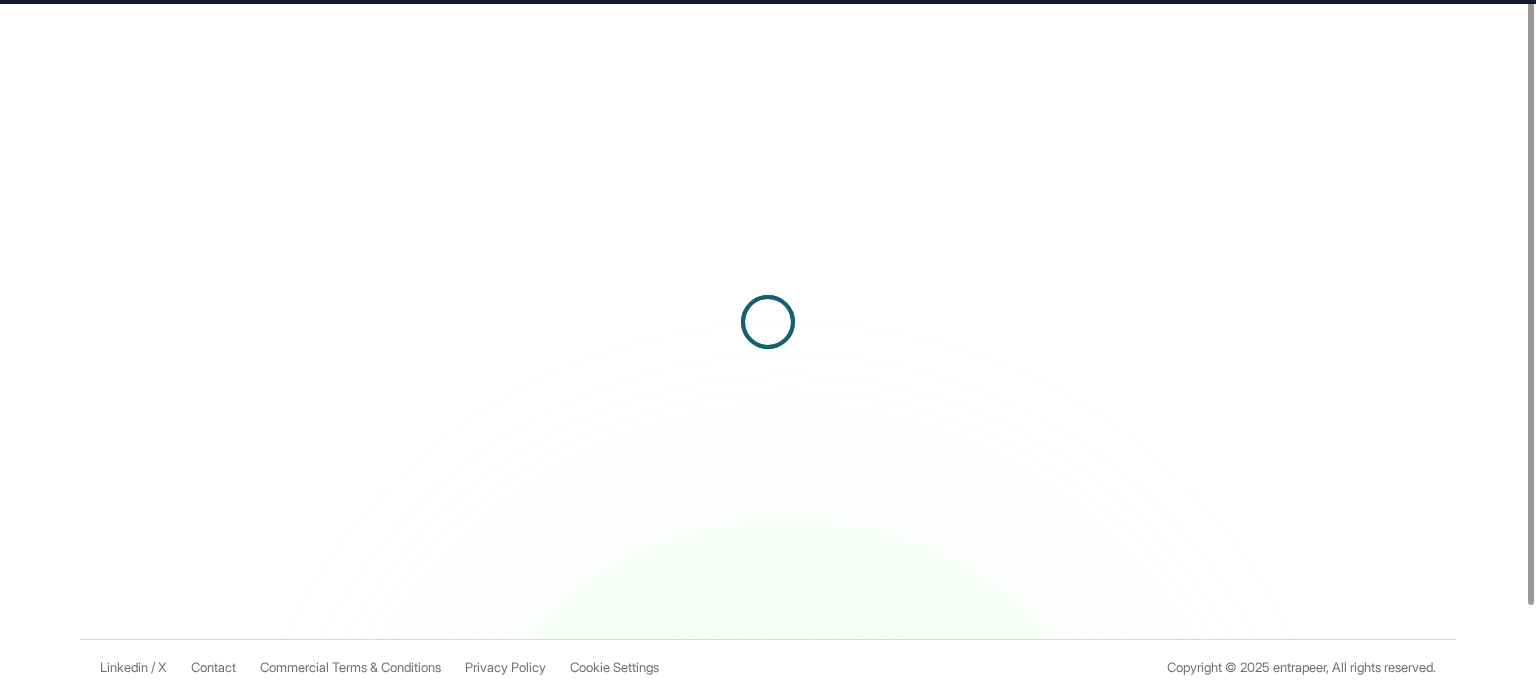 scroll, scrollTop: 0, scrollLeft: 0, axis: both 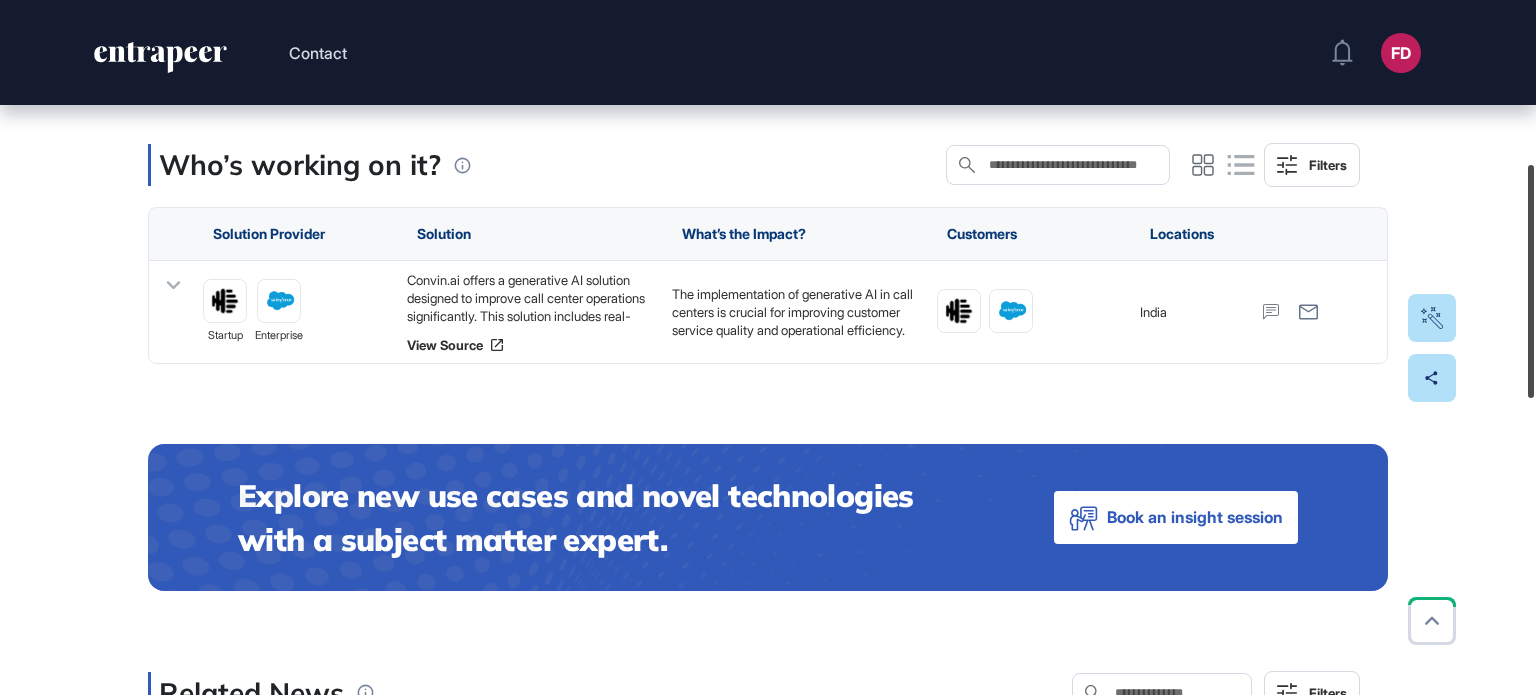 drag, startPoint x: 1534, startPoint y: 157, endPoint x: 1544, endPoint y: 318, distance: 161.31026 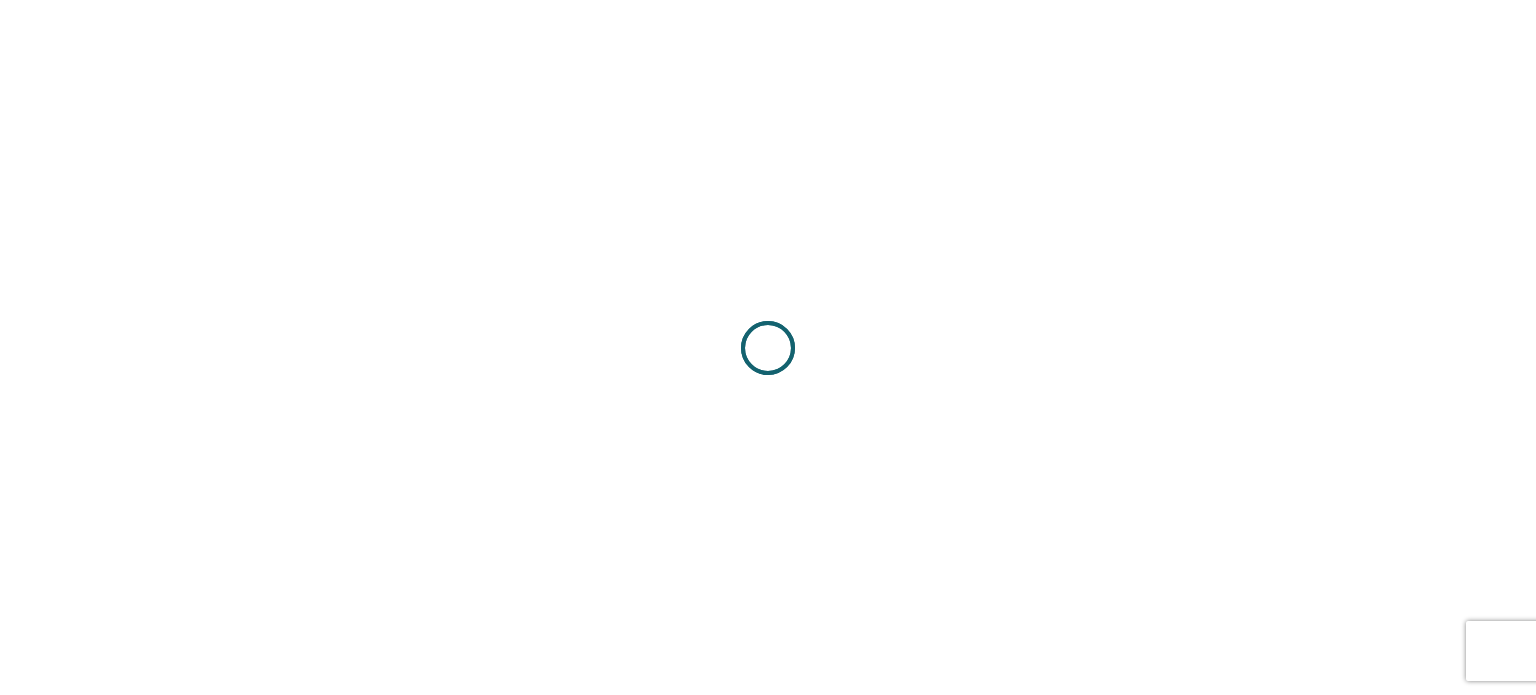 scroll, scrollTop: 0, scrollLeft: 0, axis: both 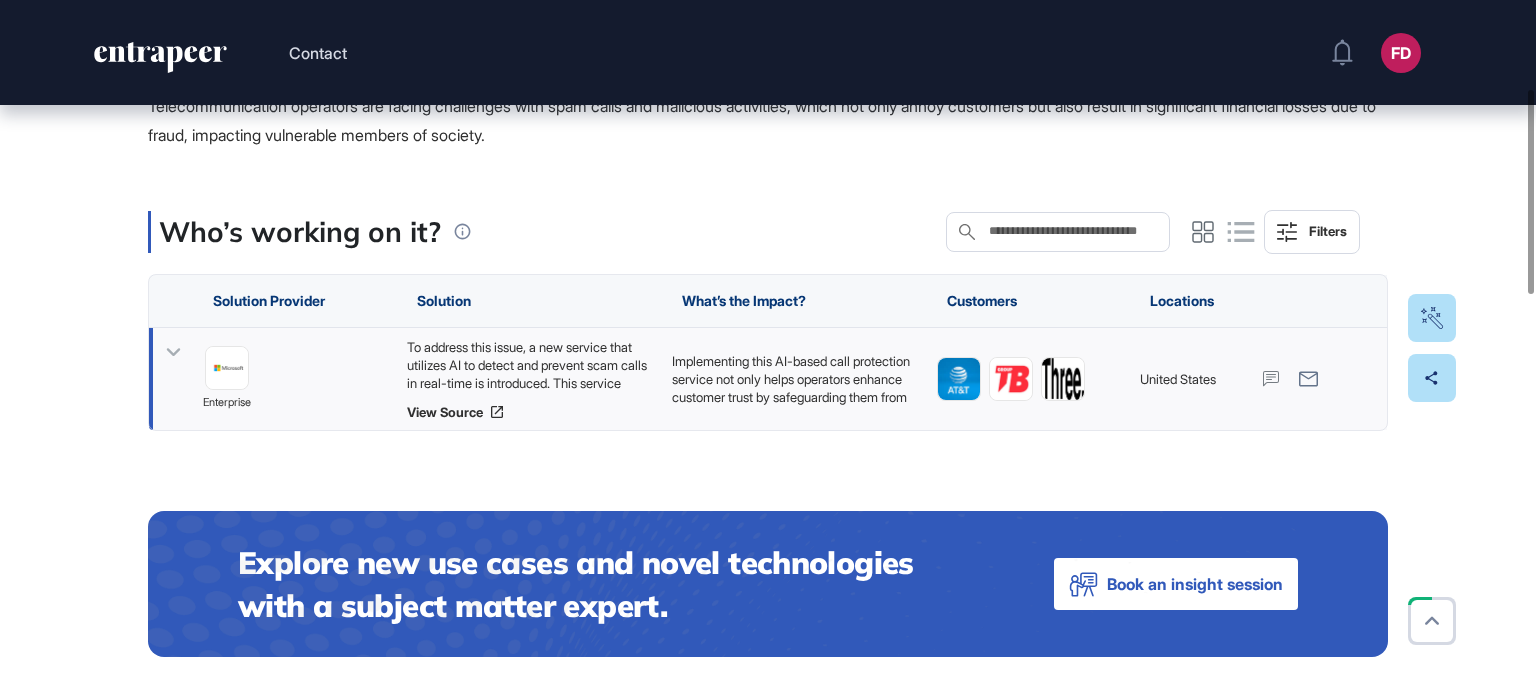 click 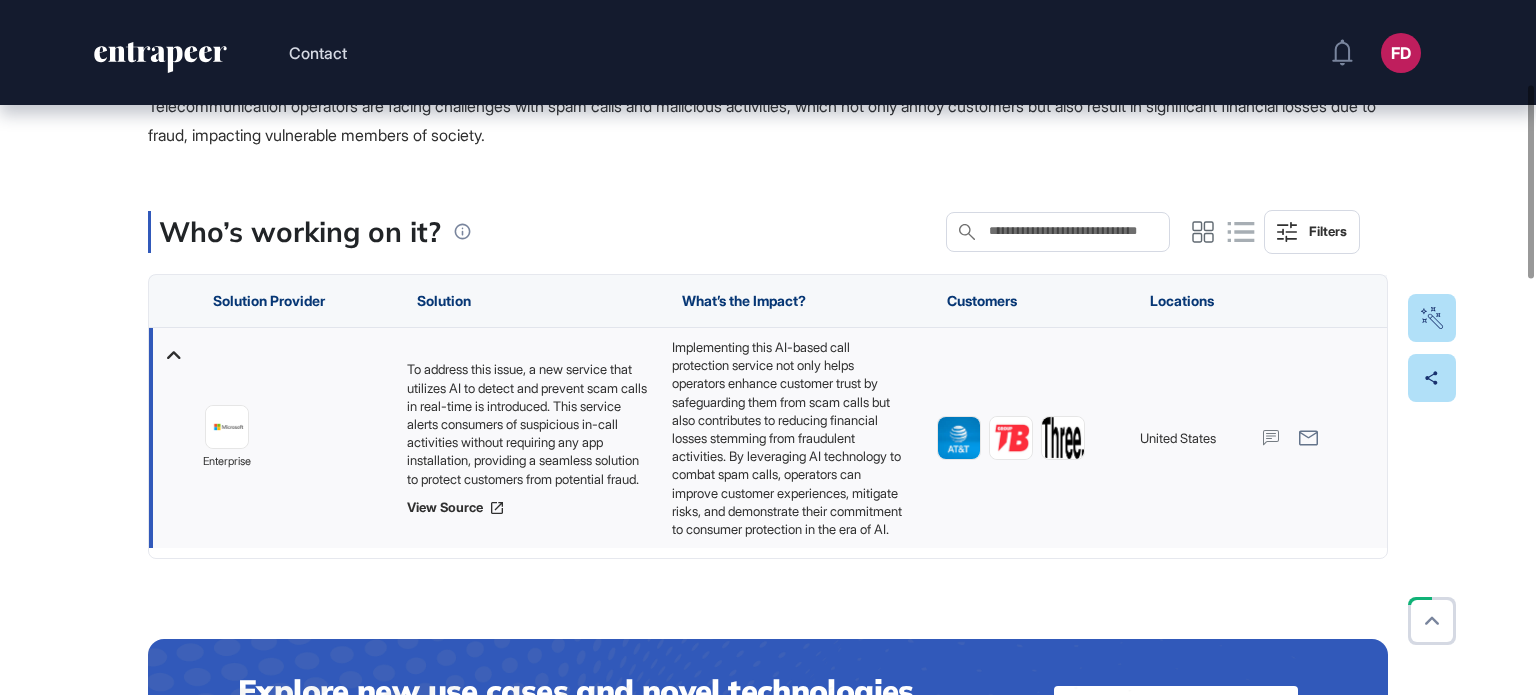 click on "enterprise" 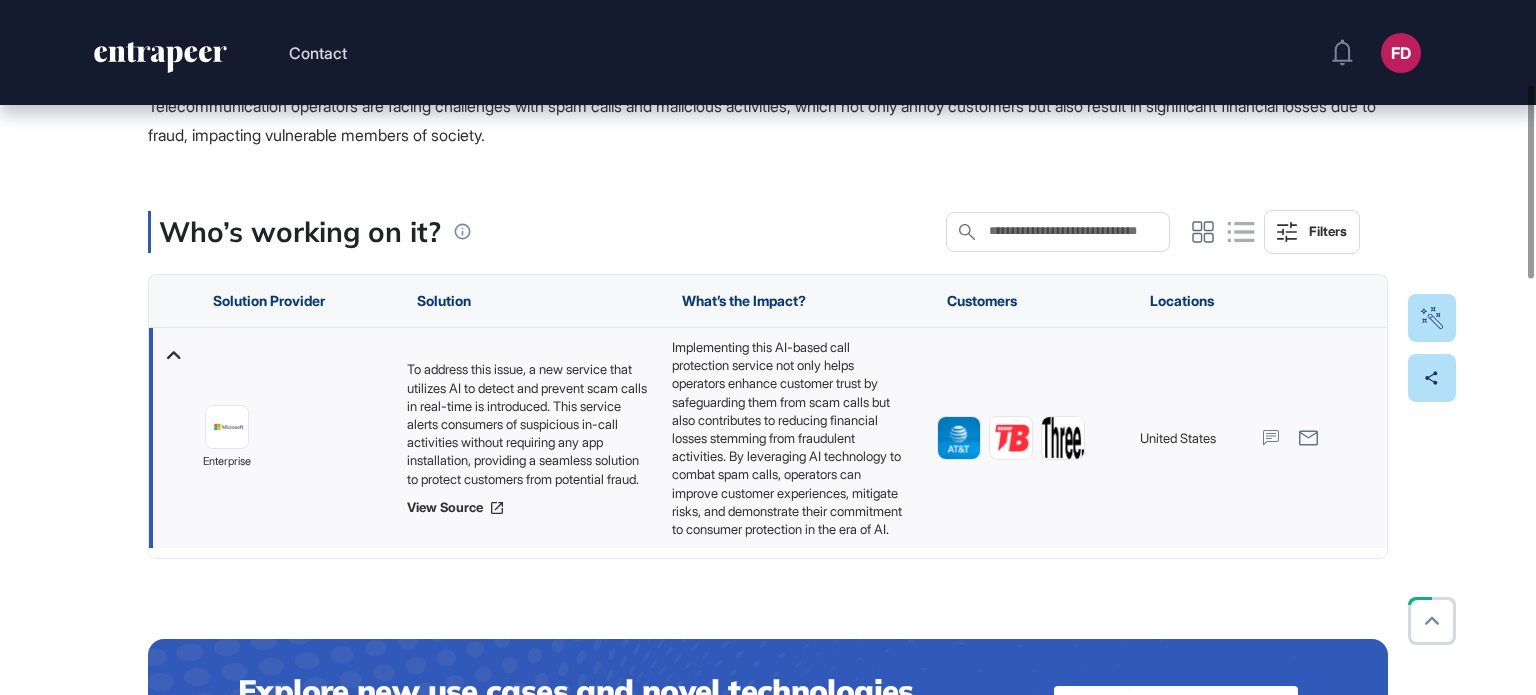 scroll, scrollTop: 26, scrollLeft: 0, axis: vertical 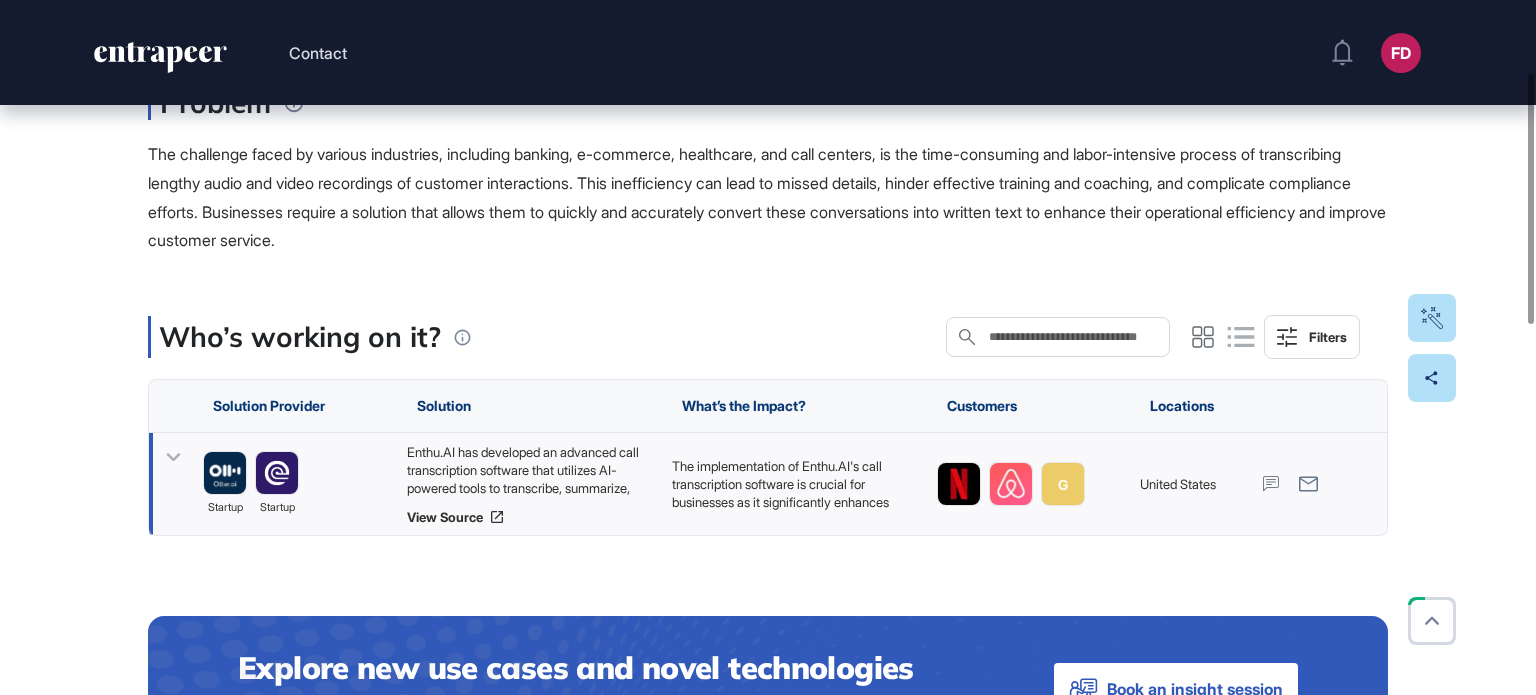click 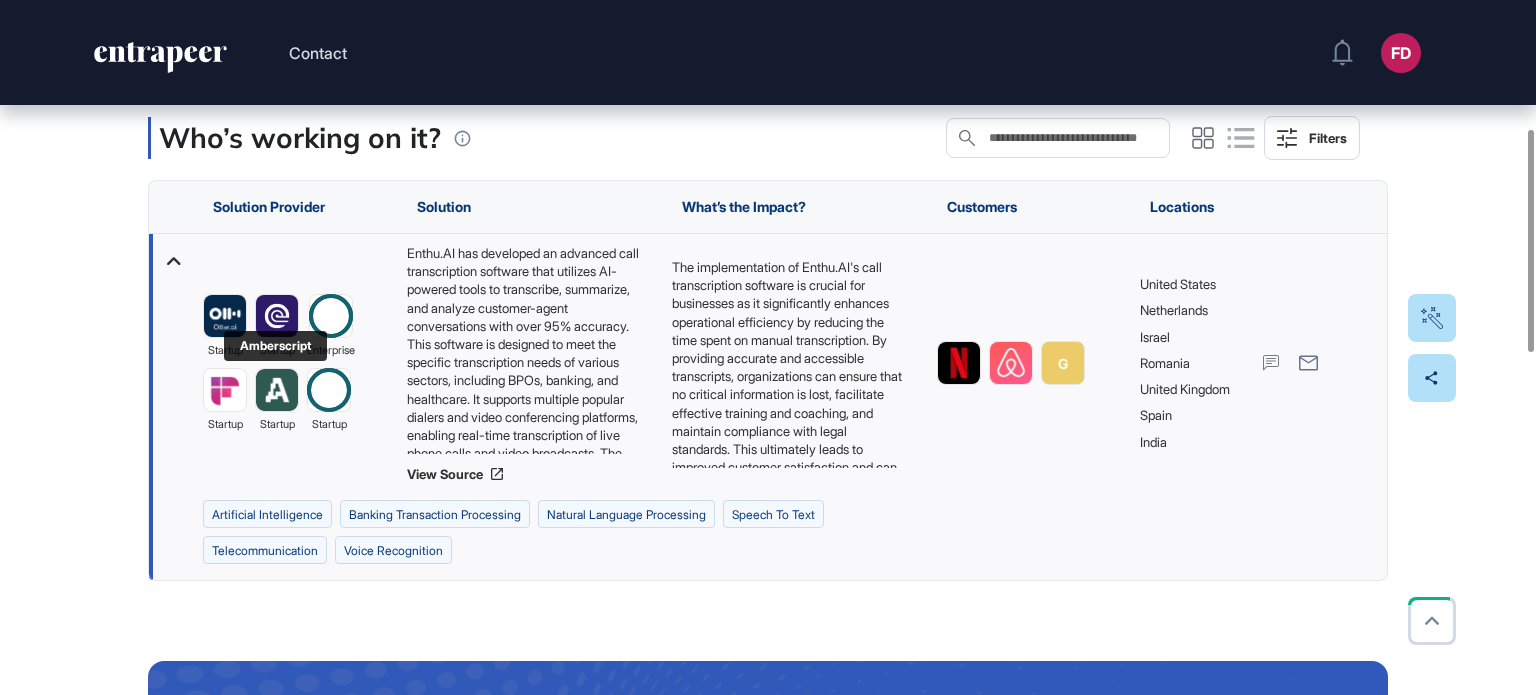 scroll, scrollTop: 400, scrollLeft: 0, axis: vertical 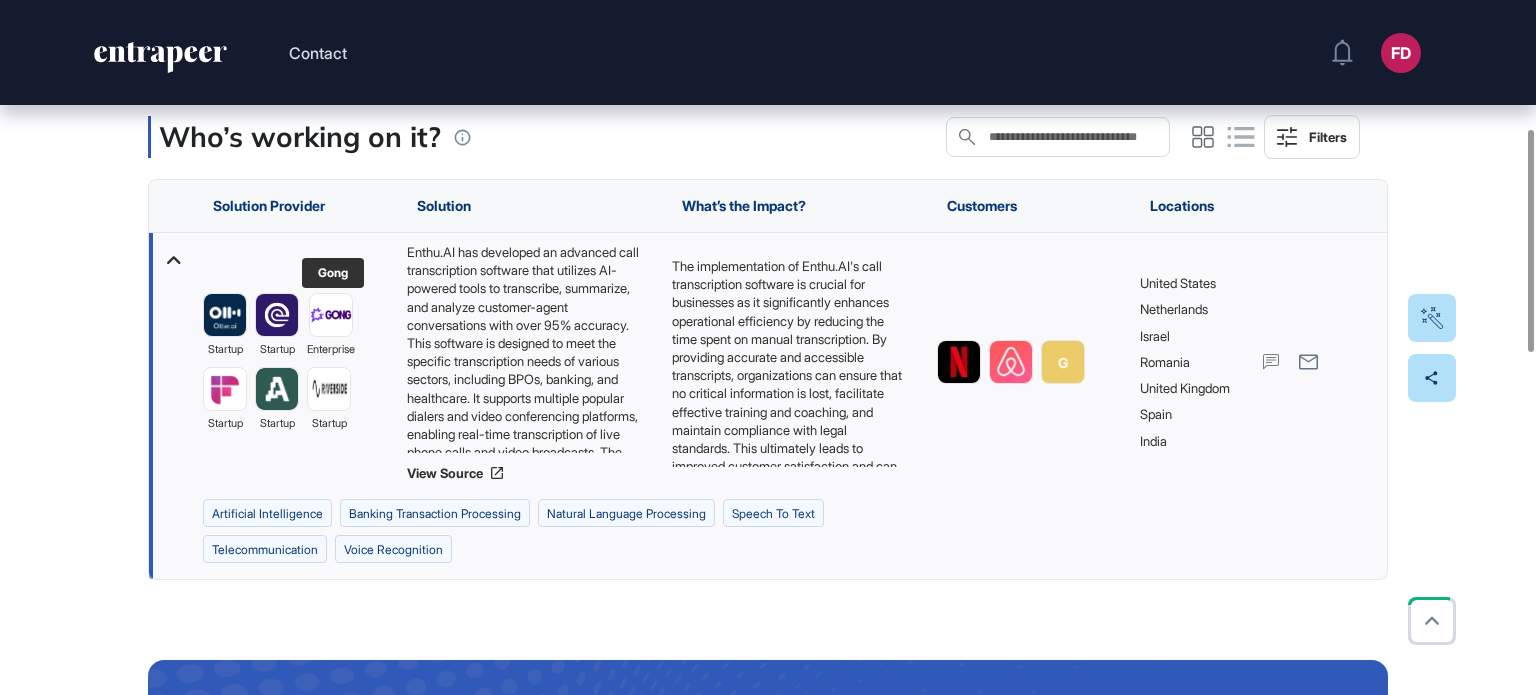 click at bounding box center [331, 315] 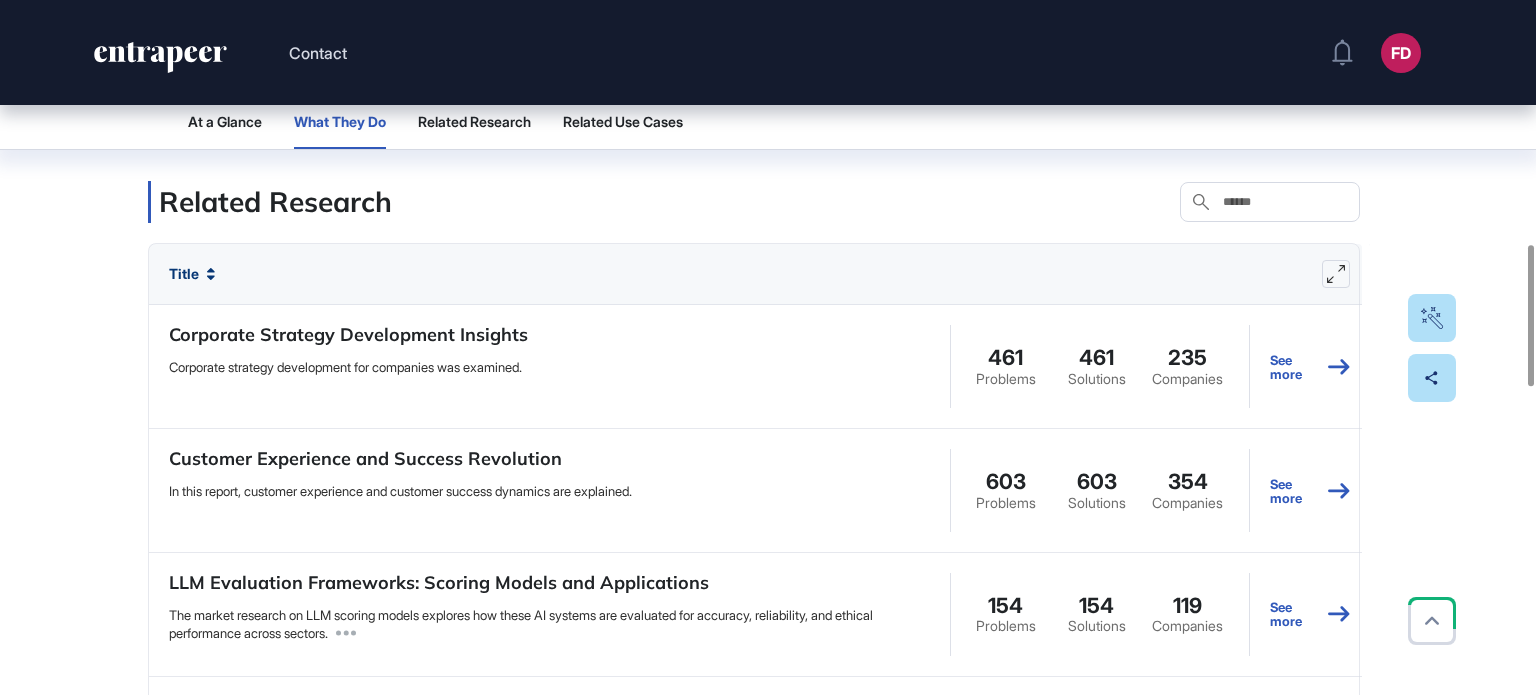 scroll, scrollTop: 1200, scrollLeft: 0, axis: vertical 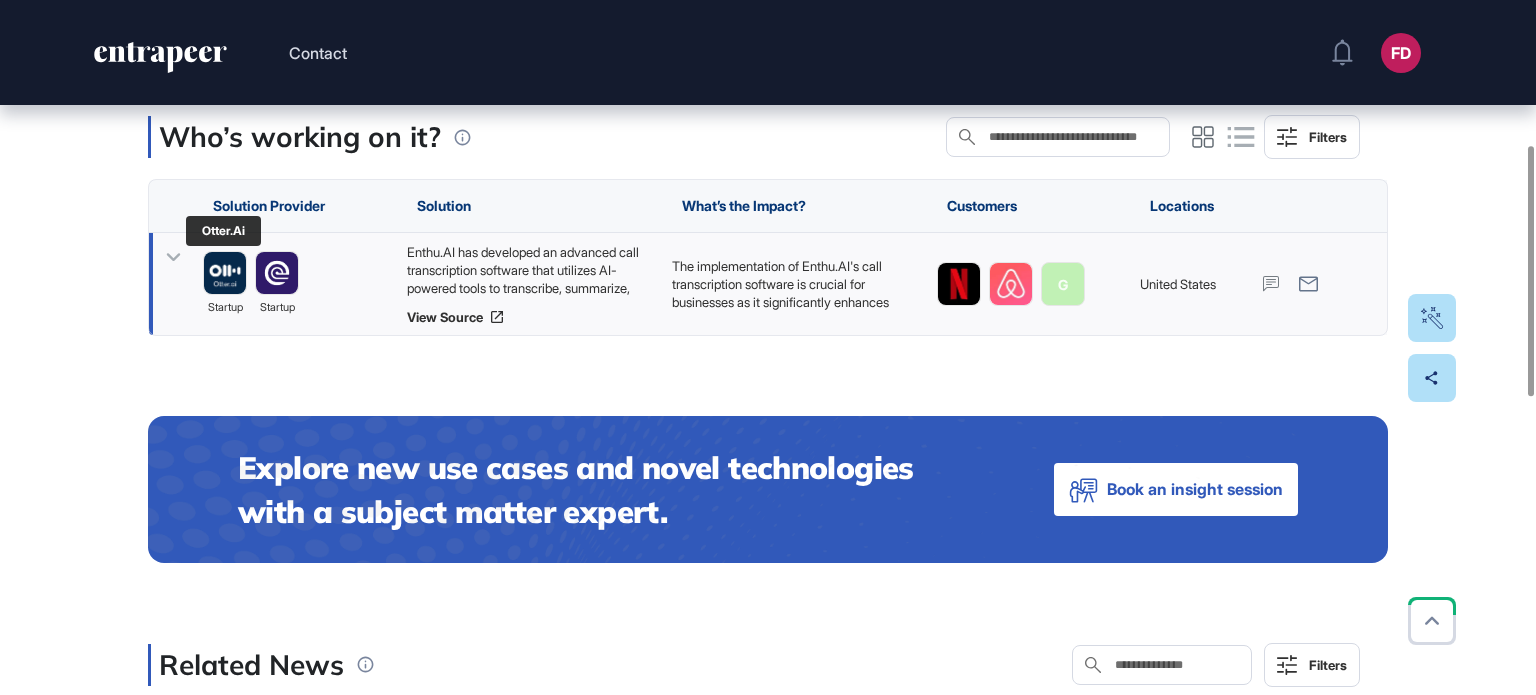 click at bounding box center (225, 273) 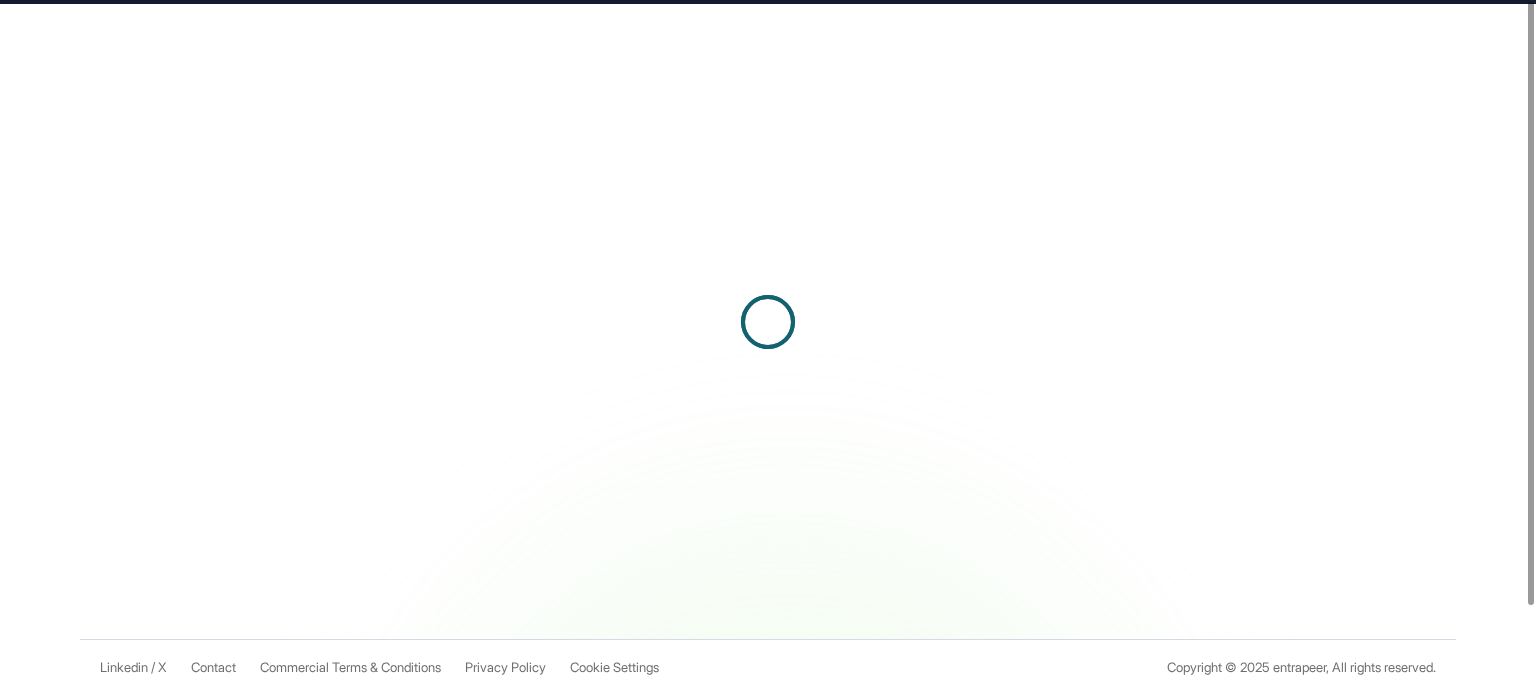 scroll, scrollTop: 0, scrollLeft: 0, axis: both 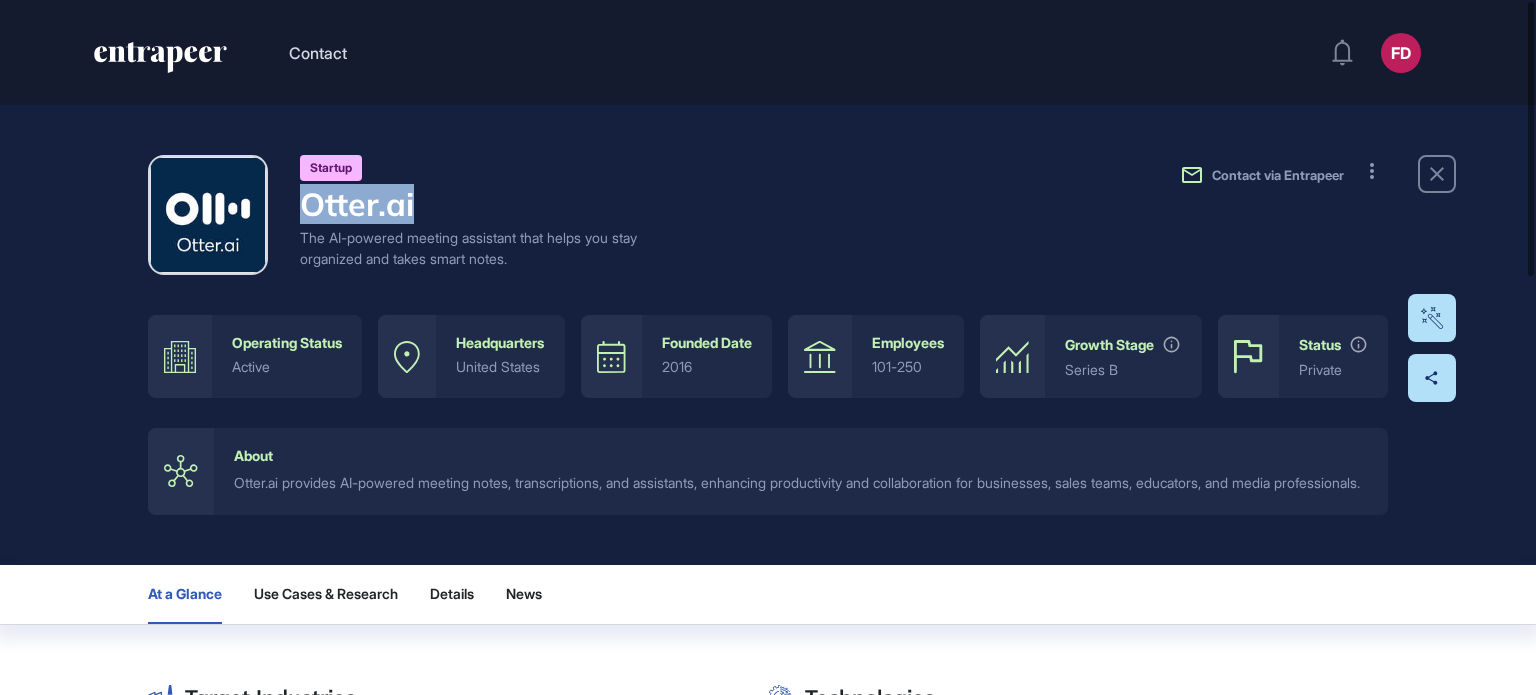 drag, startPoint x: 428, startPoint y: 200, endPoint x: 301, endPoint y: 199, distance: 127.00394 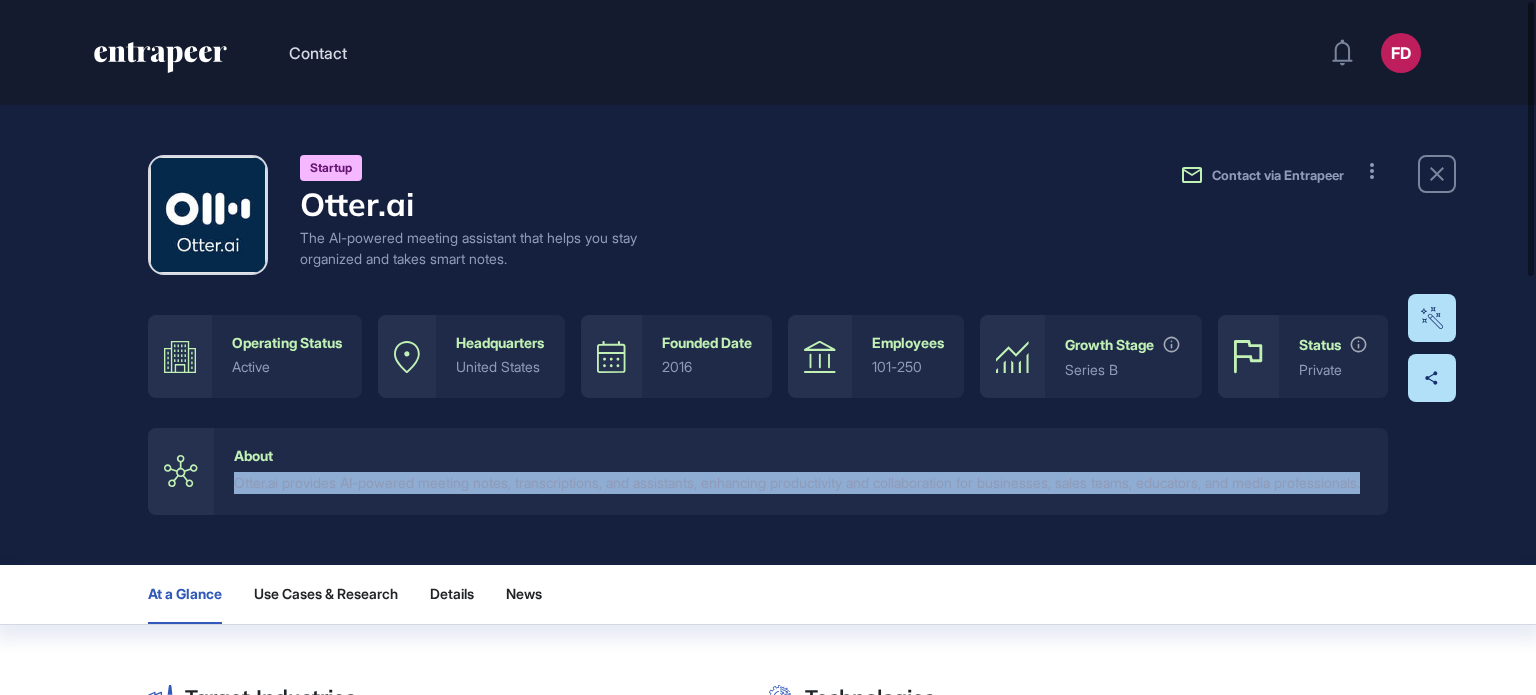 drag, startPoint x: 389, startPoint y: 619, endPoint x: 215, endPoint y: 590, distance: 176.40012 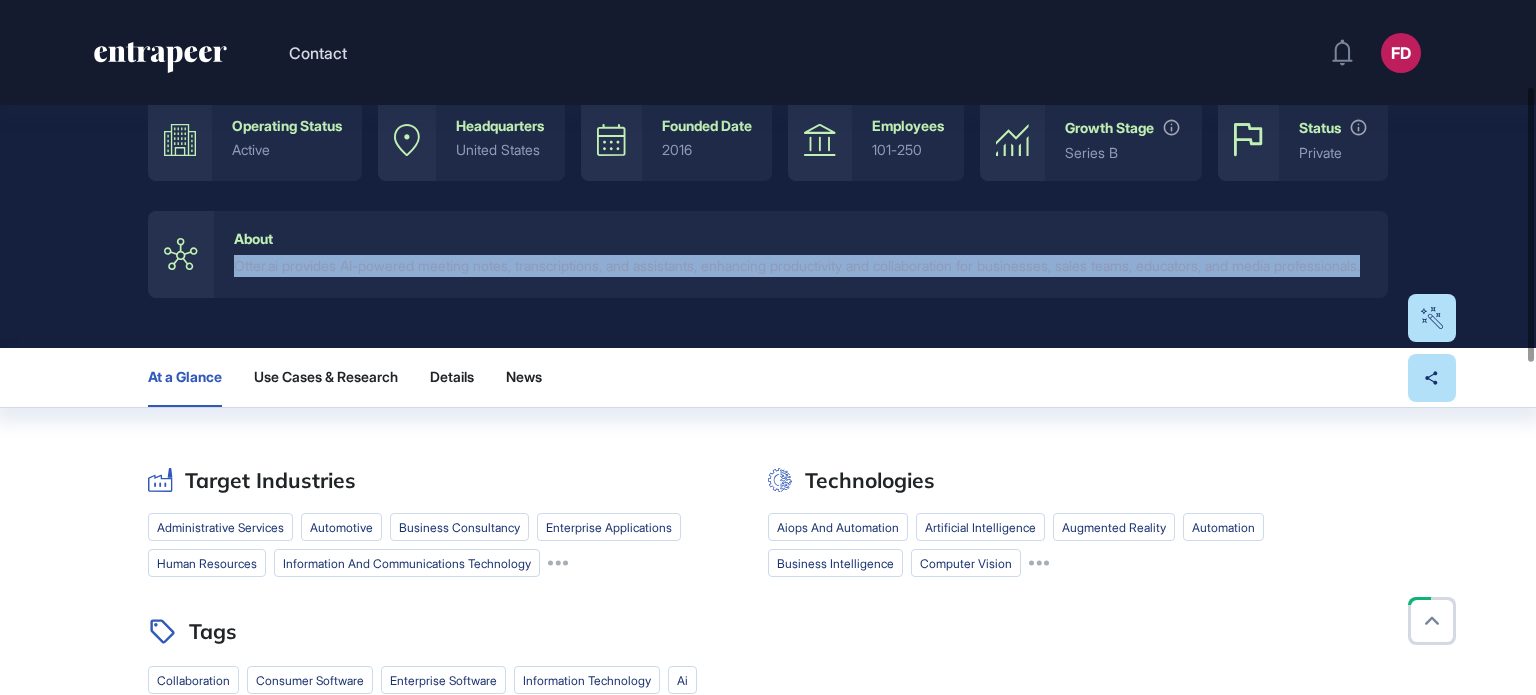 scroll, scrollTop: 200, scrollLeft: 0, axis: vertical 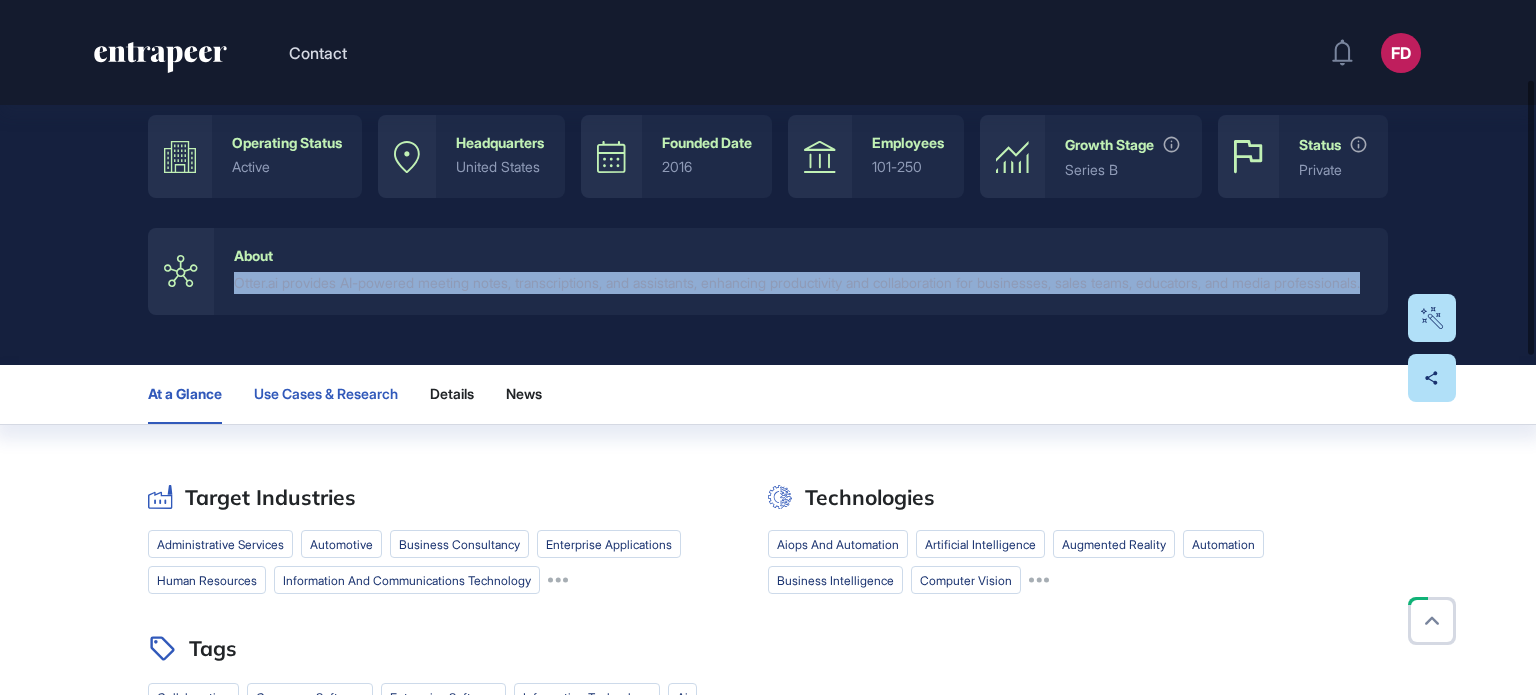 click on "Use Cases & Research" at bounding box center [326, 394] 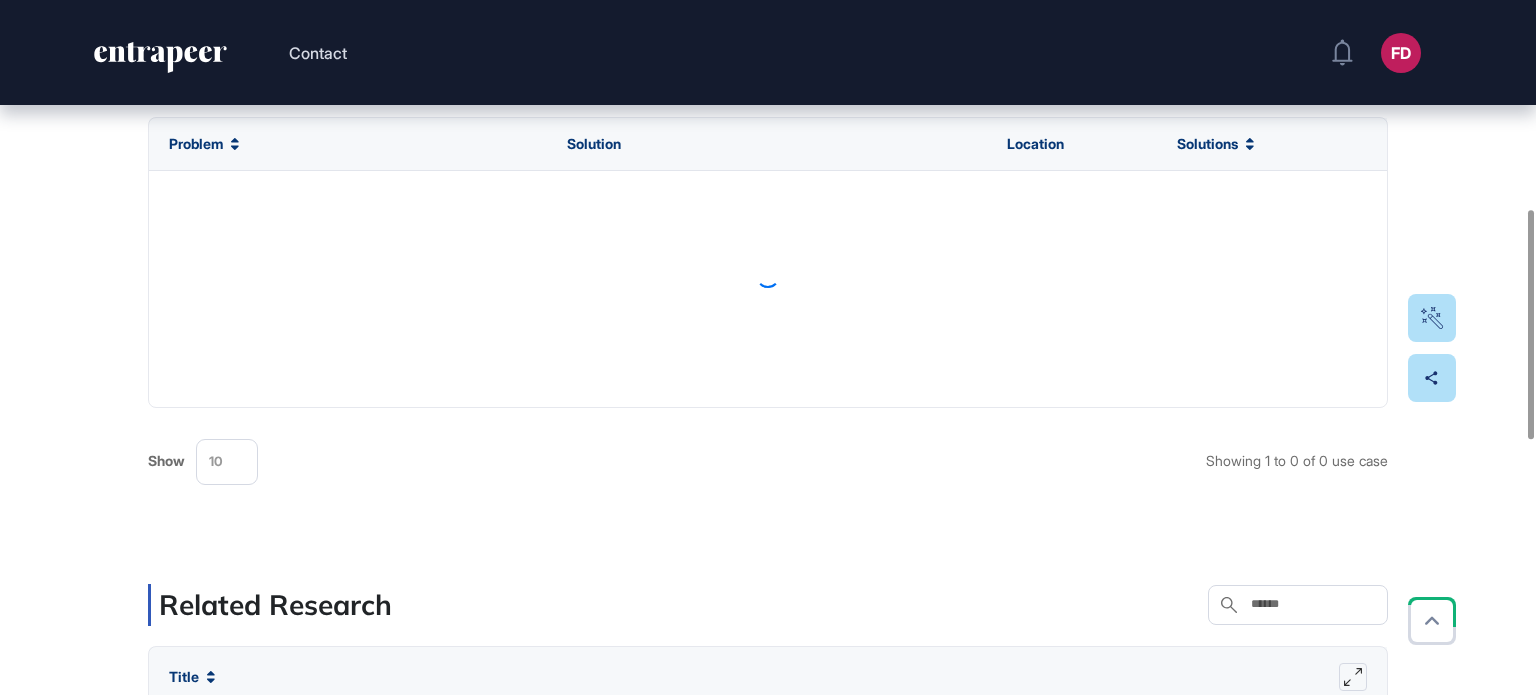 scroll, scrollTop: 631, scrollLeft: 0, axis: vertical 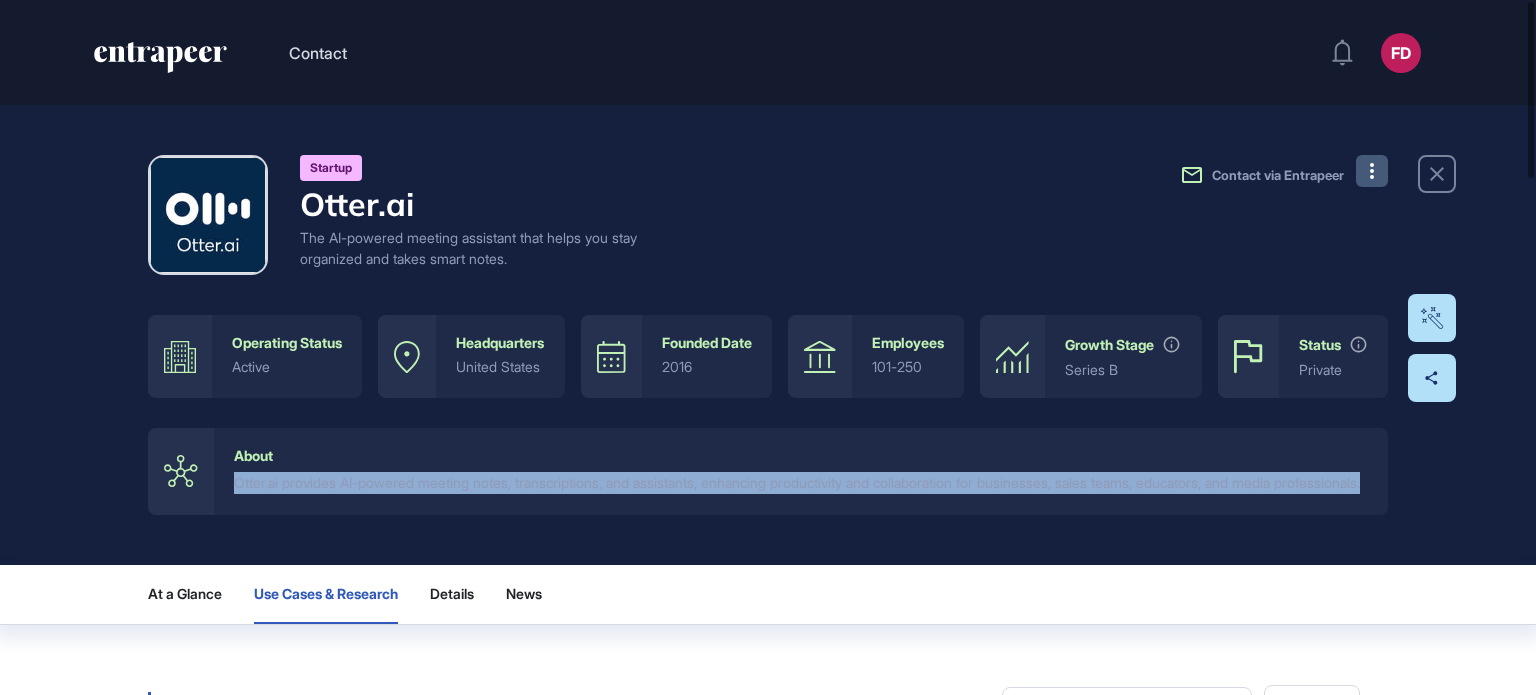 click at bounding box center [1372, 171] 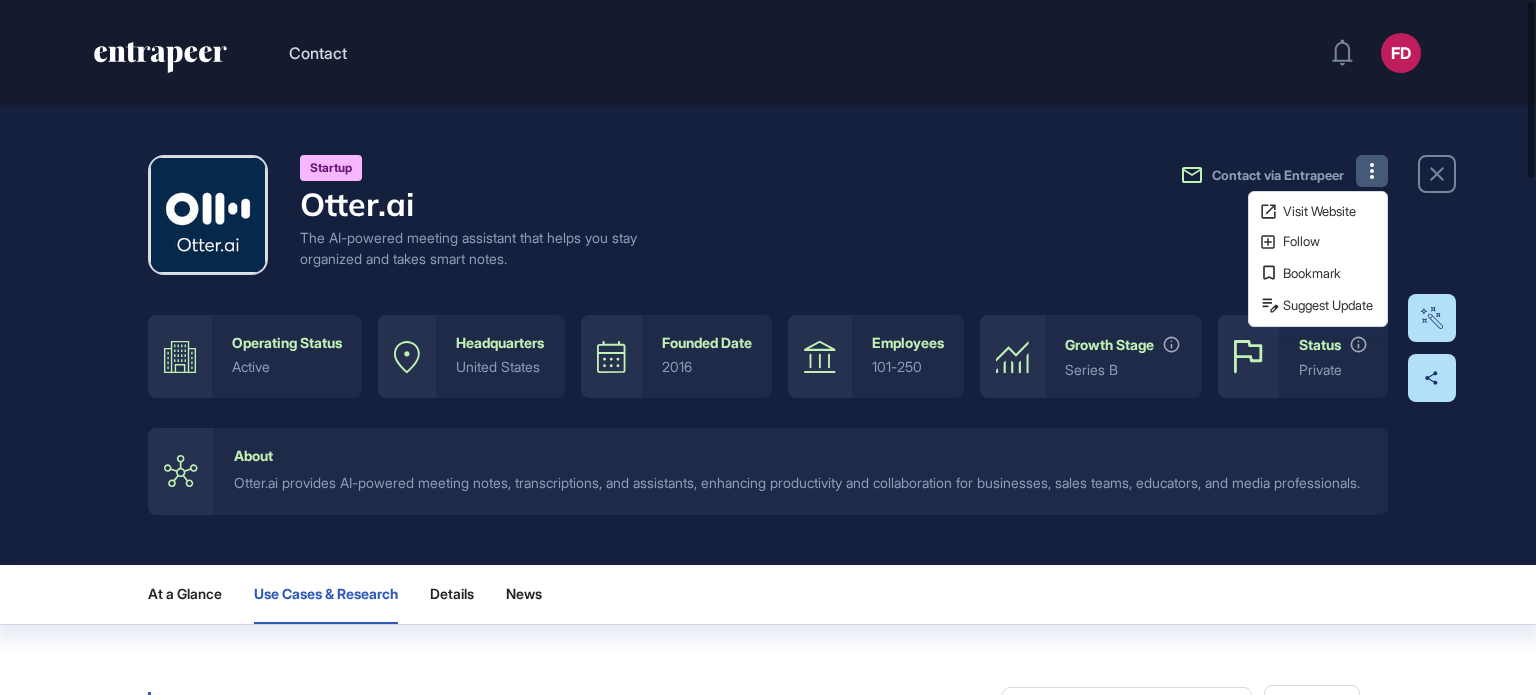click on "startup Otter.ai The AI-powered meeting assistant that helps you stay organized and takes smart notes. Contact via Entrapeer Visit Website Follow Bookmark Suggest Update" at bounding box center [768, 215] 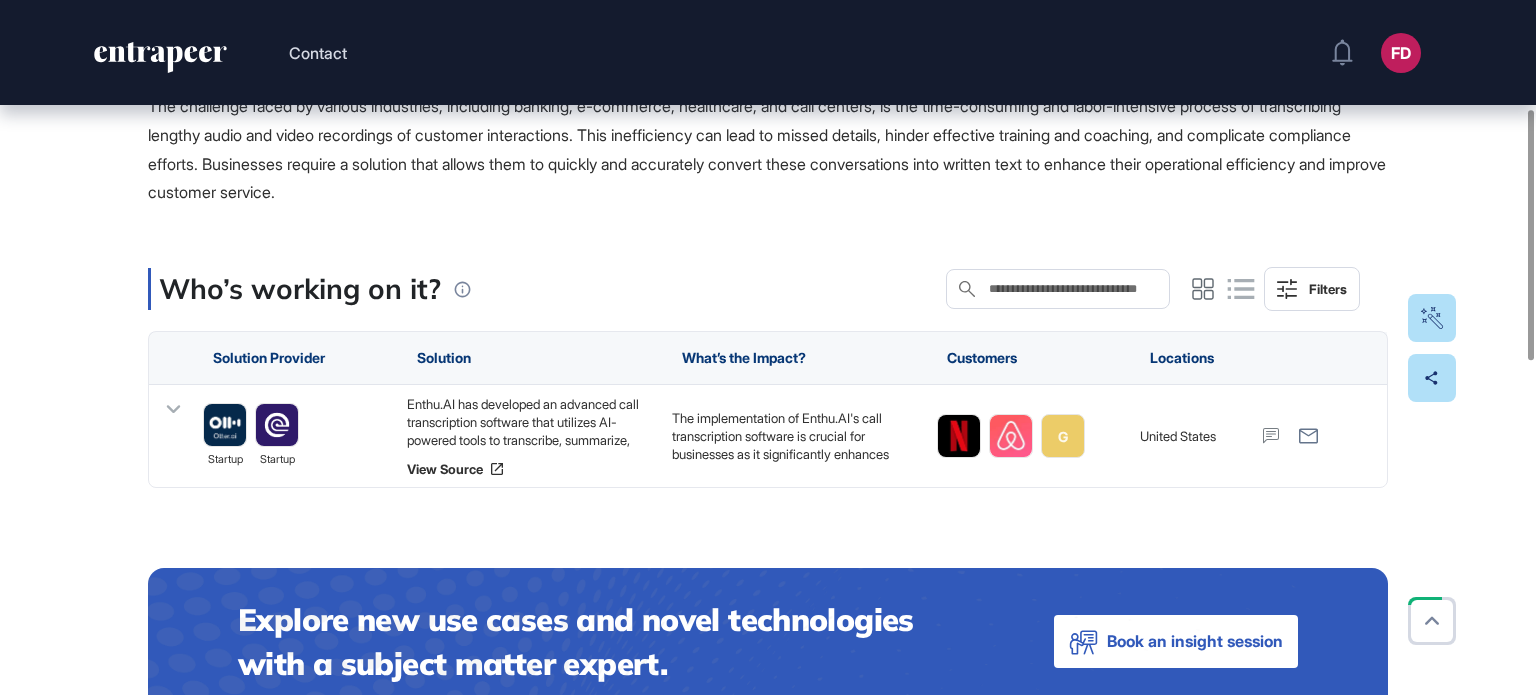 scroll, scrollTop: 300, scrollLeft: 0, axis: vertical 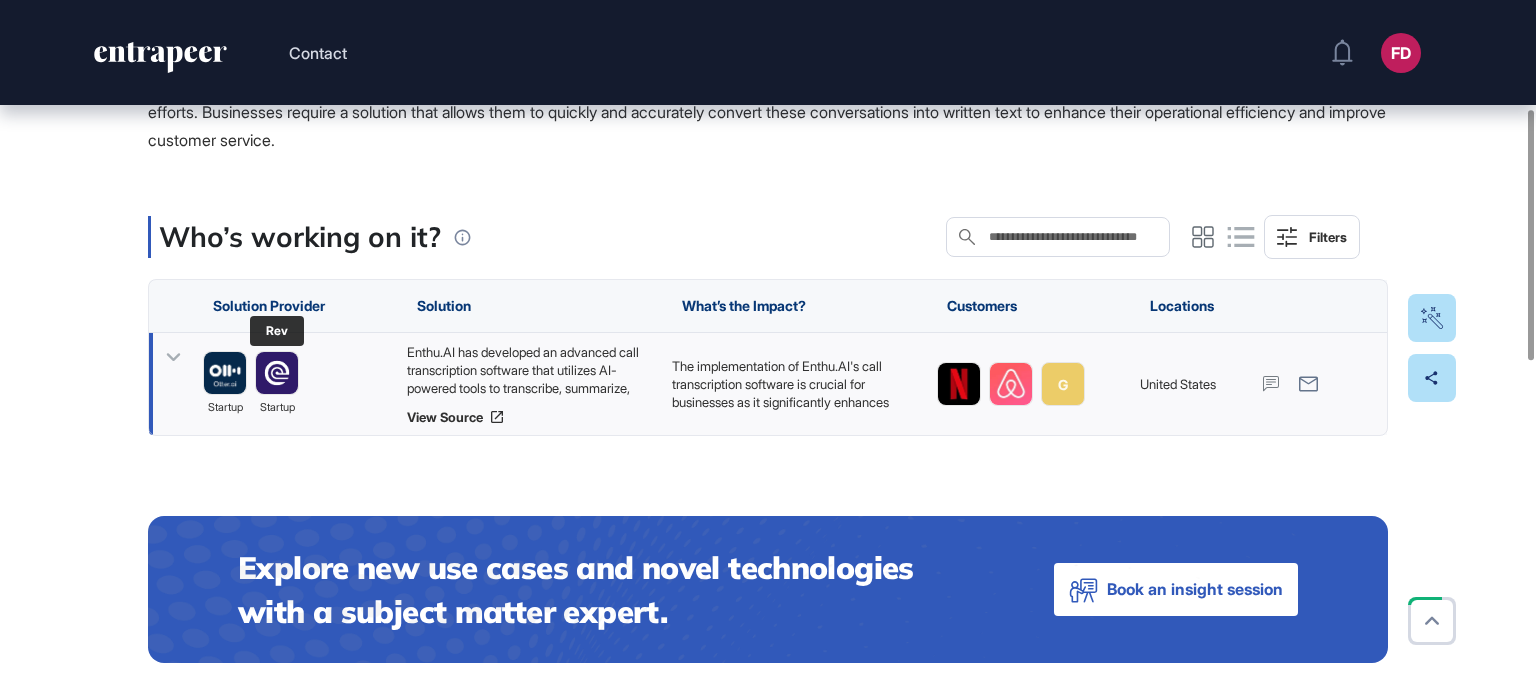 click at bounding box center (277, 373) 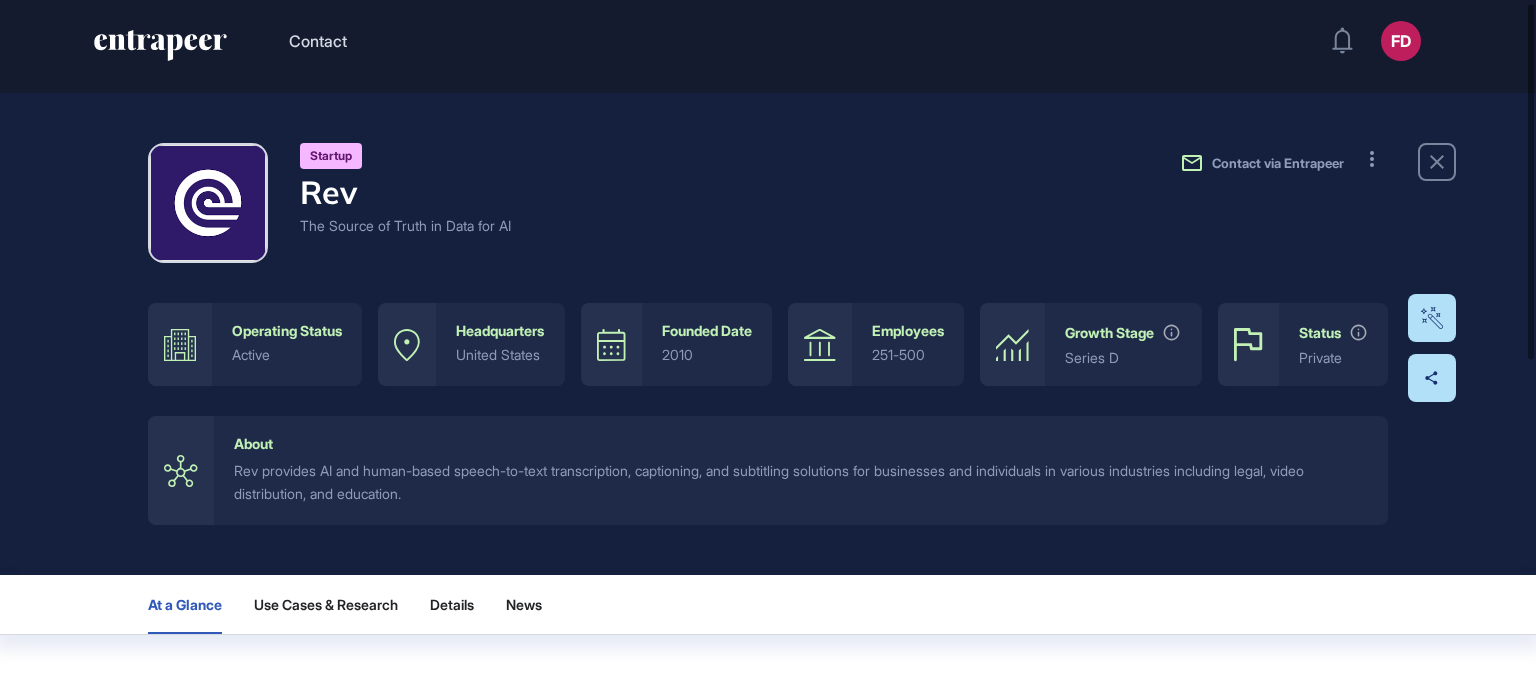 scroll, scrollTop: 0, scrollLeft: 0, axis: both 